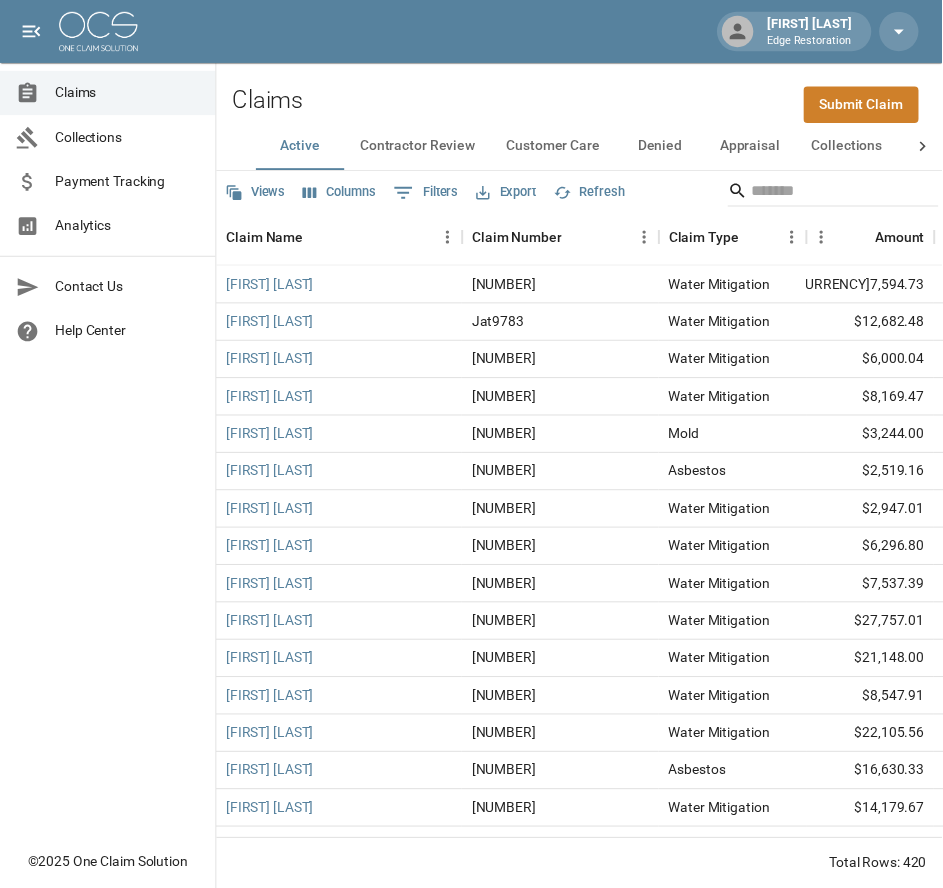 scroll, scrollTop: 0, scrollLeft: 0, axis: both 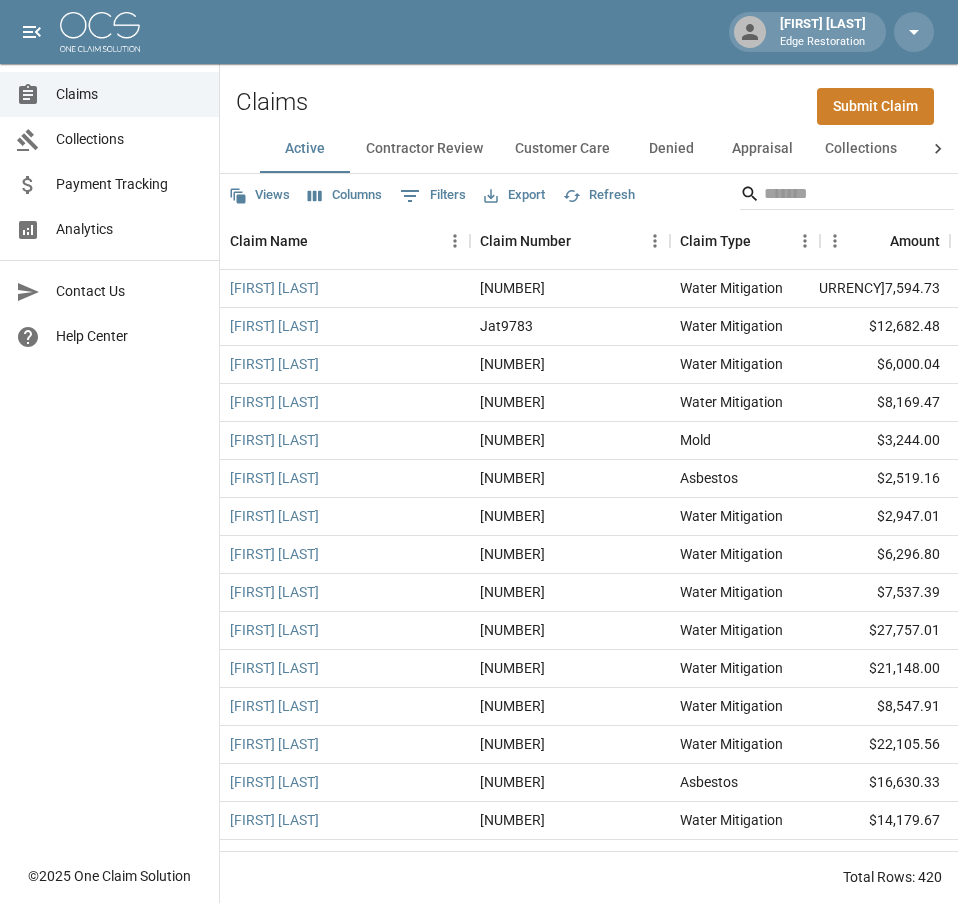 click on "Claims Collections Payment Tracking Analytics Contact Us Help Center" at bounding box center [109, 427] 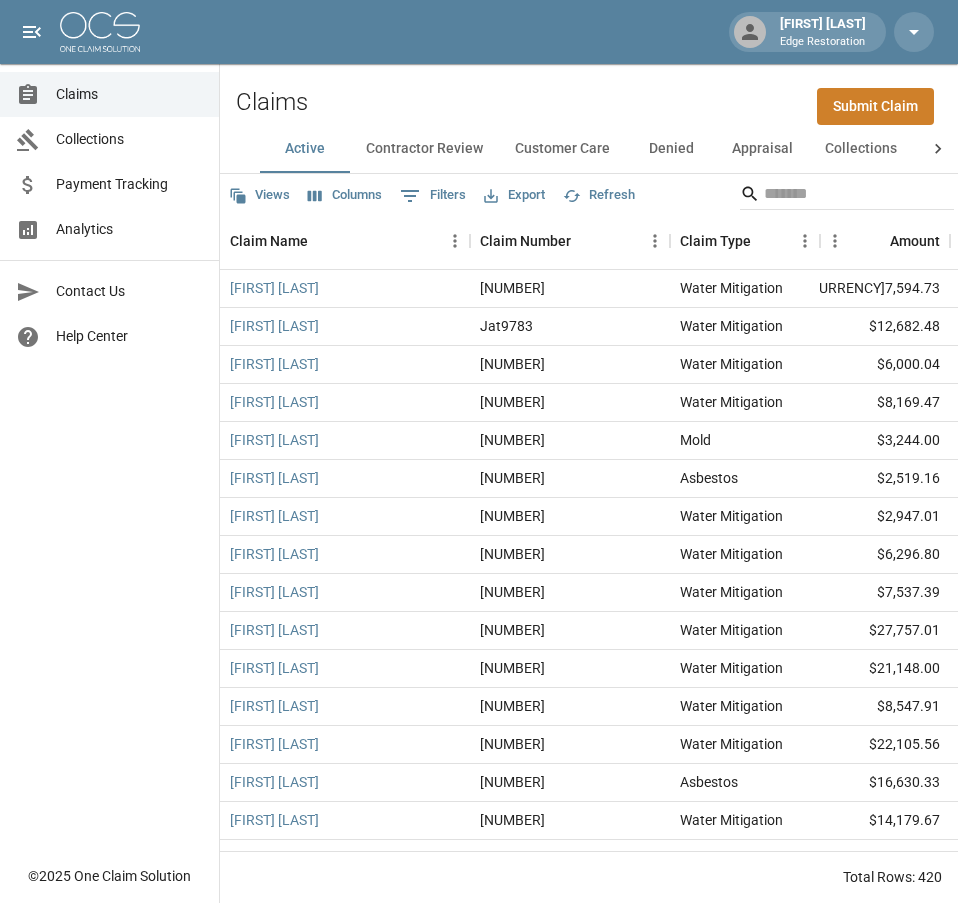 click on "Claims Collections Payment Tracking Analytics Contact Us Help Center" at bounding box center [109, 427] 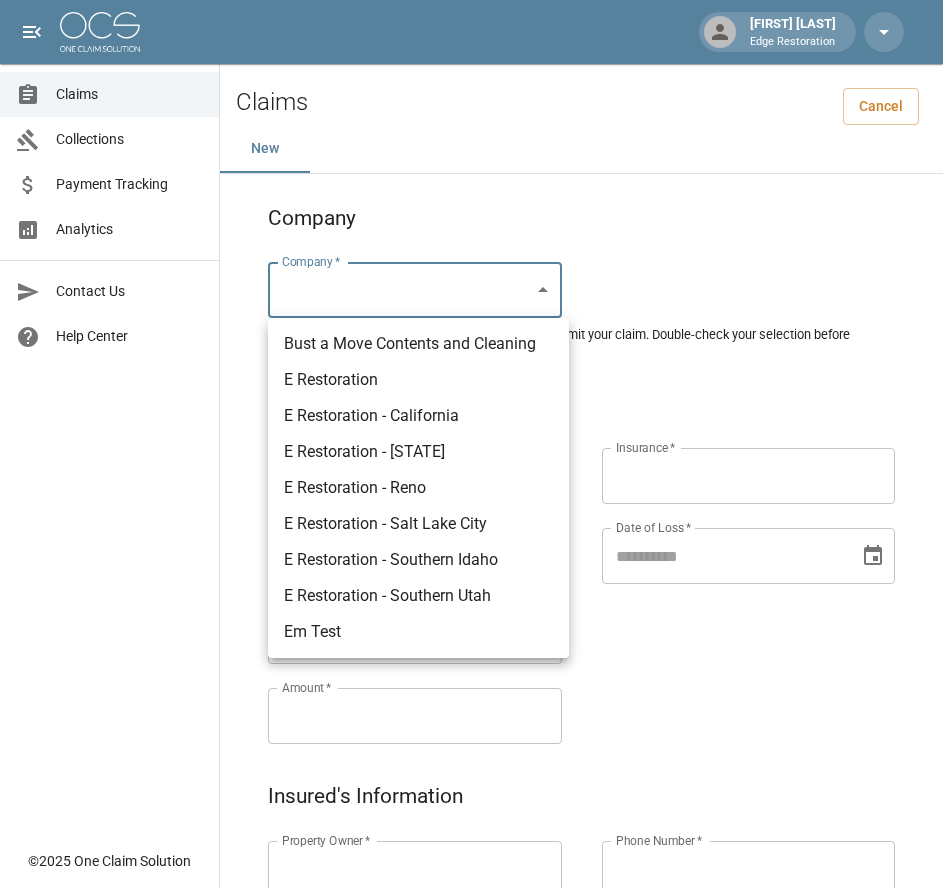 click on "Alicia Tubbs Edge Restoration Claims Collections Payment Tracking Analytics Contact Us Help Center ©  2025   One Claim Solution Claims Cancel New Company Company   * ​ Company   * Please ensure you select the correct company to submit your claim. Double-check your selection before proceeding. Claim Information Claim Type   * ​ Claim Type   * Claim Name   * Claim Name   * Claim Number   * Claim Number   * Amount   * Amount   * Insurance   * Insurance   * Date of Loss   * Date of Loss   * Insured's Information Property Owner   * Property Owner   * Mailing Address   * Mailing Address   * Mailing City   * Mailing City   * Mailing State   * Mailing State   * Mailing Zip   * Mailing Zip   * Phone Number   * Phone Number   * Alt. Phone Number Alt. Phone Number Email Email Documentation Invoice (PDF)* ​ Upload file(s) Invoice (PDF)* Work Authorization* ​ Upload file(s) Work Authorization* Photo Link Photo Link ​ Upload file(s) Testing ​ ​" at bounding box center (471, 929) 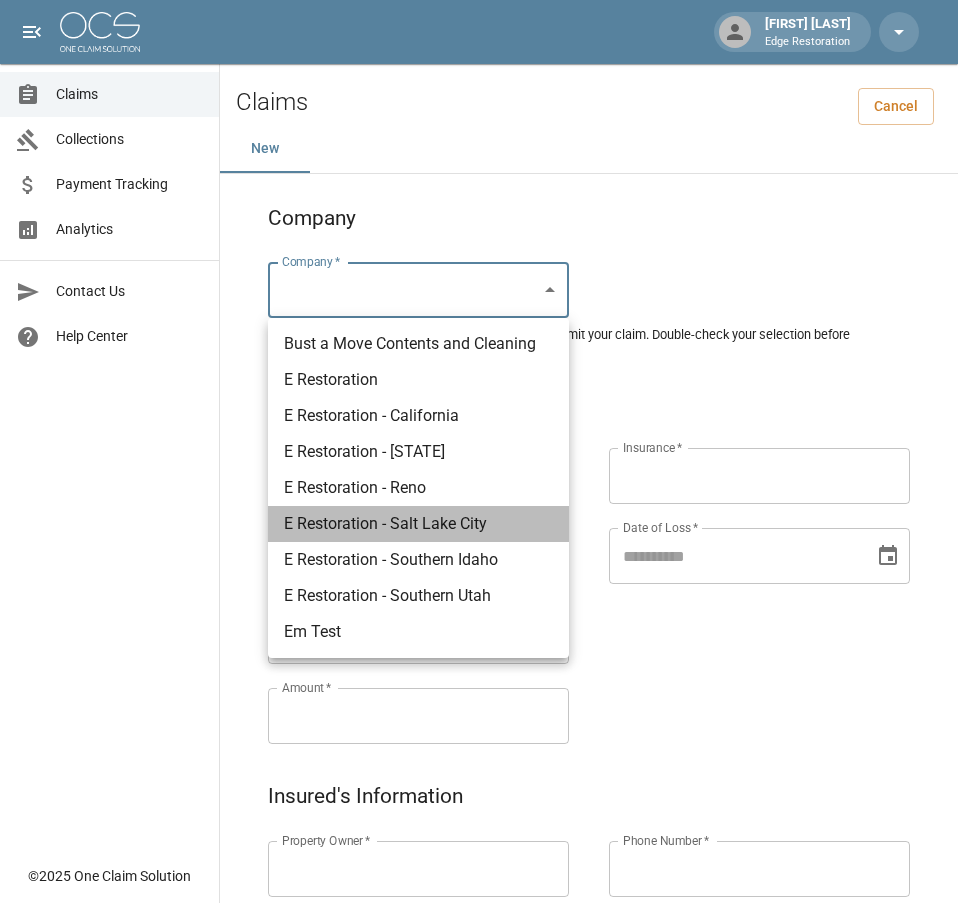 click on "E Restoration - Salt Lake City" at bounding box center [418, 524] 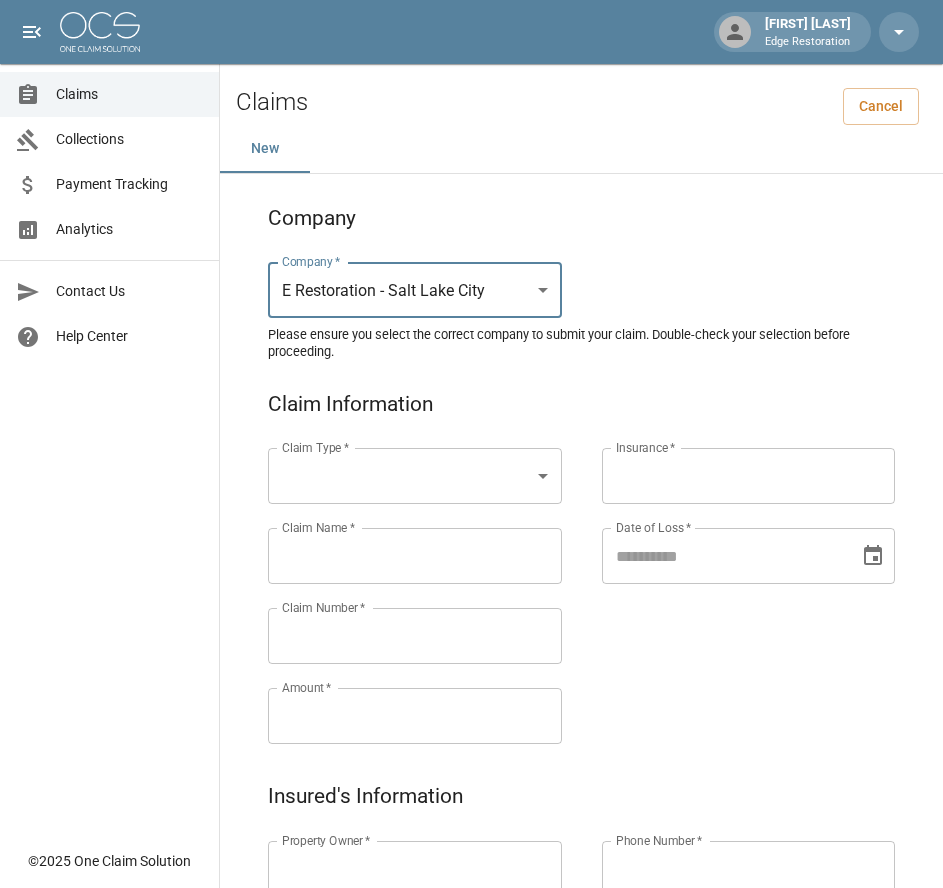 click on "Alicia Tubbs Edge Restoration Claims Collections Payment Tracking Analytics Contact Us Help Center ©  2025   One Claim Solution Claims Cancel New Company Company   * E Restoration - Salt Lake City ******* Company   * Please ensure you select the correct company to submit your claim. Double-check your selection before proceeding. Claim Information Claim Type   * ​ Claim Type   * Claim Name   * Claim Name   * Claim Number   * Claim Number   * Amount   * Amount   * Insurance   * Insurance   * Date of Loss   * Date of Loss   * Insured's Information Property Owner   * Property Owner   * Mailing Address   * Mailing Address   * Mailing City   * Mailing City   * Mailing State   * Mailing State   * Mailing Zip   * Mailing Zip   * Phone Number   * Phone Number   * Alt. Phone Number Alt. Phone Number Email Email Documentation Invoice (PDF)* ​ Upload file(s) Invoice (PDF)* Work Authorization* ​ Upload file(s) Work Authorization* Photo Link Photo Link" at bounding box center (471, 929) 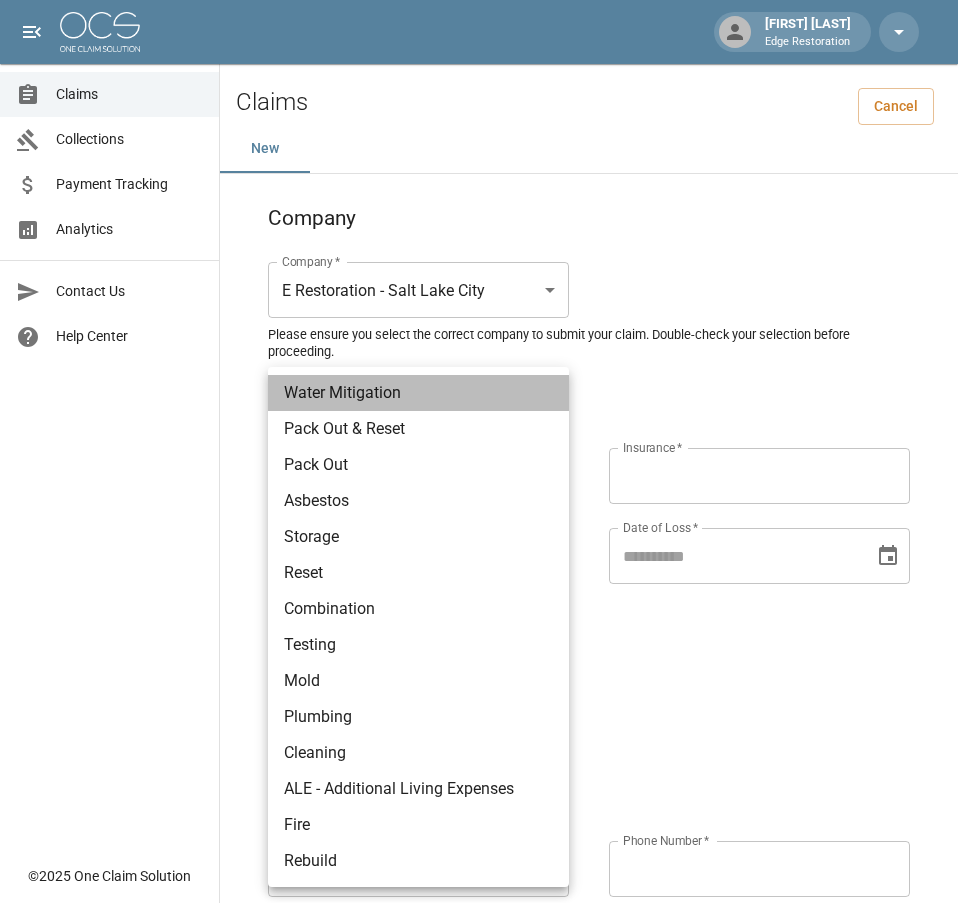 click on "Water Mitigation" at bounding box center [418, 393] 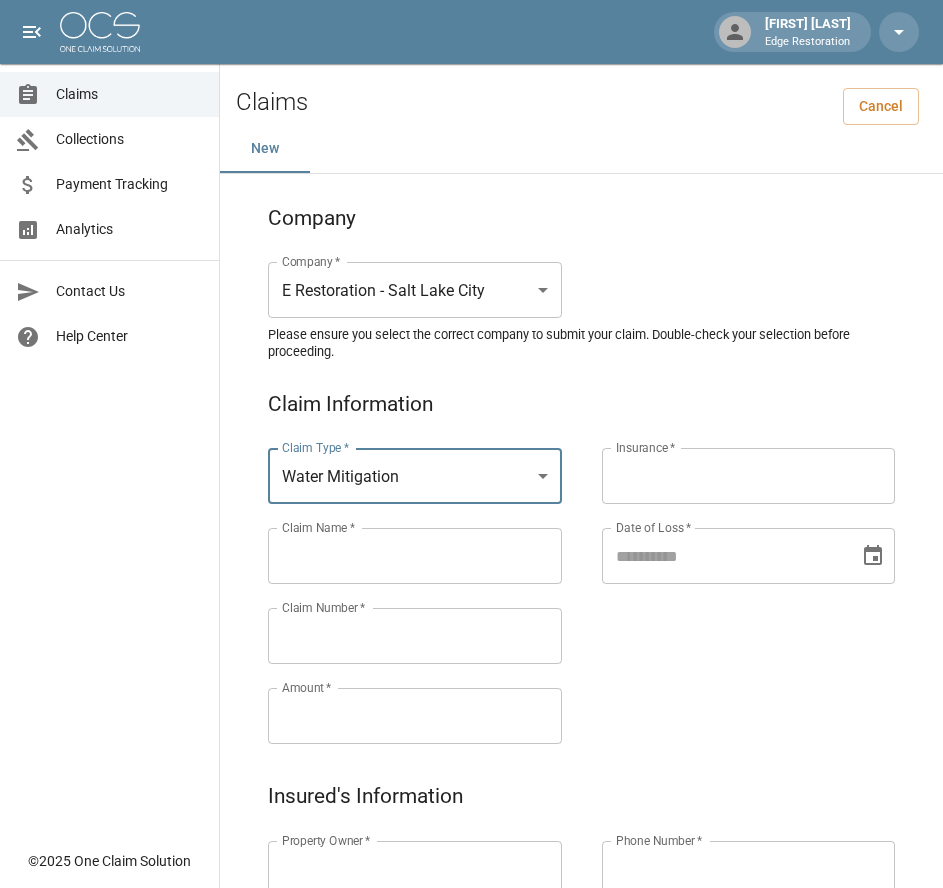 click on "Claims Collections Payment Tracking Analytics Contact Us Help Center" at bounding box center [109, 419] 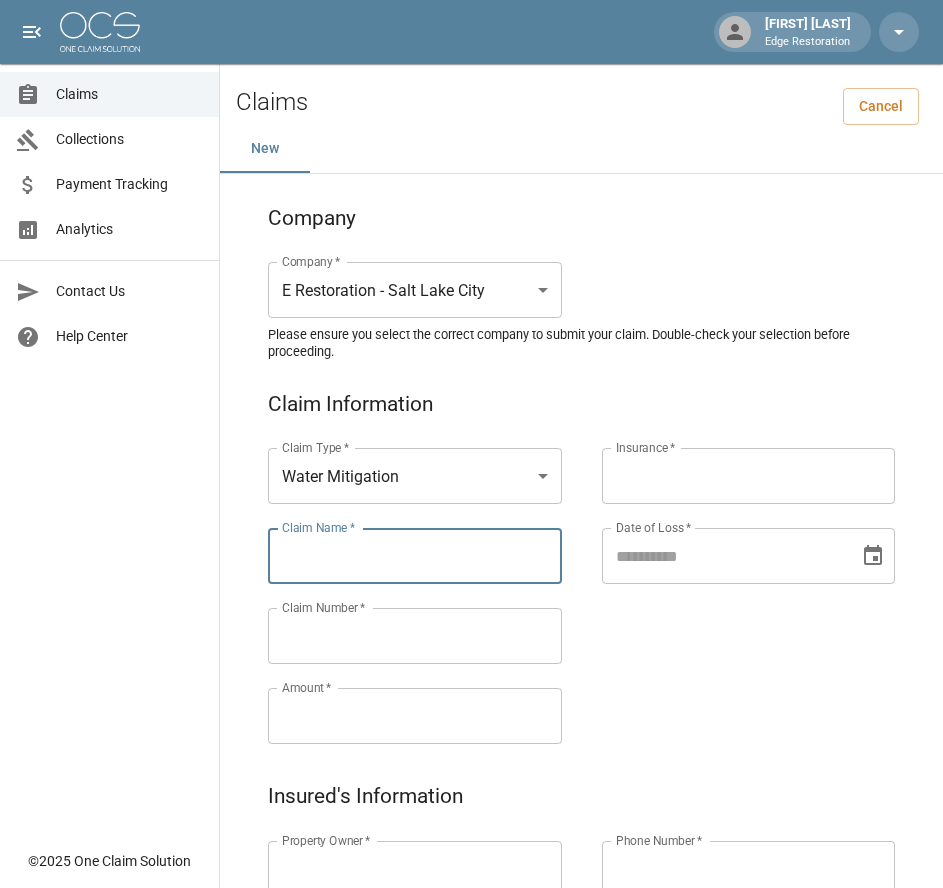 click on "Claim Name   *" at bounding box center (415, 556) 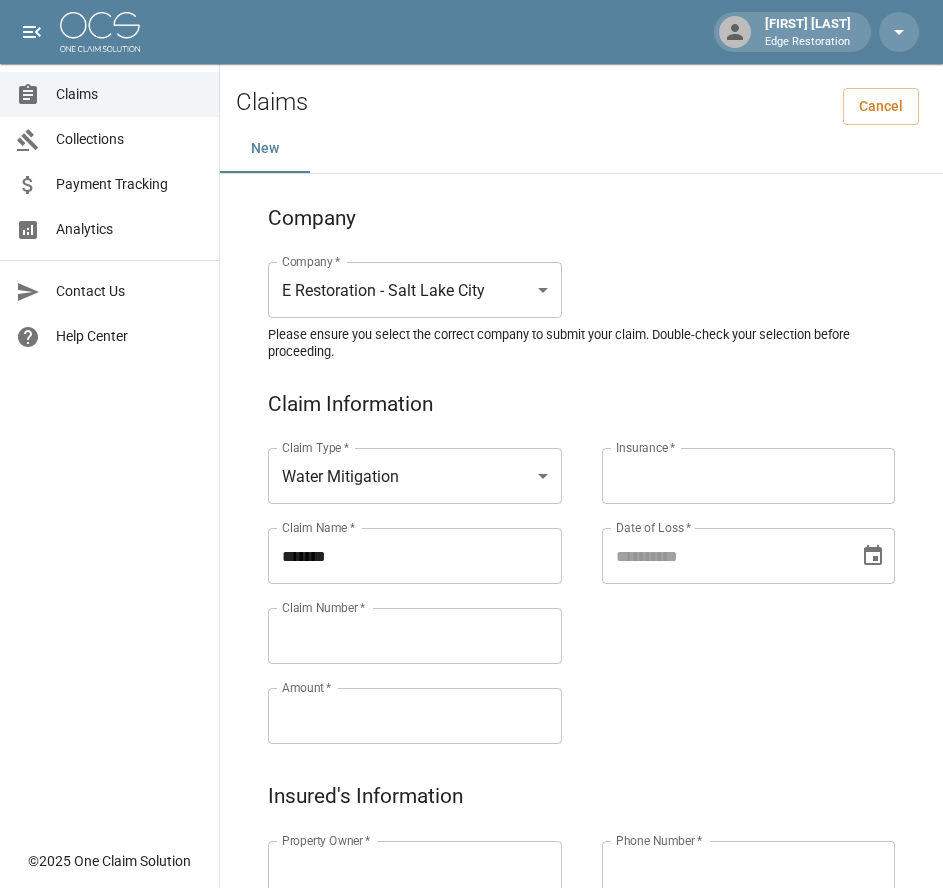 click on "******" at bounding box center [415, 556] 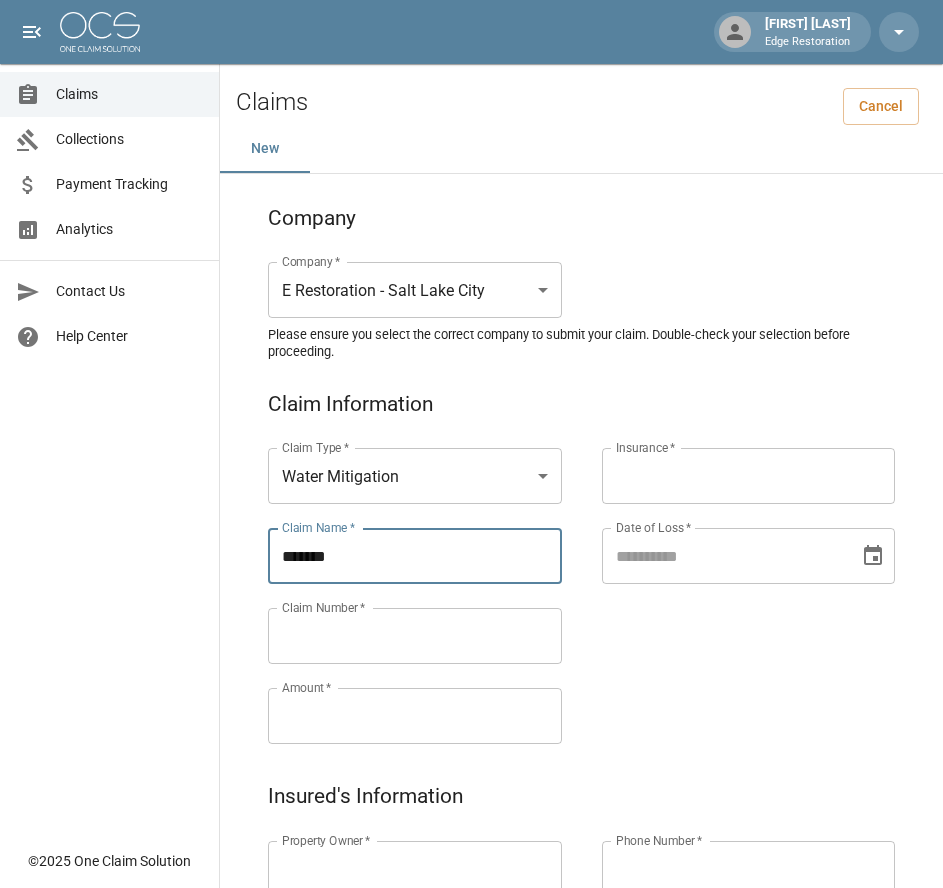 paste on "********" 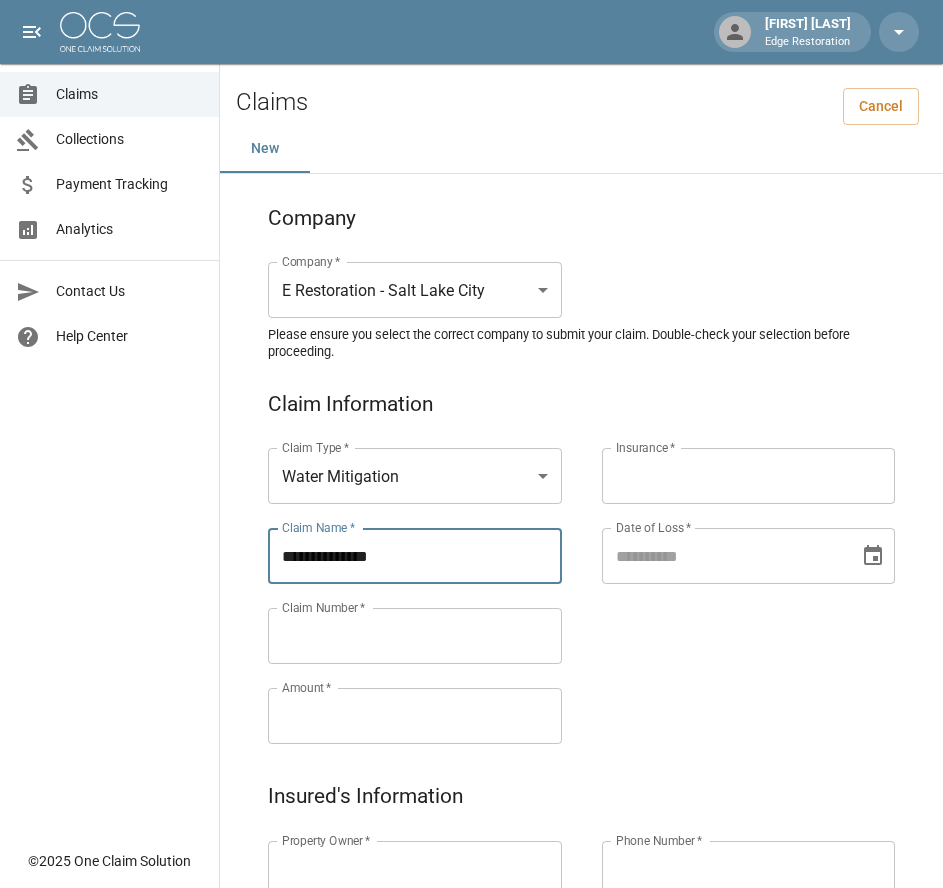 drag, startPoint x: 404, startPoint y: 558, endPoint x: 264, endPoint y: 566, distance: 140.22838 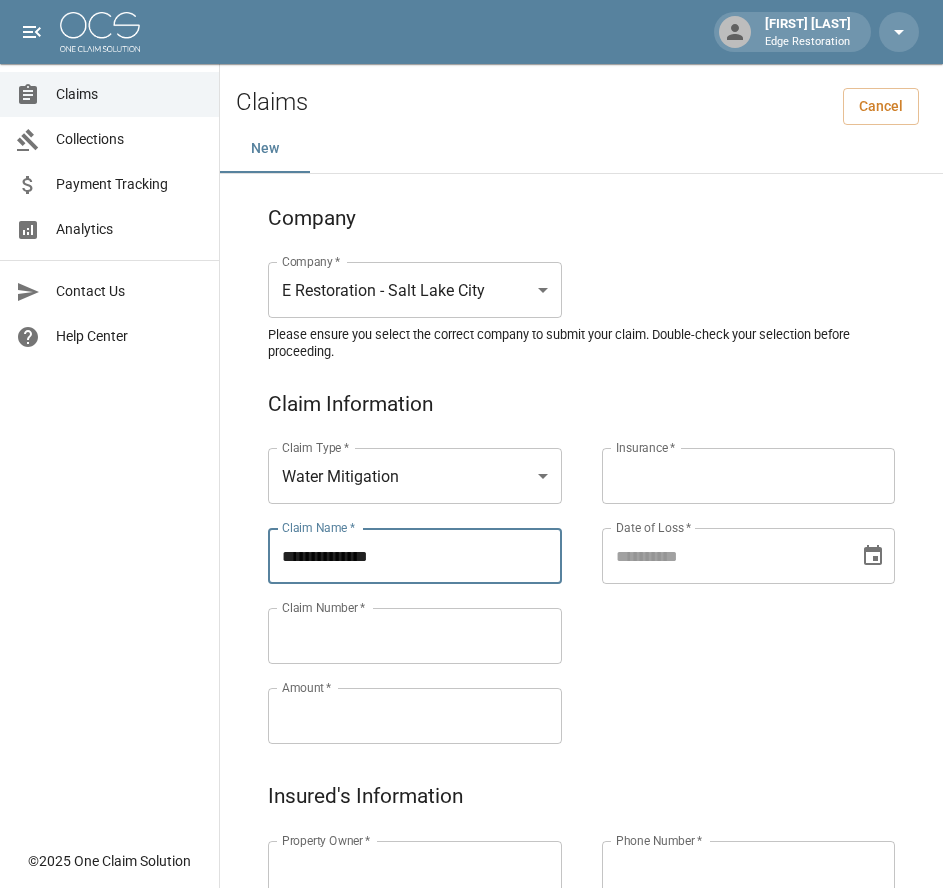 type on "**********" 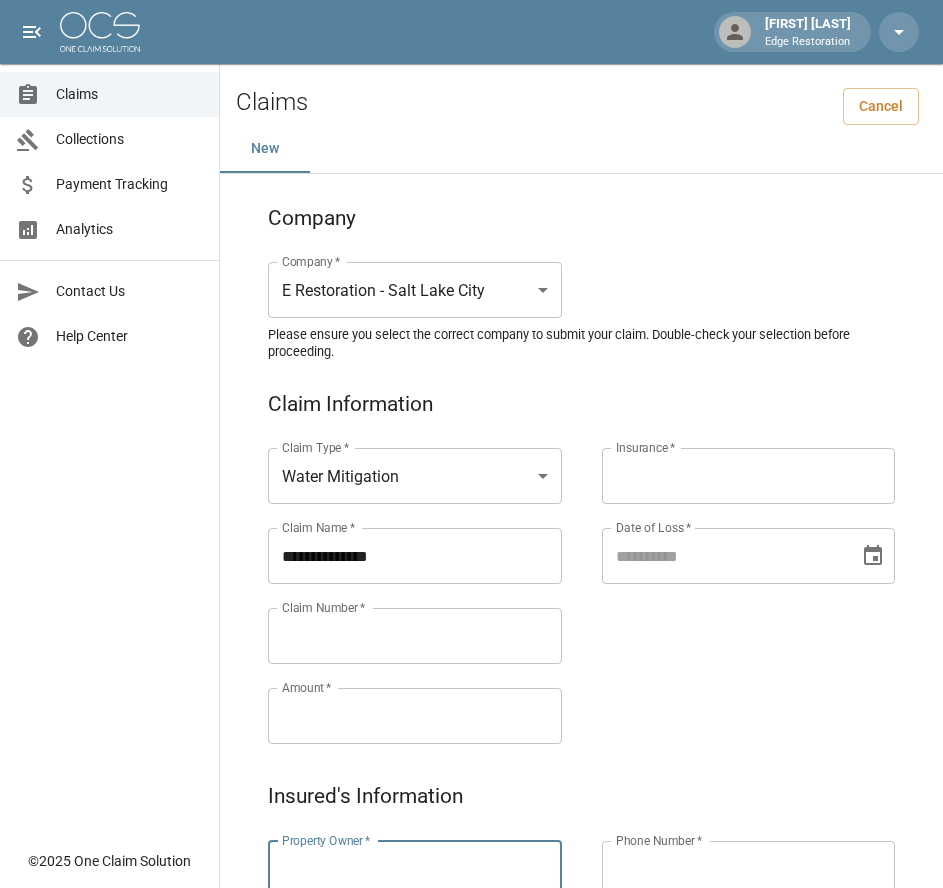 paste on "**********" 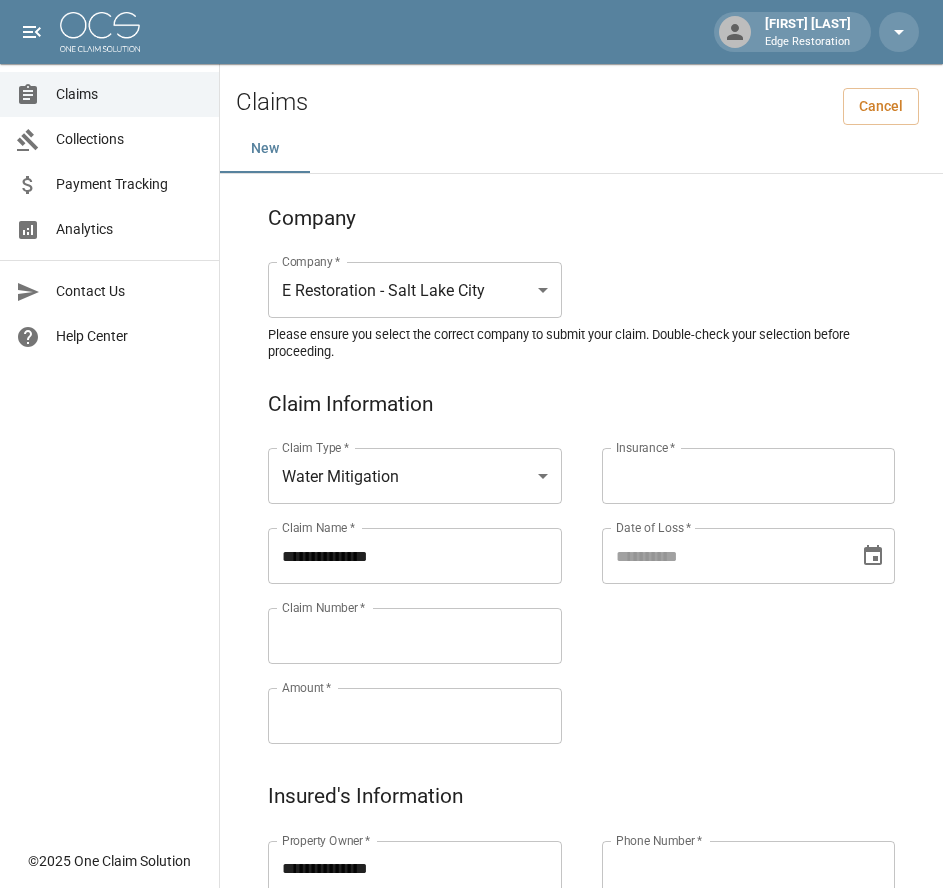 click on "**********" at bounding box center (415, 869) 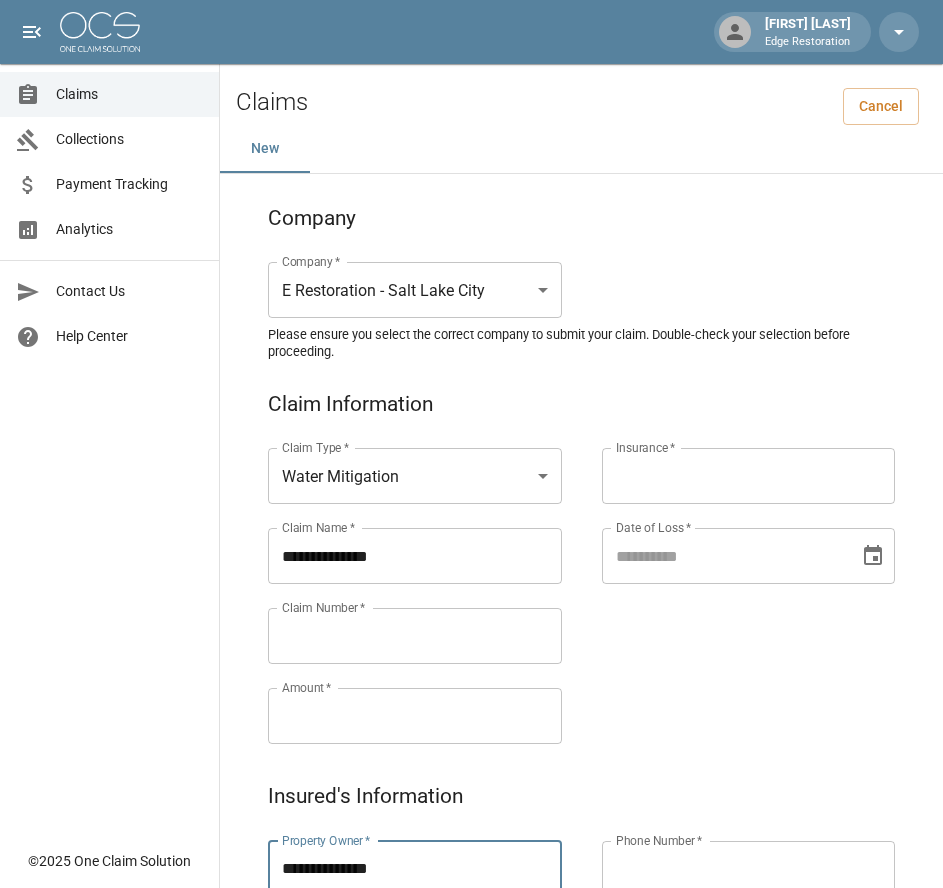 paste on "**********" 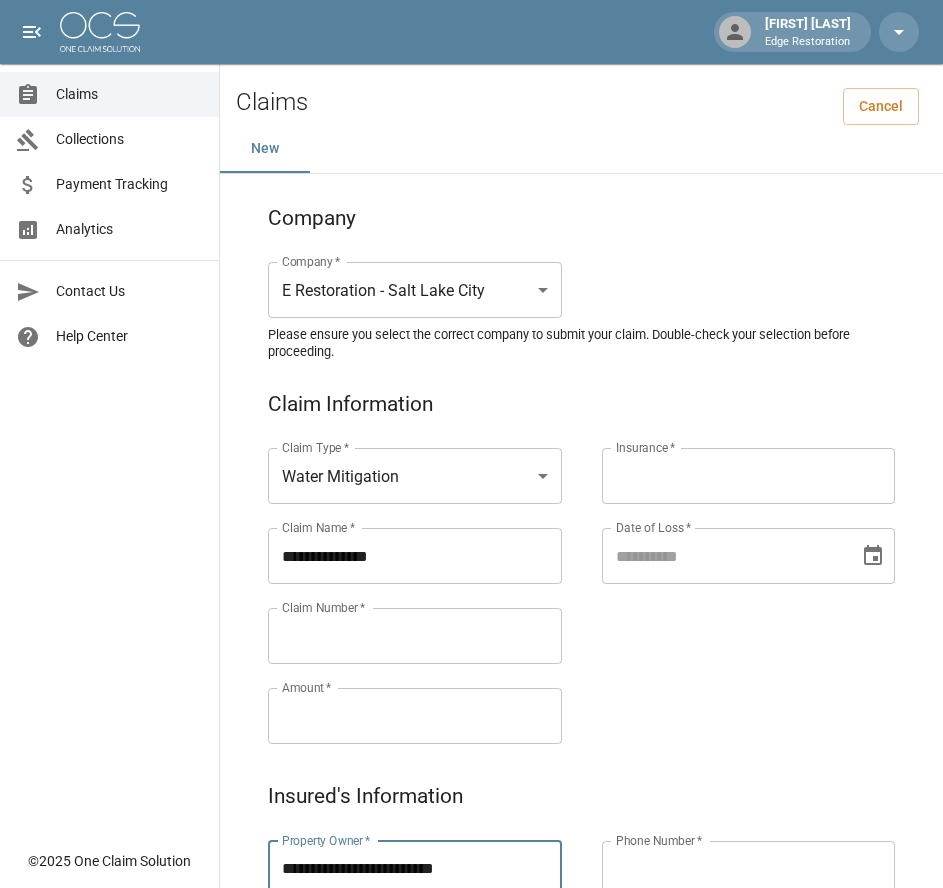 click on "**********" at bounding box center (415, 869) 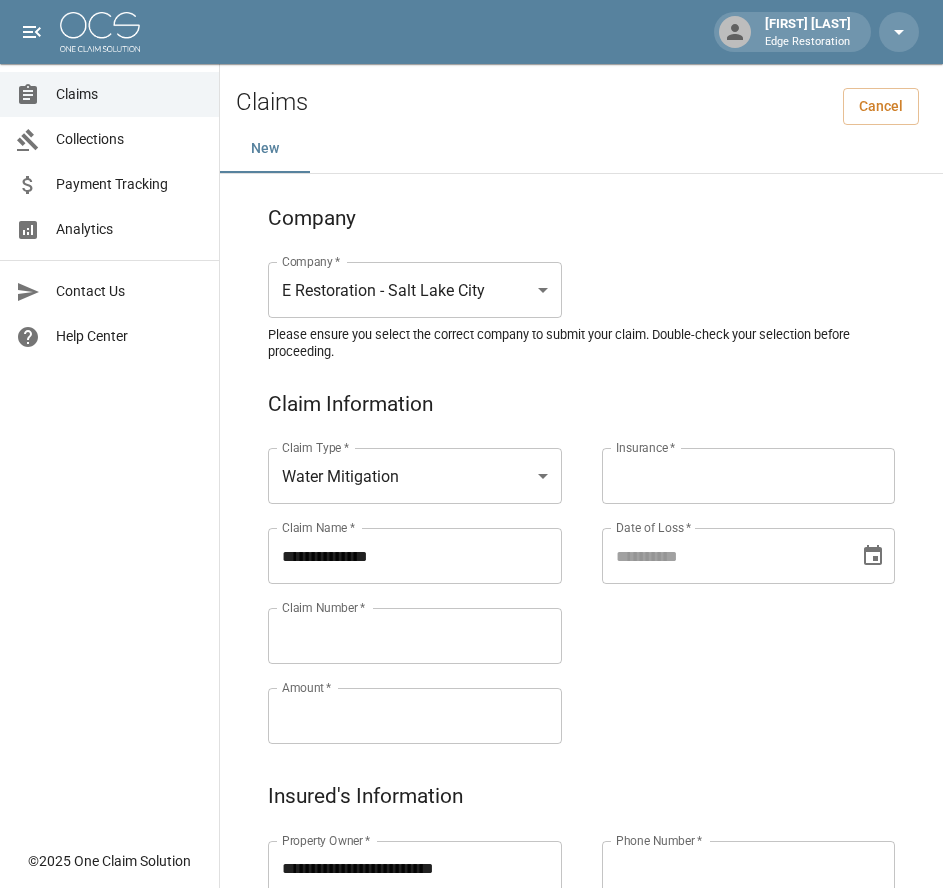 click on "Claim Number   *" at bounding box center [415, 636] 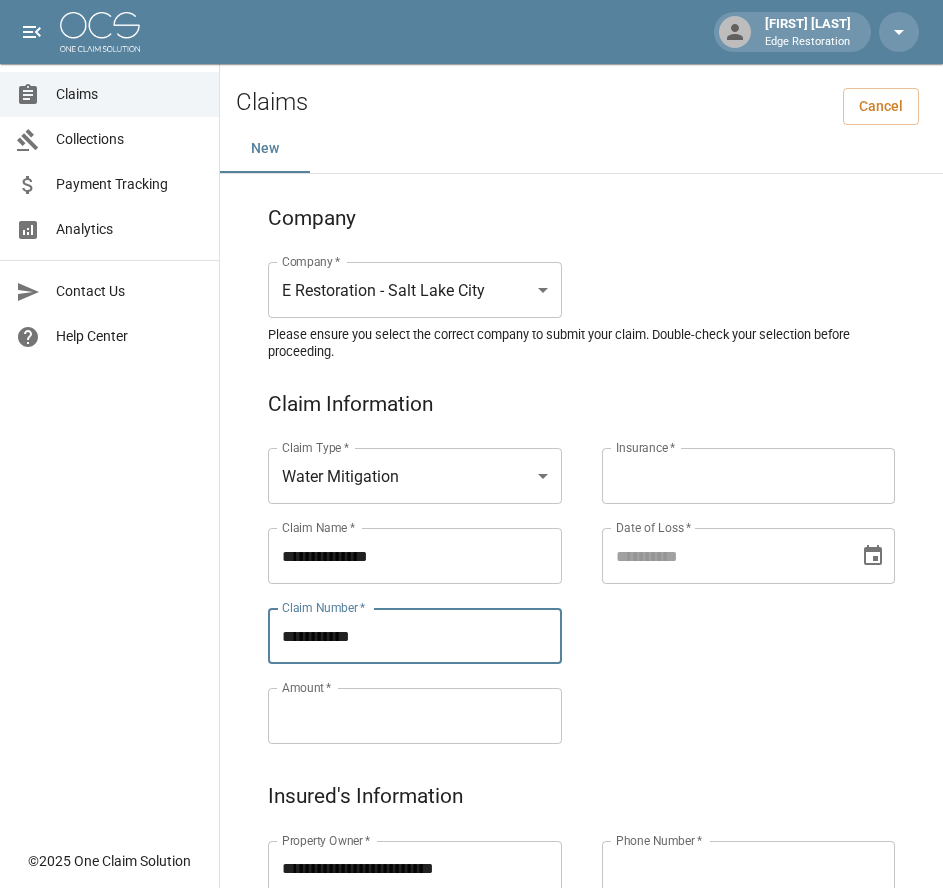 type on "**********" 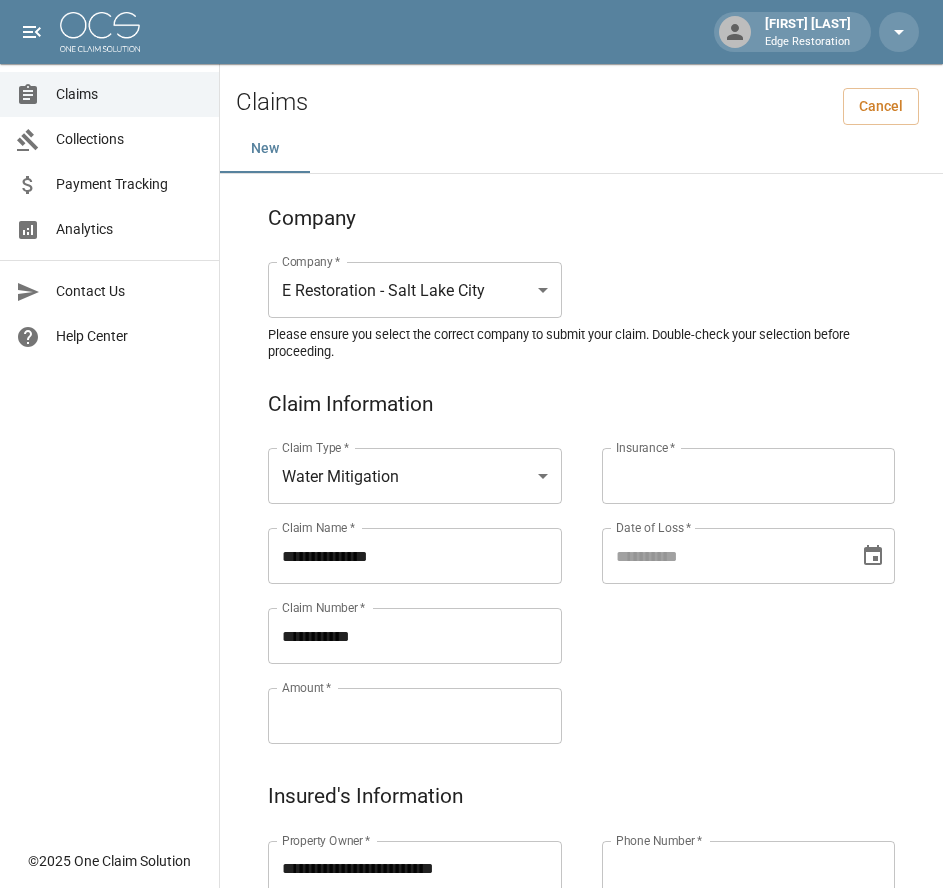 click on "Amount   *" at bounding box center (415, 716) 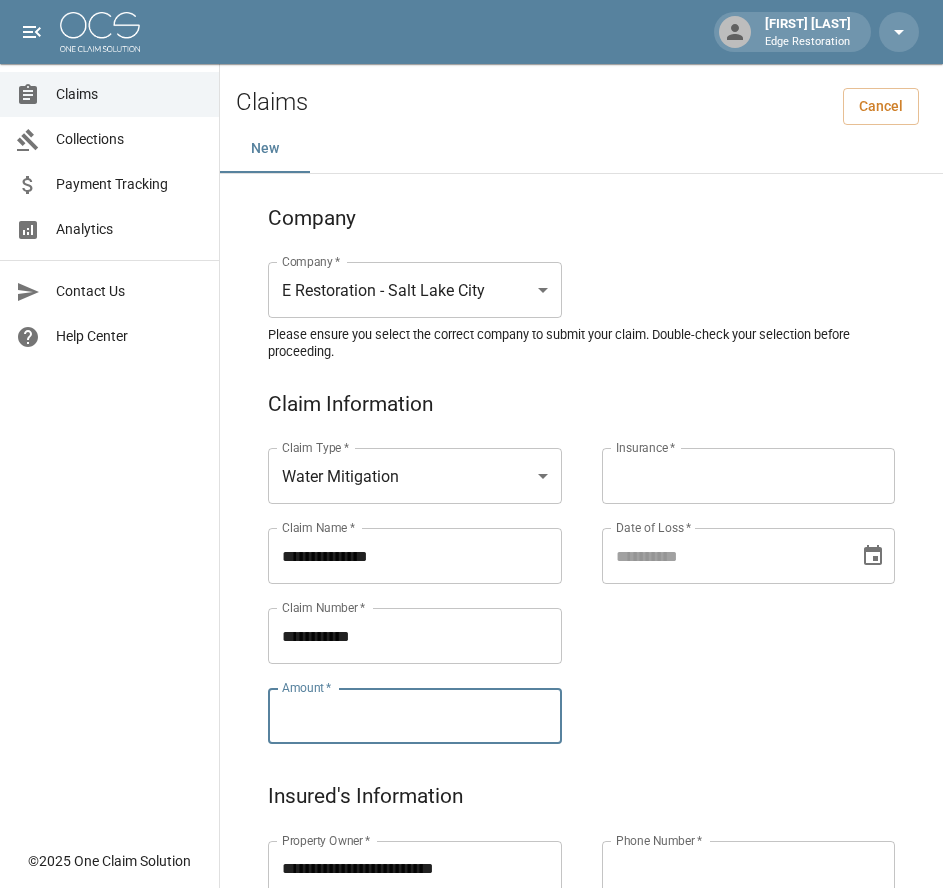 paste on "*********" 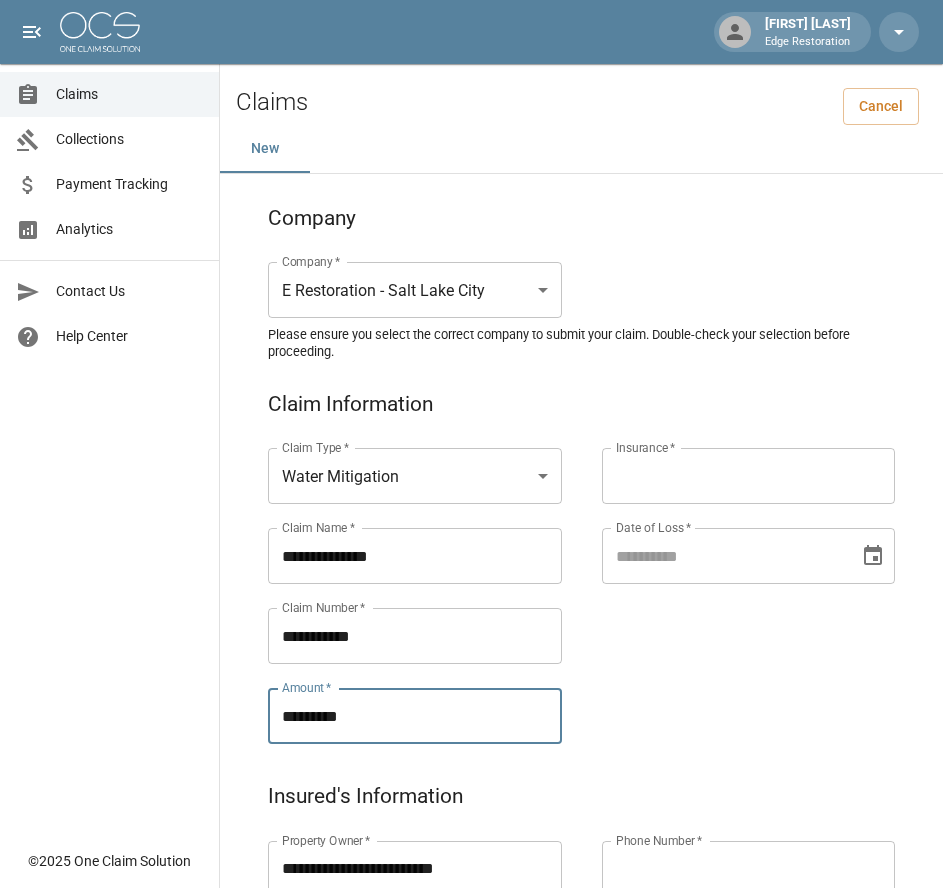 type on "*********" 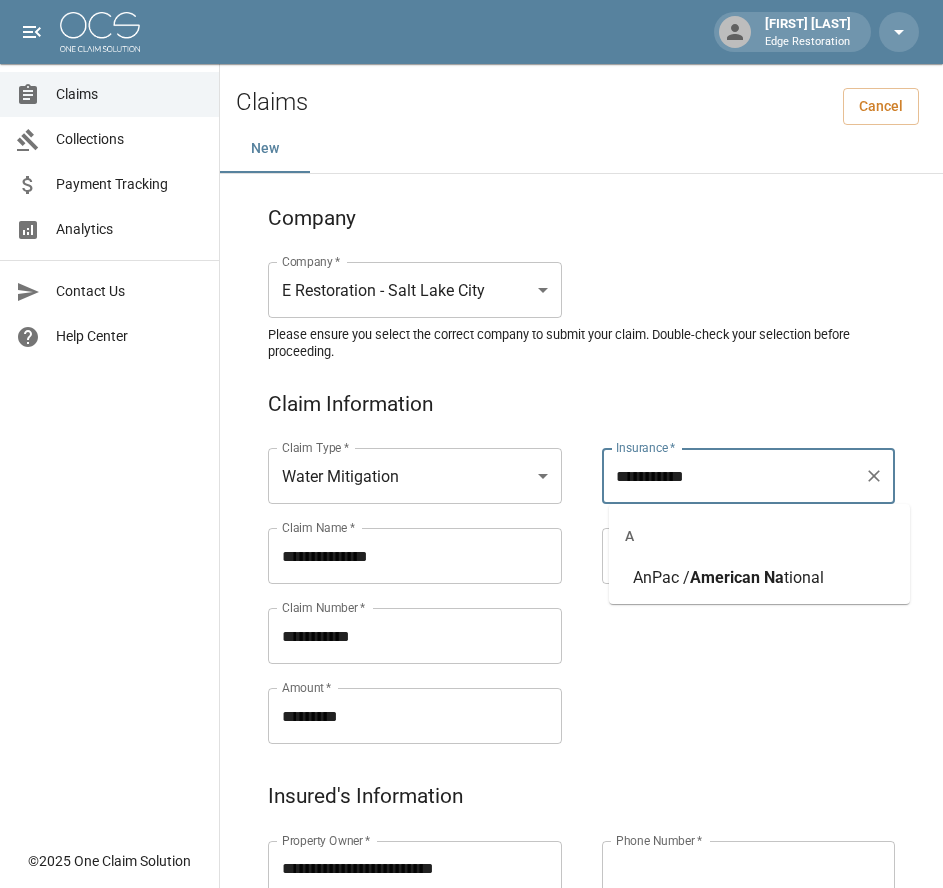 click on "AnPac /" at bounding box center [661, 577] 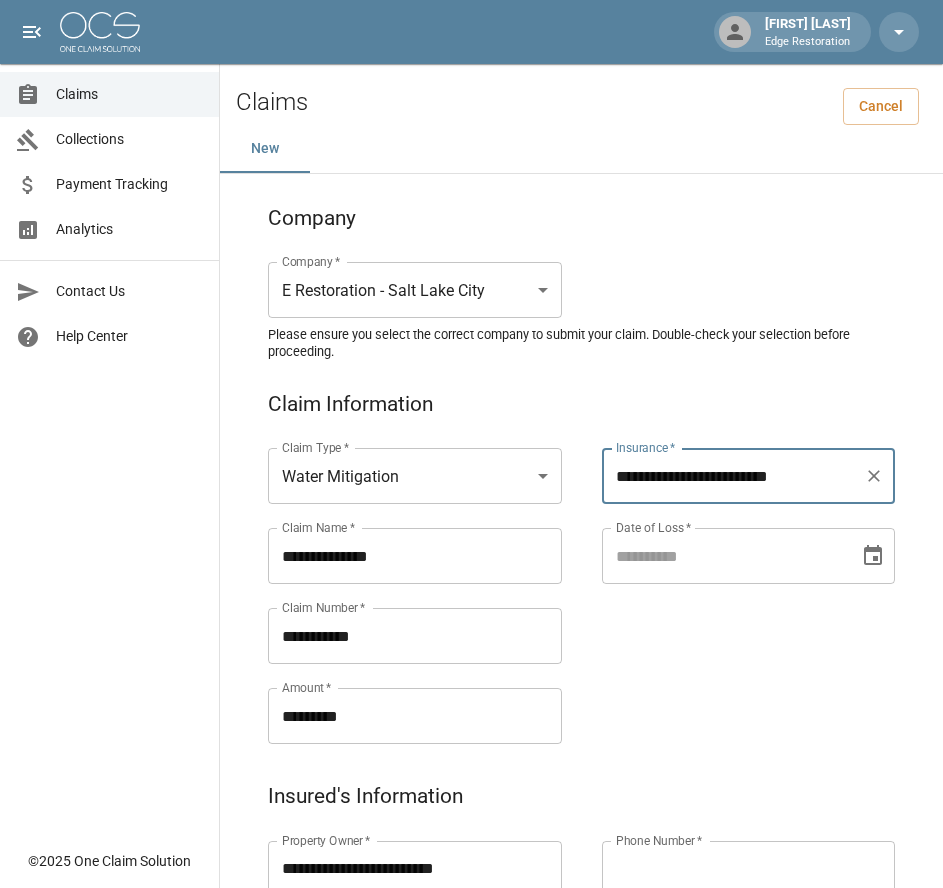type on "**********" 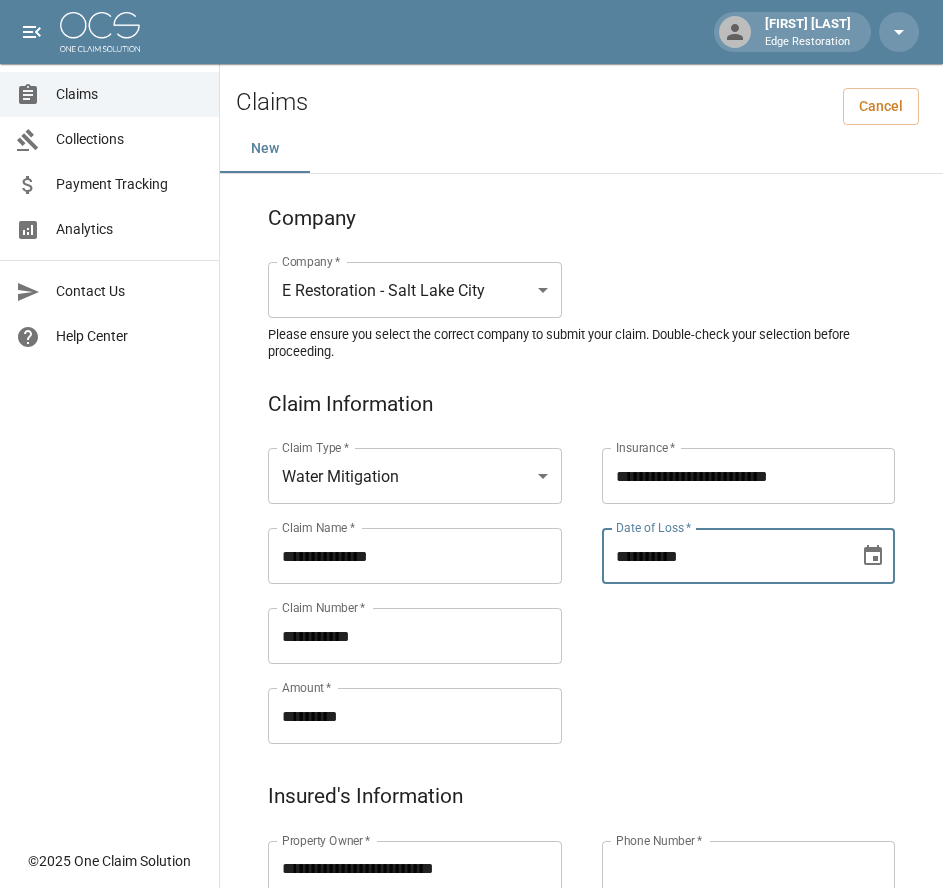 type on "**********" 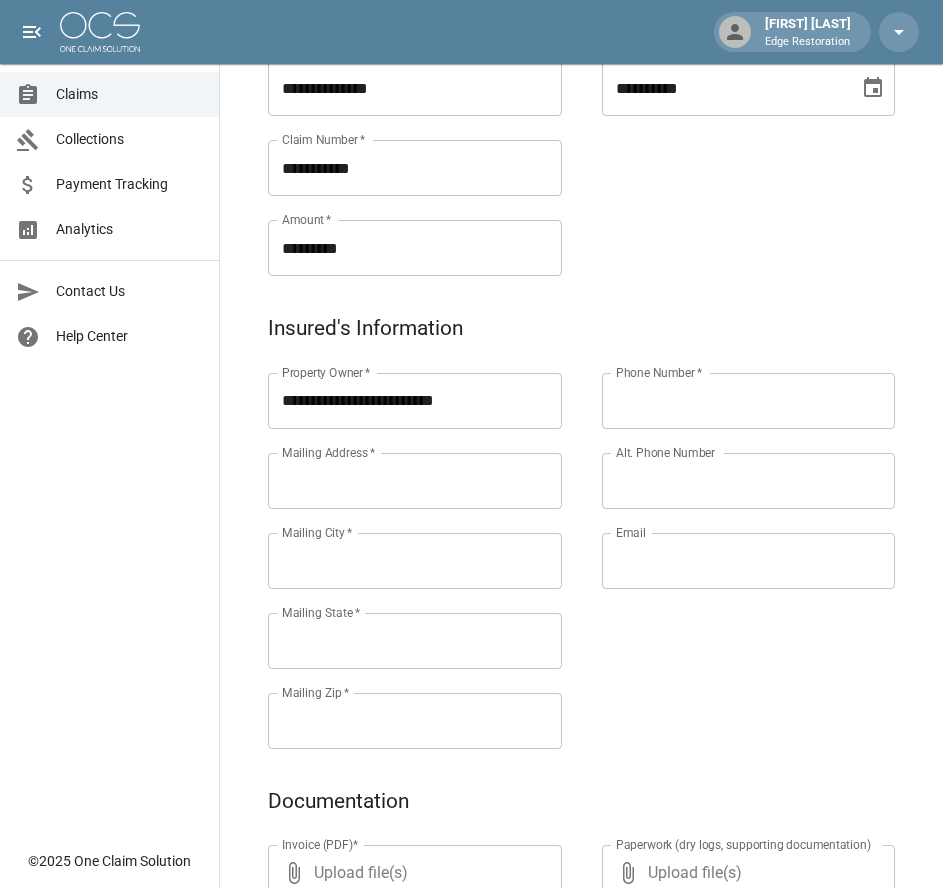 scroll, scrollTop: 550, scrollLeft: 0, axis: vertical 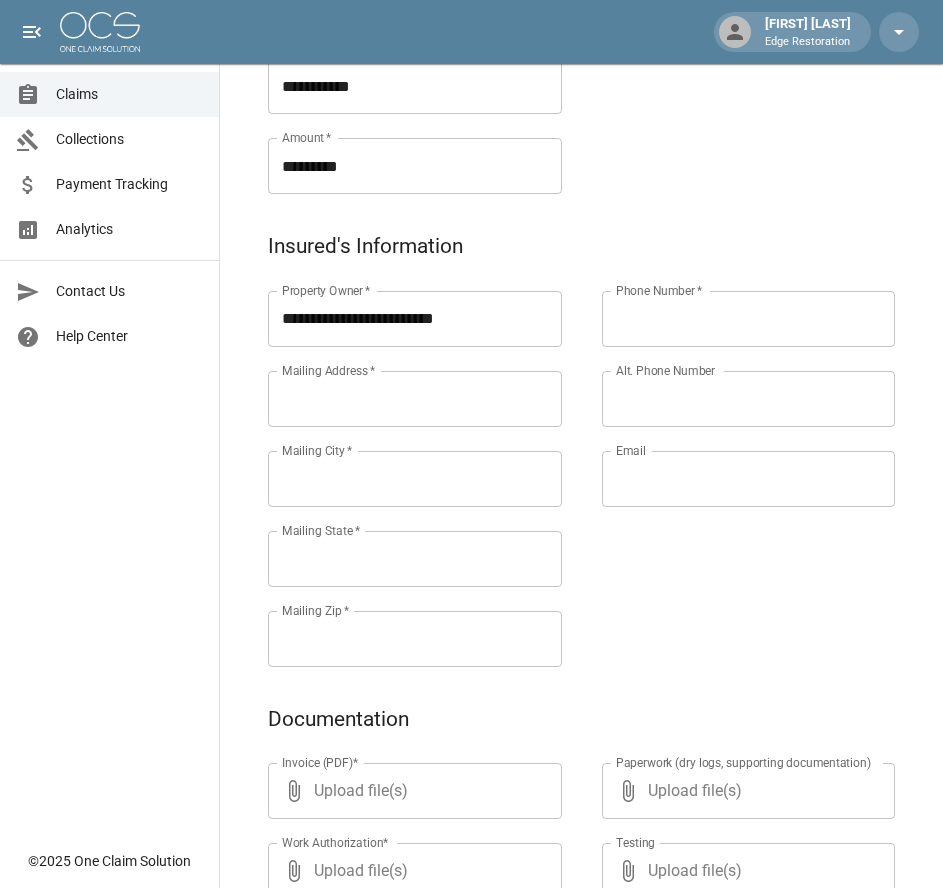 click on "Mailing Address   *" at bounding box center (415, 399) 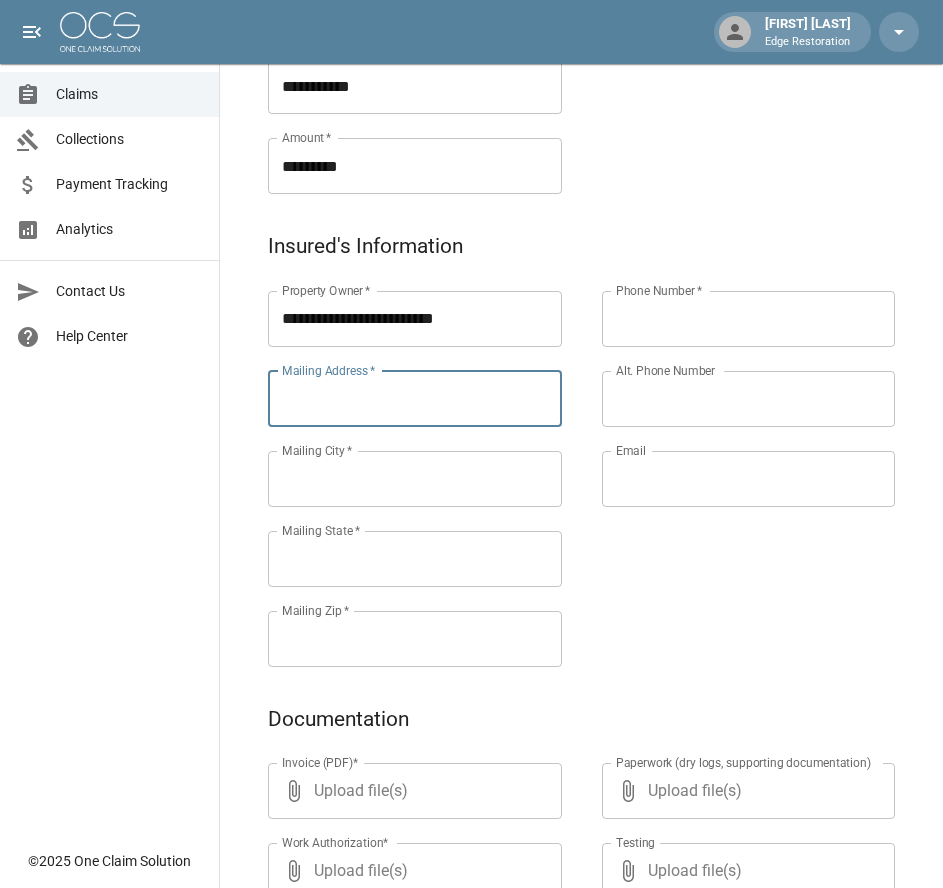 paste on "**********" 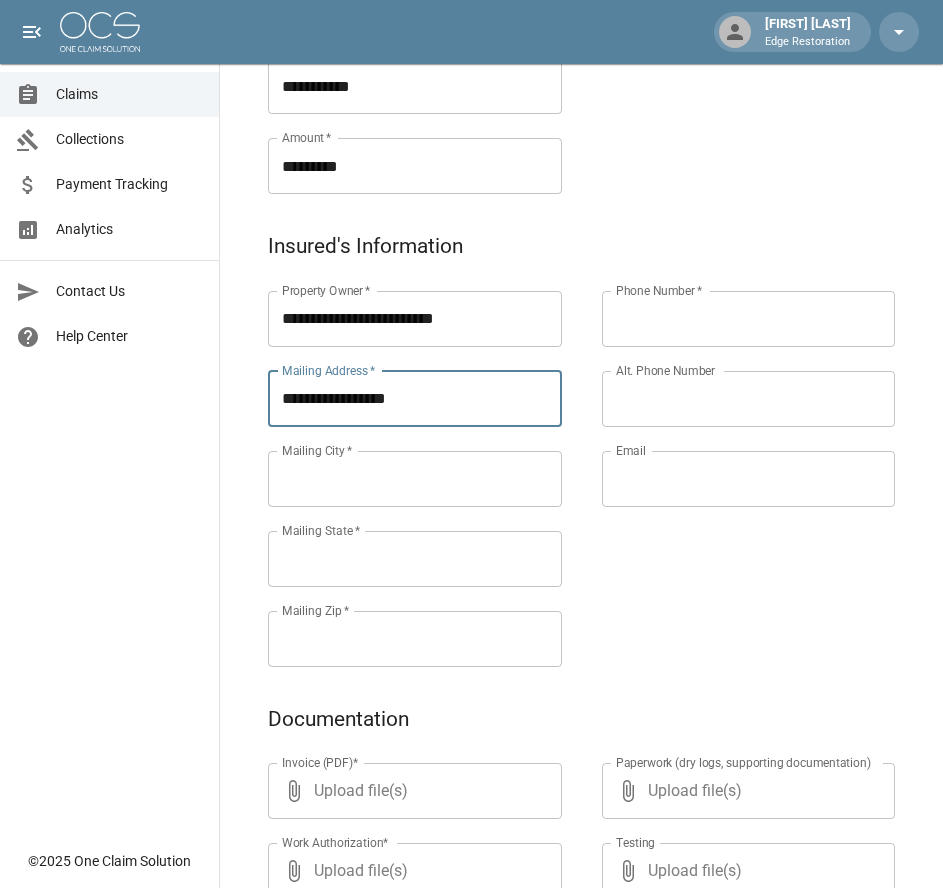 type on "**********" 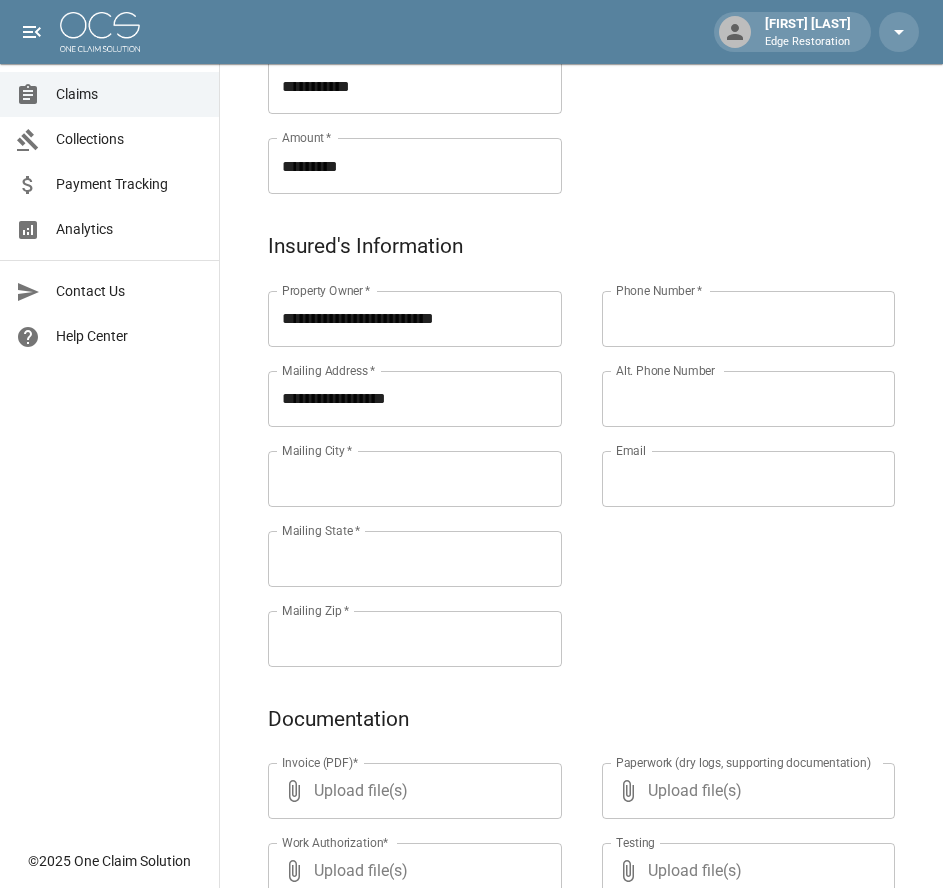 click on "Mailing City   *" at bounding box center [415, 479] 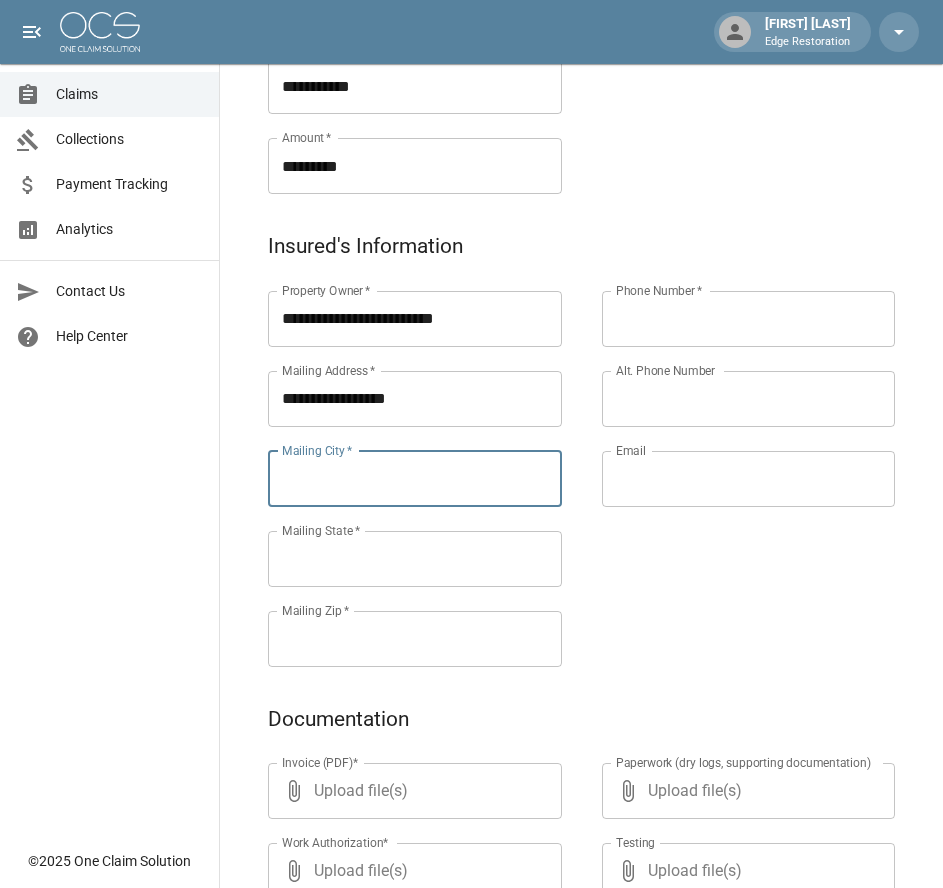 paste on "**********" 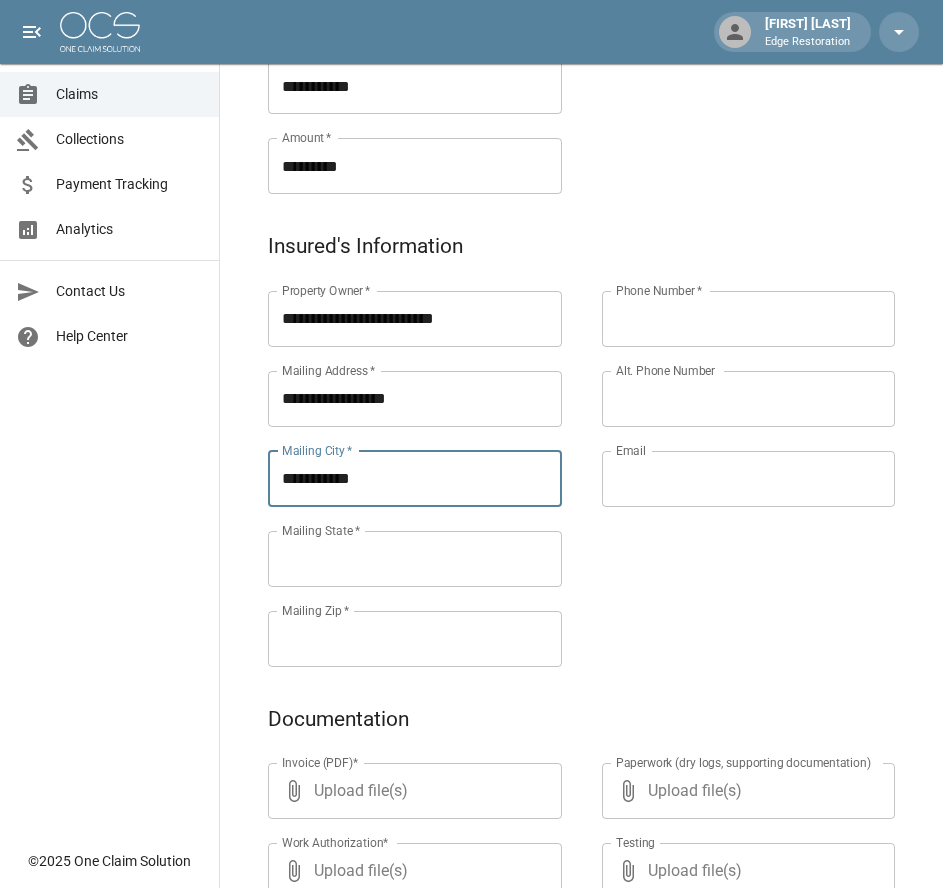 type on "**********" 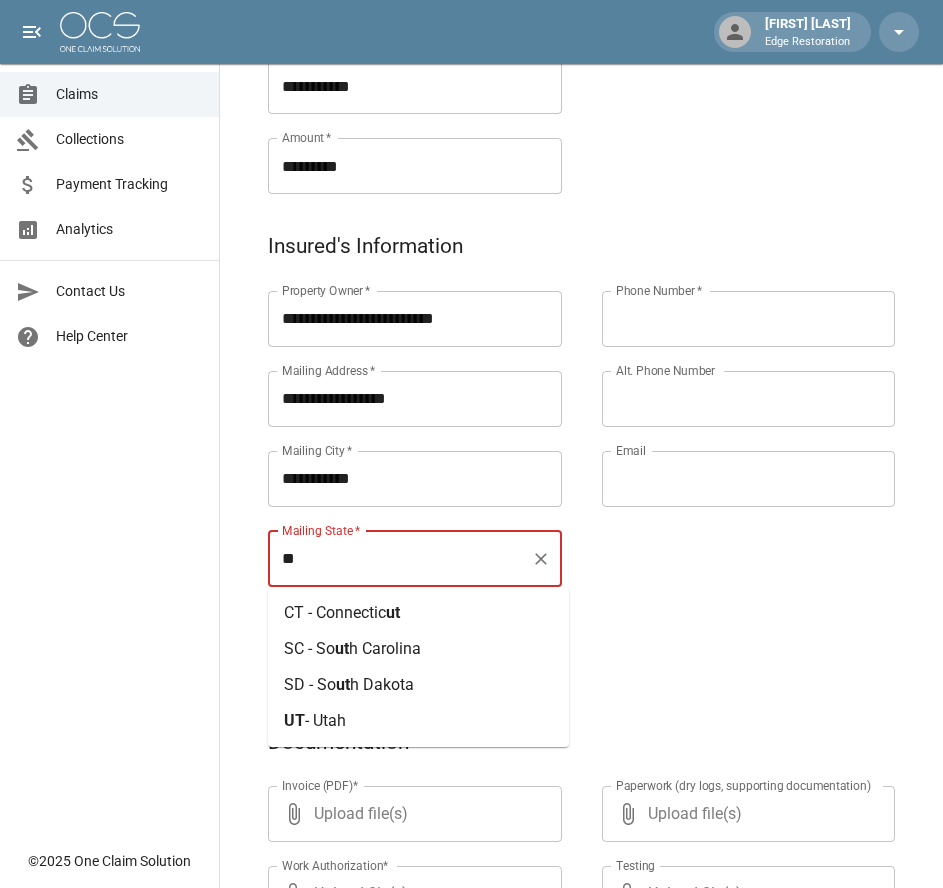 click on "[STATE] - [STATE]" at bounding box center [315, 721] 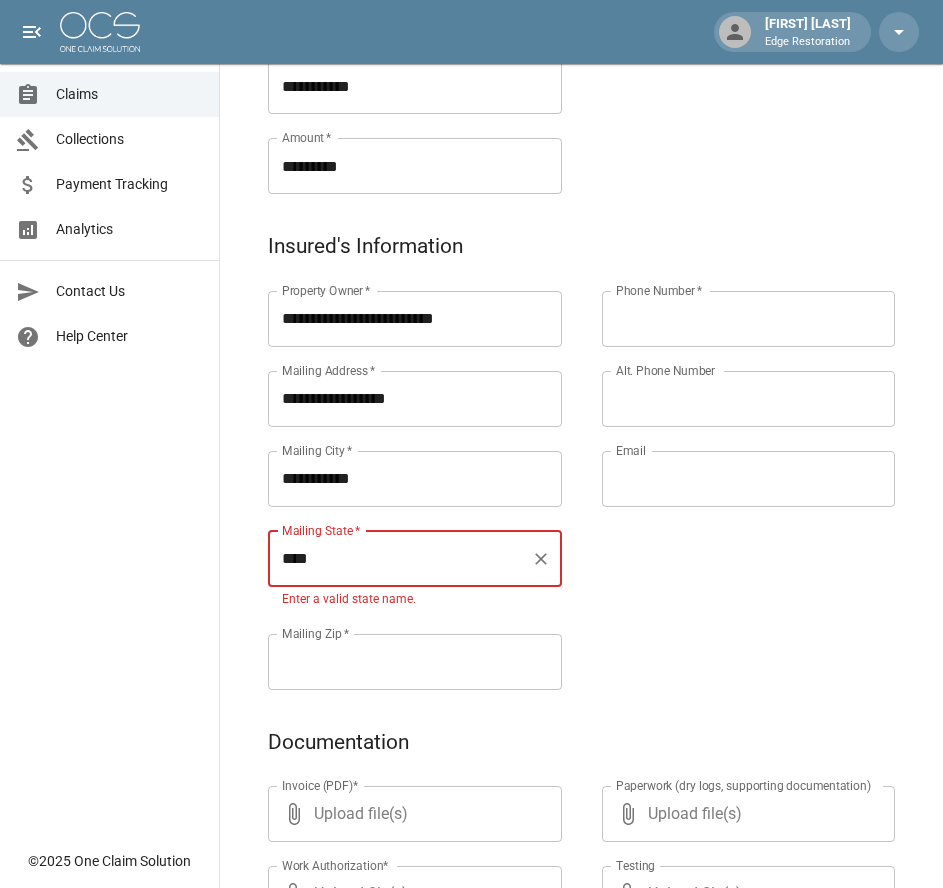 type on "****" 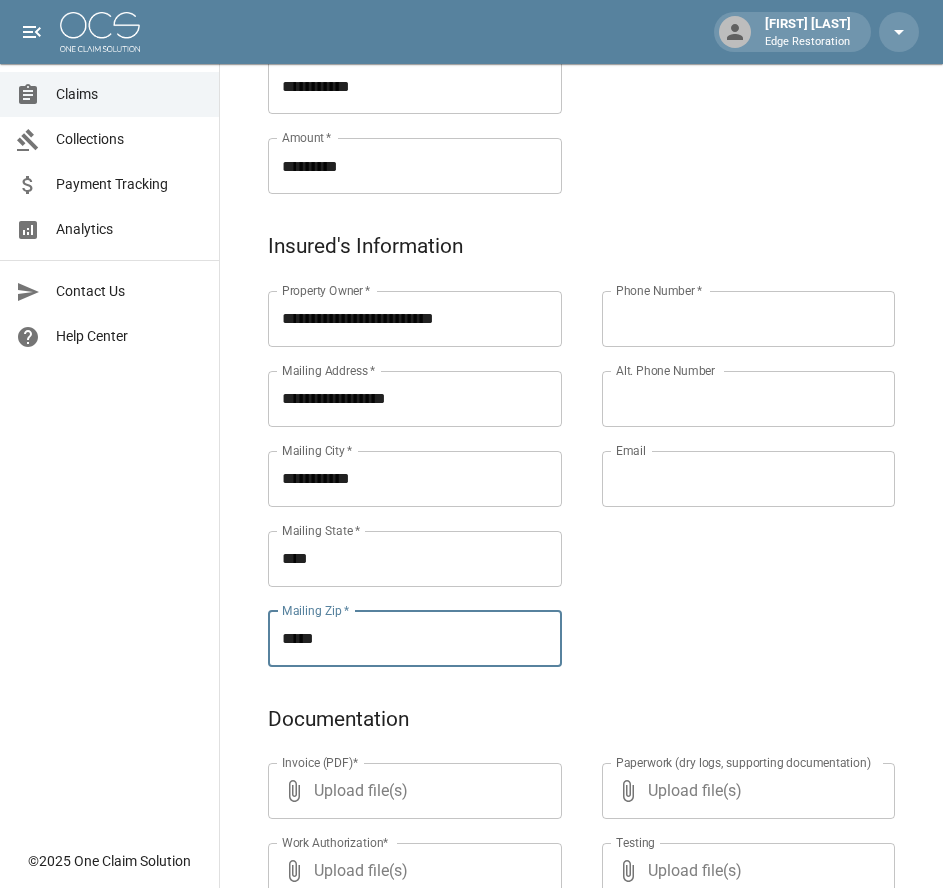 type on "*****" 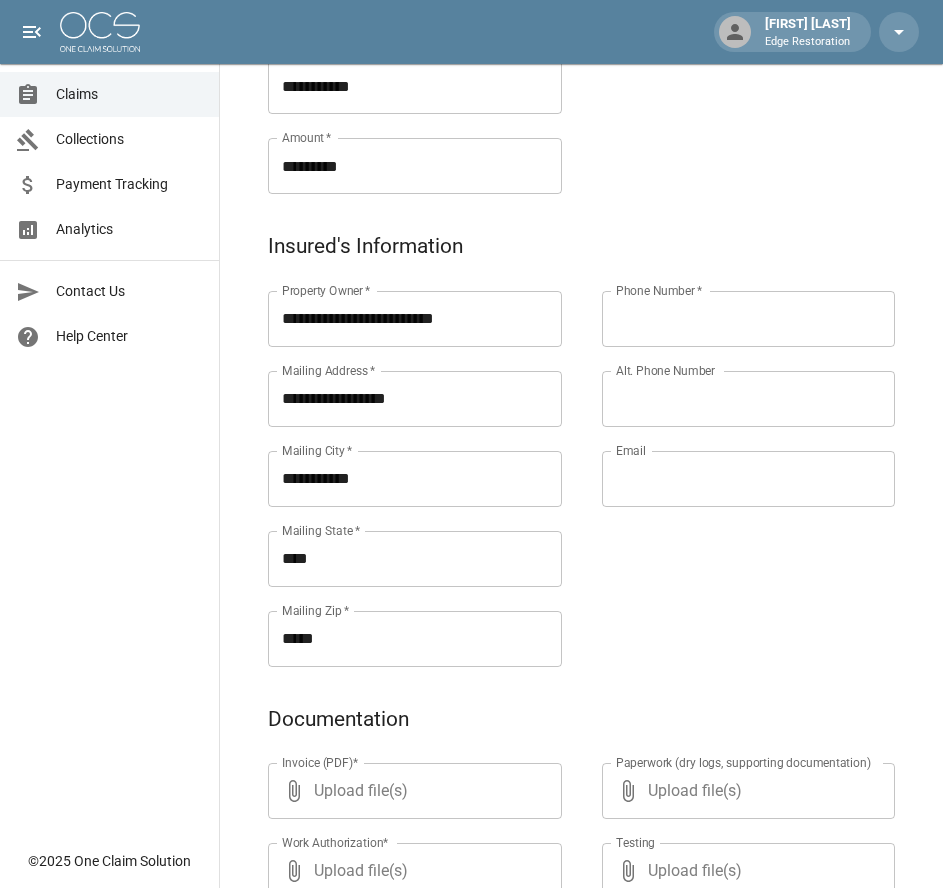 click on "Phone Number   *" at bounding box center [749, 319] 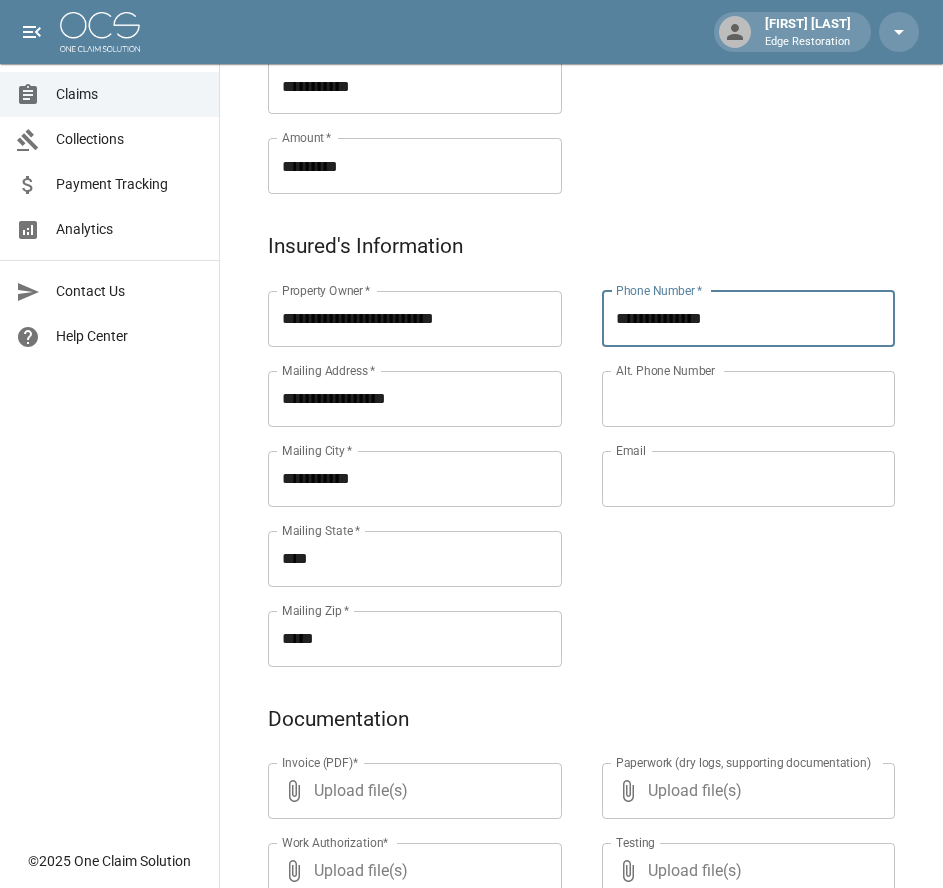 type on "**********" 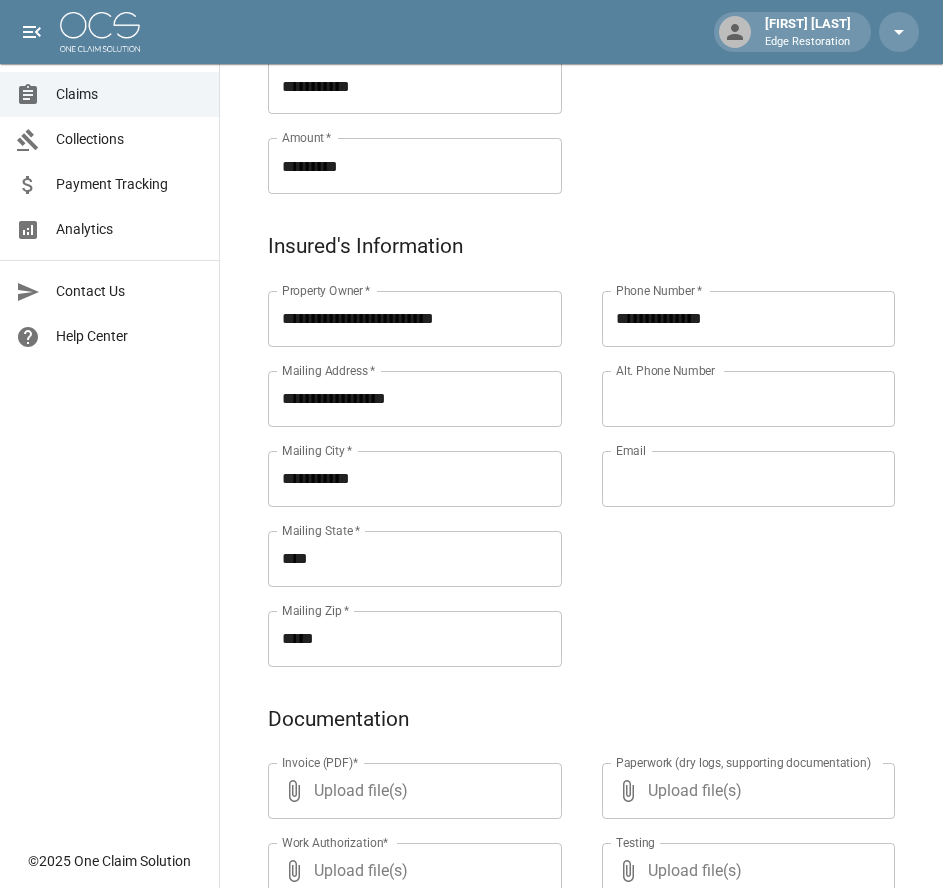 click on "Alt. Phone Number" at bounding box center [749, 399] 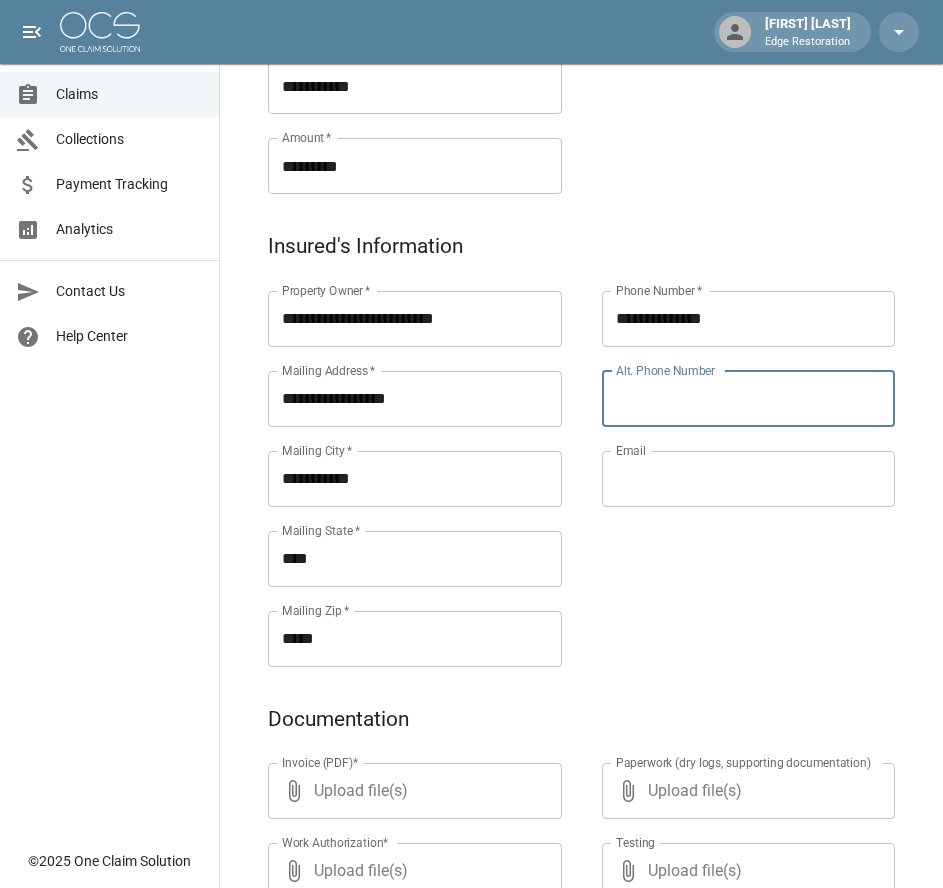paste on "**********" 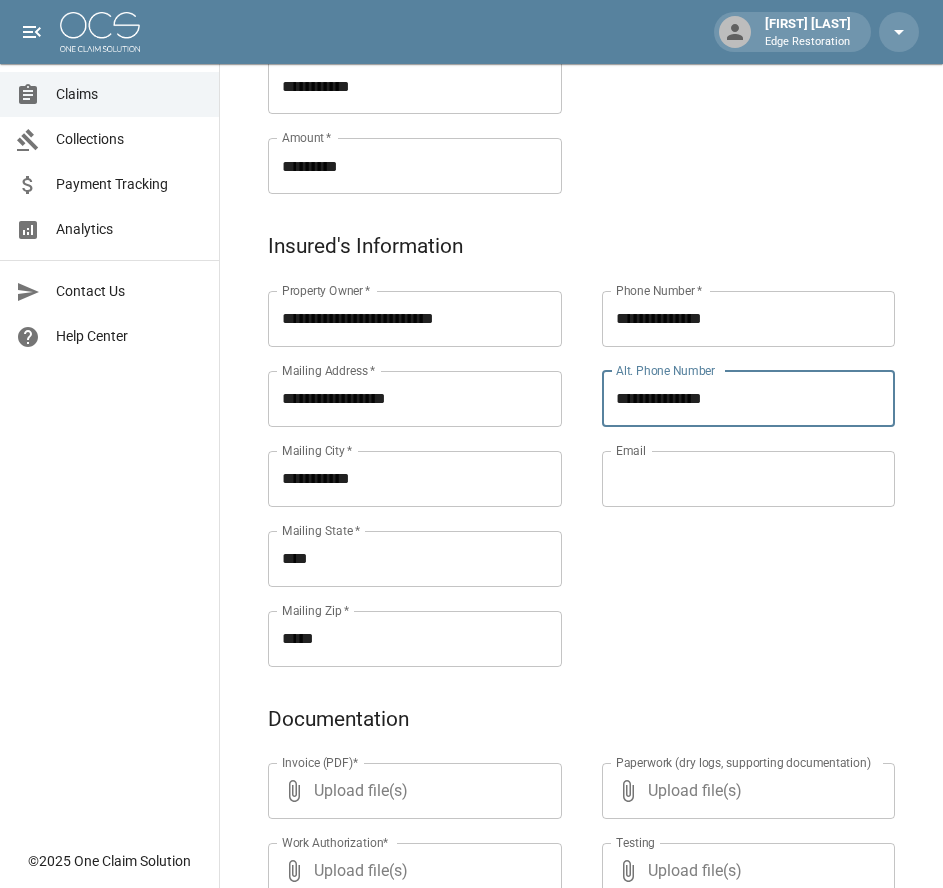 type on "**********" 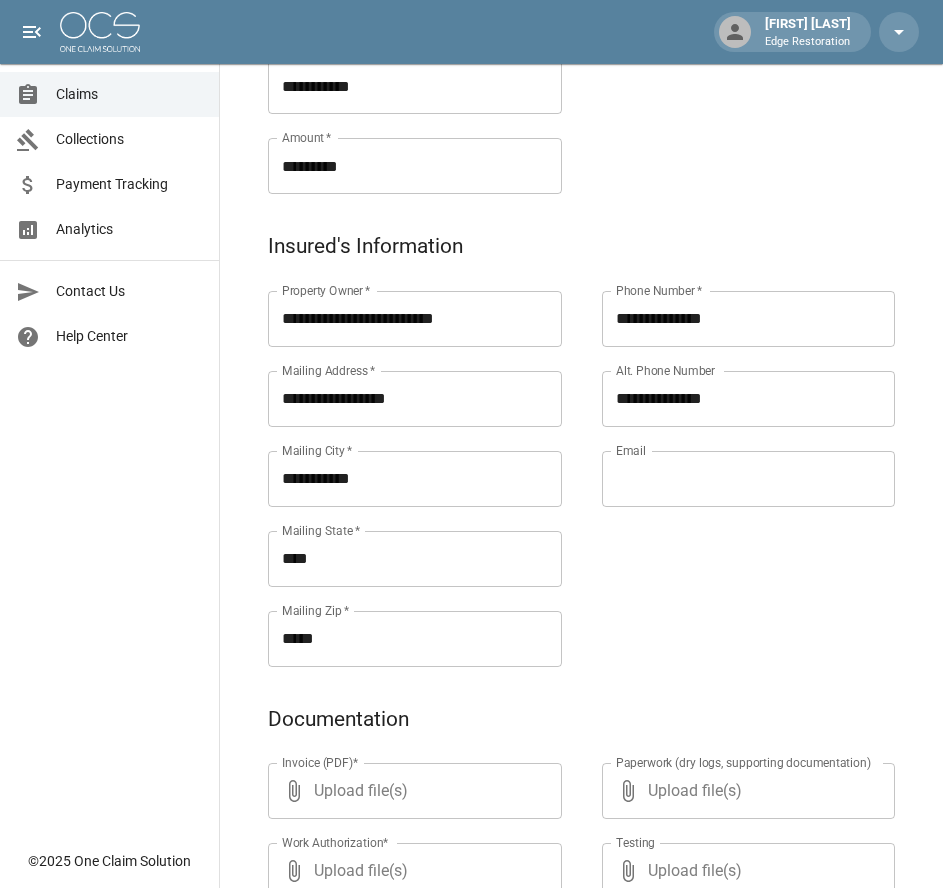 click on "Email" at bounding box center (749, 479) 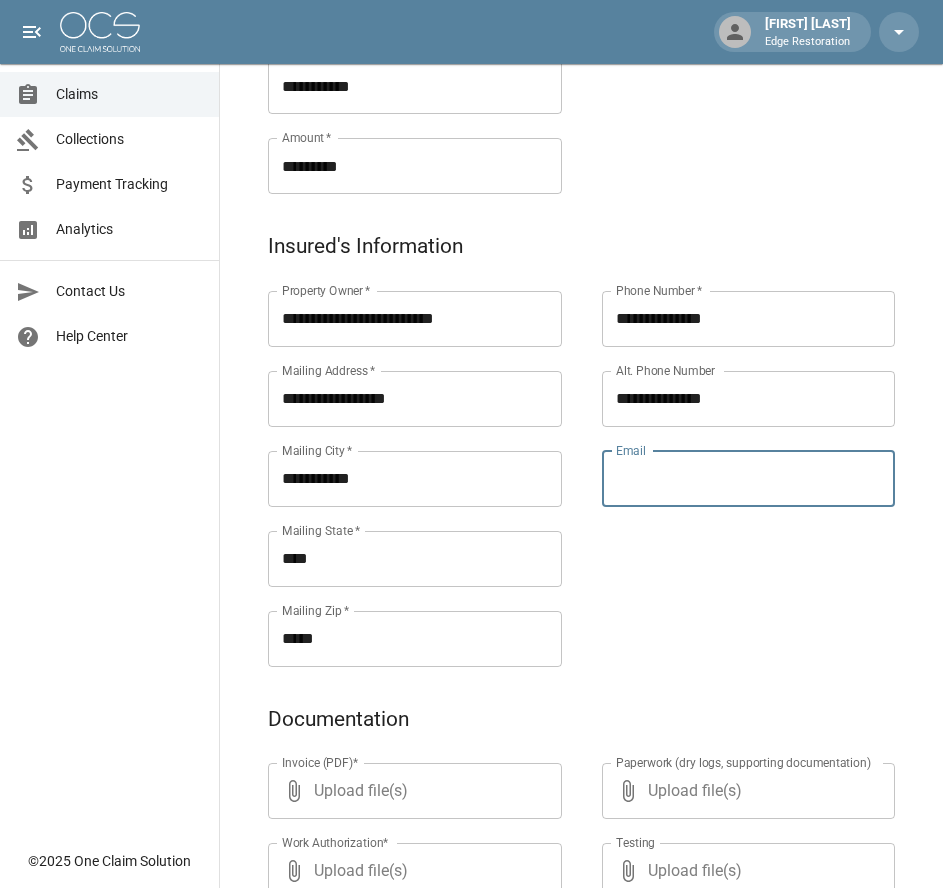 paste on "**********" 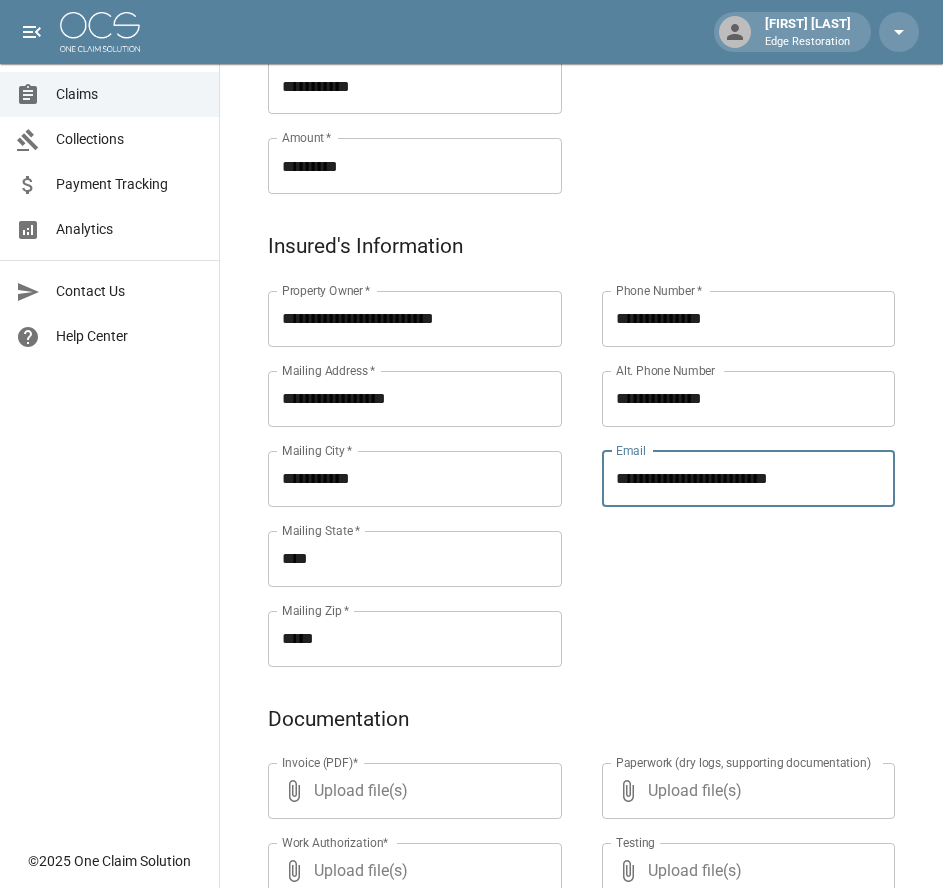 type on "**********" 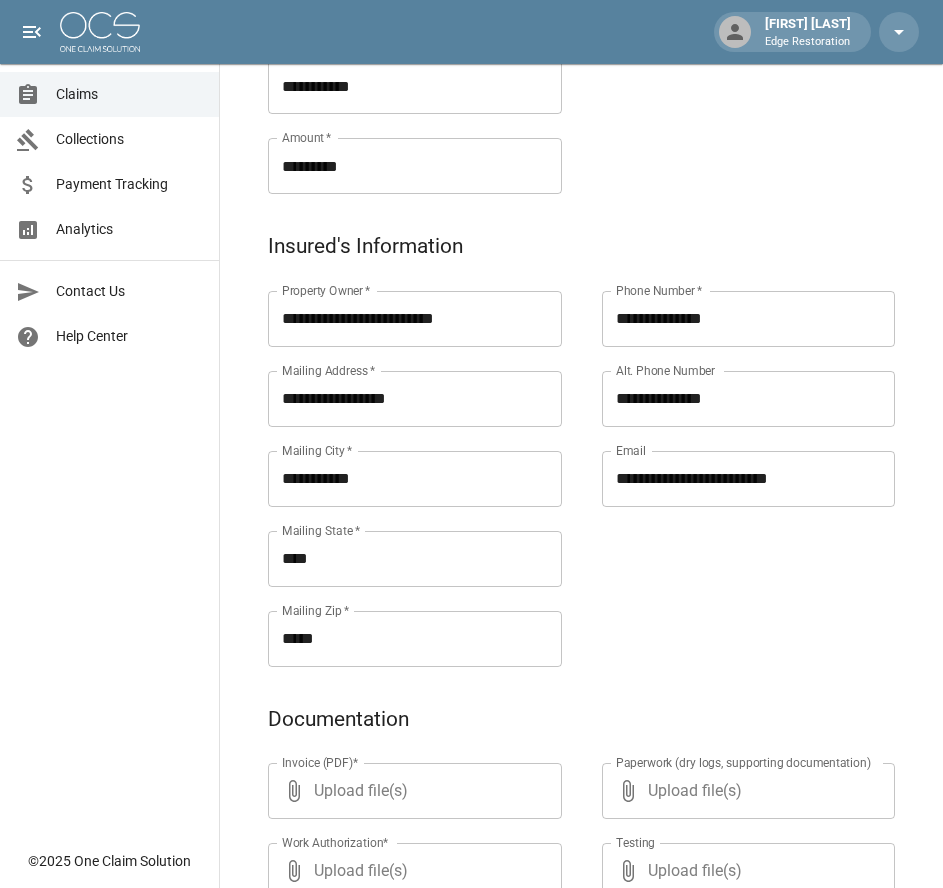 scroll, scrollTop: 971, scrollLeft: 0, axis: vertical 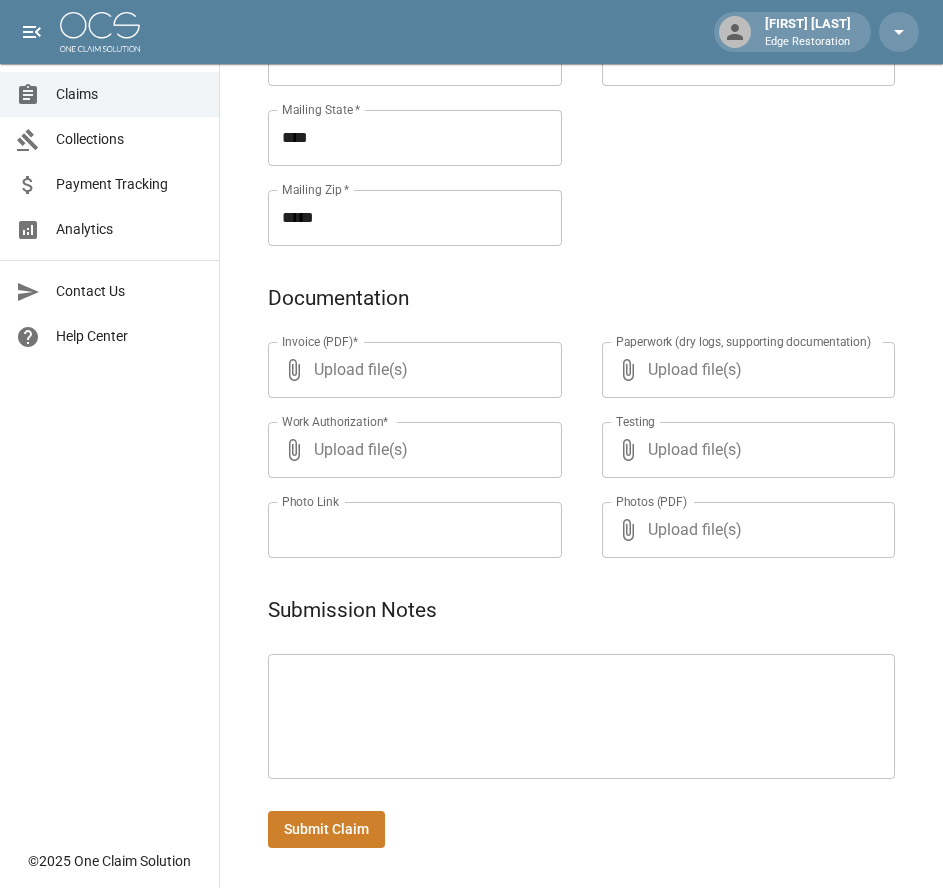 click at bounding box center (581, 717) 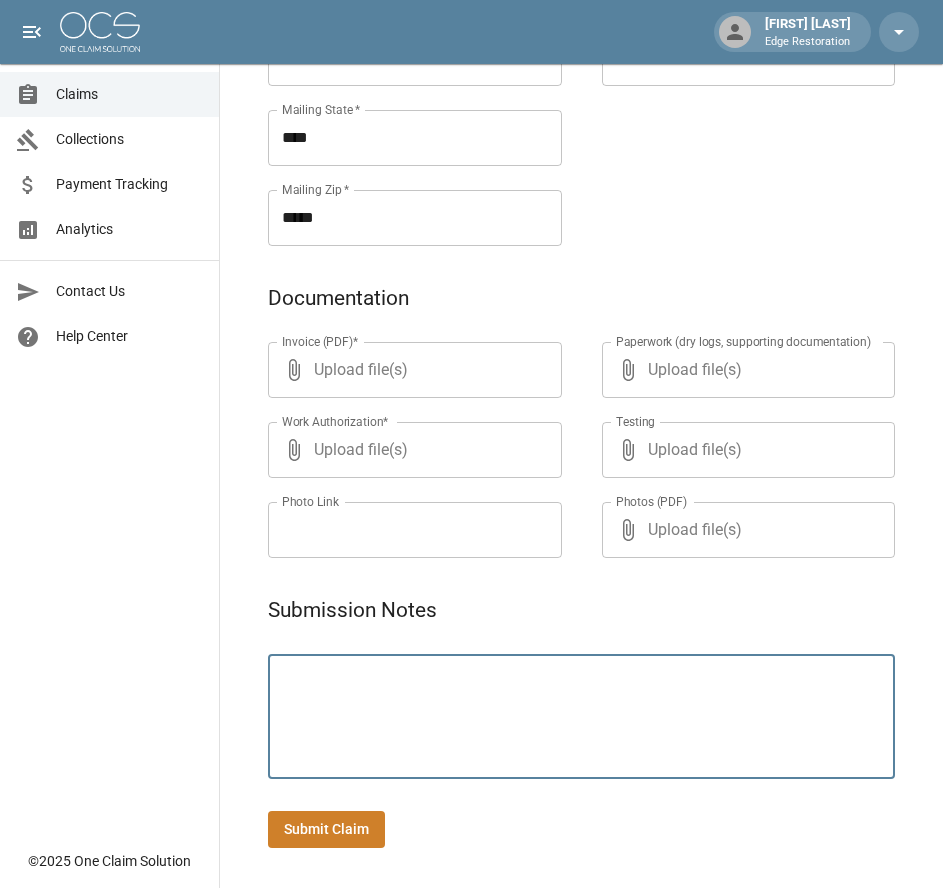 paste on "**********" 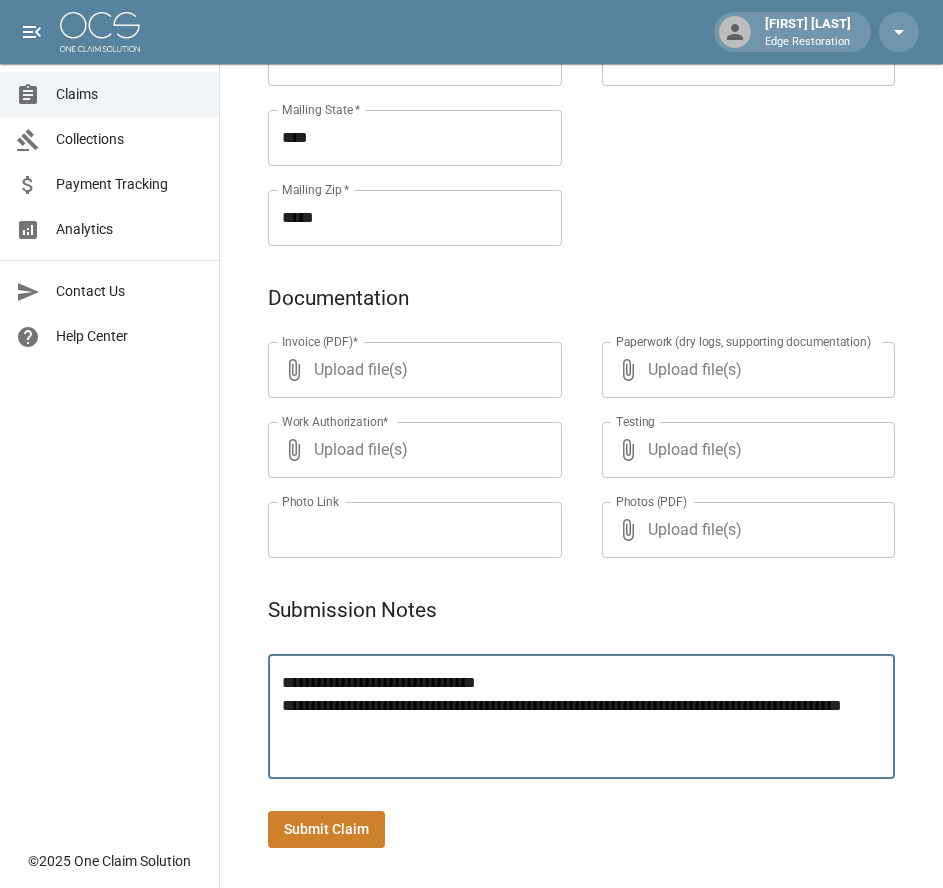 type on "**********" 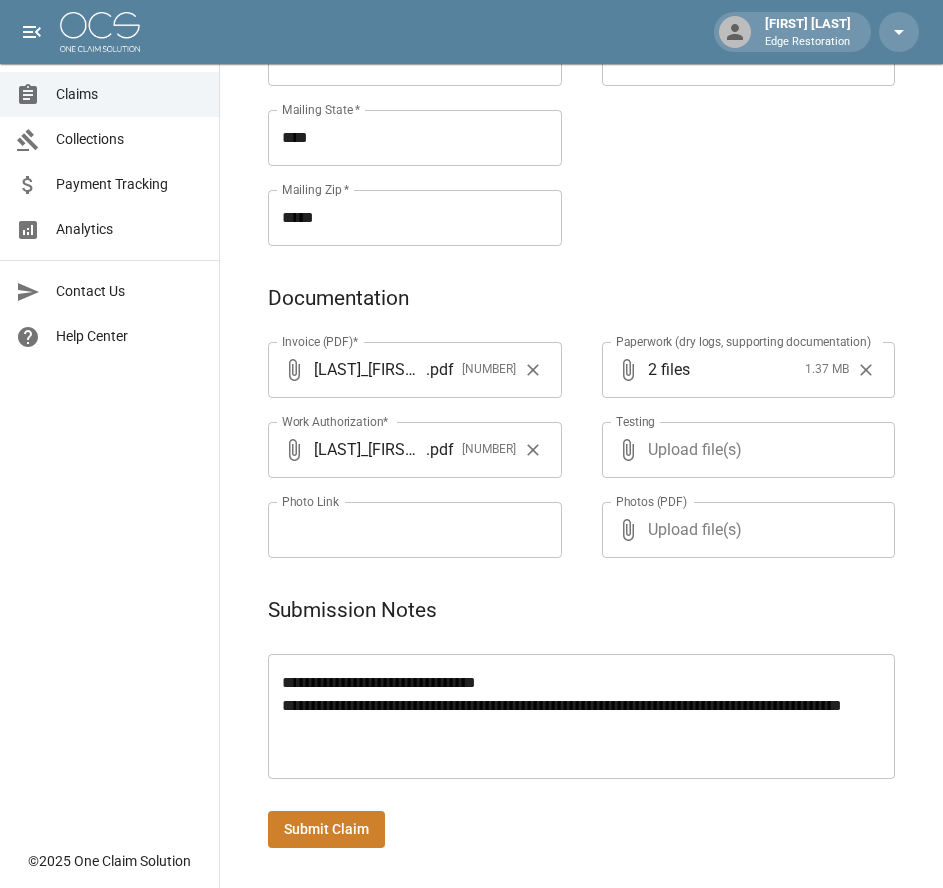 click on "Submit Claim" at bounding box center [326, 829] 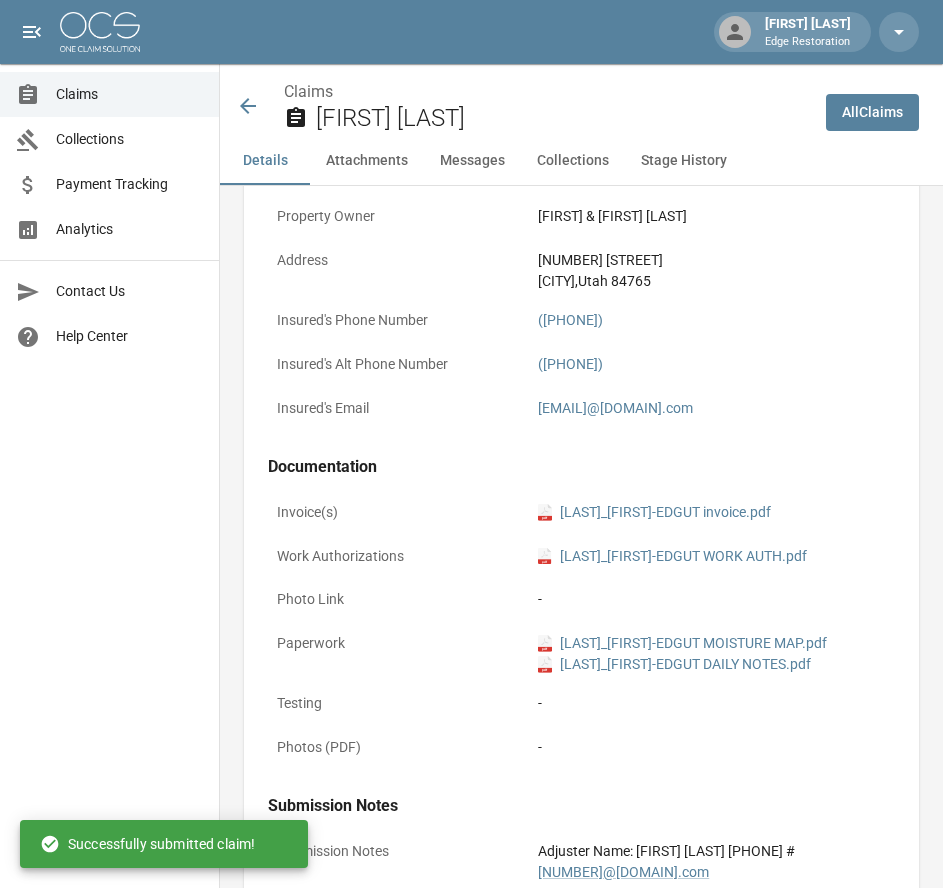 click at bounding box center [100, 32] 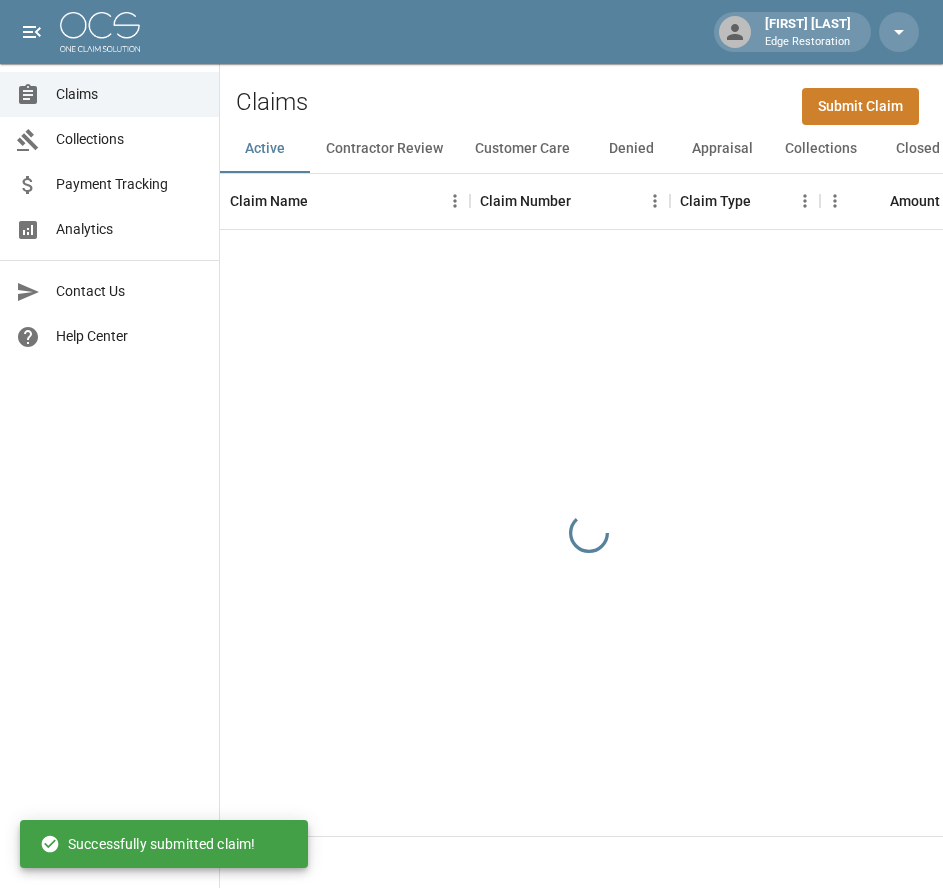 scroll, scrollTop: 0, scrollLeft: 0, axis: both 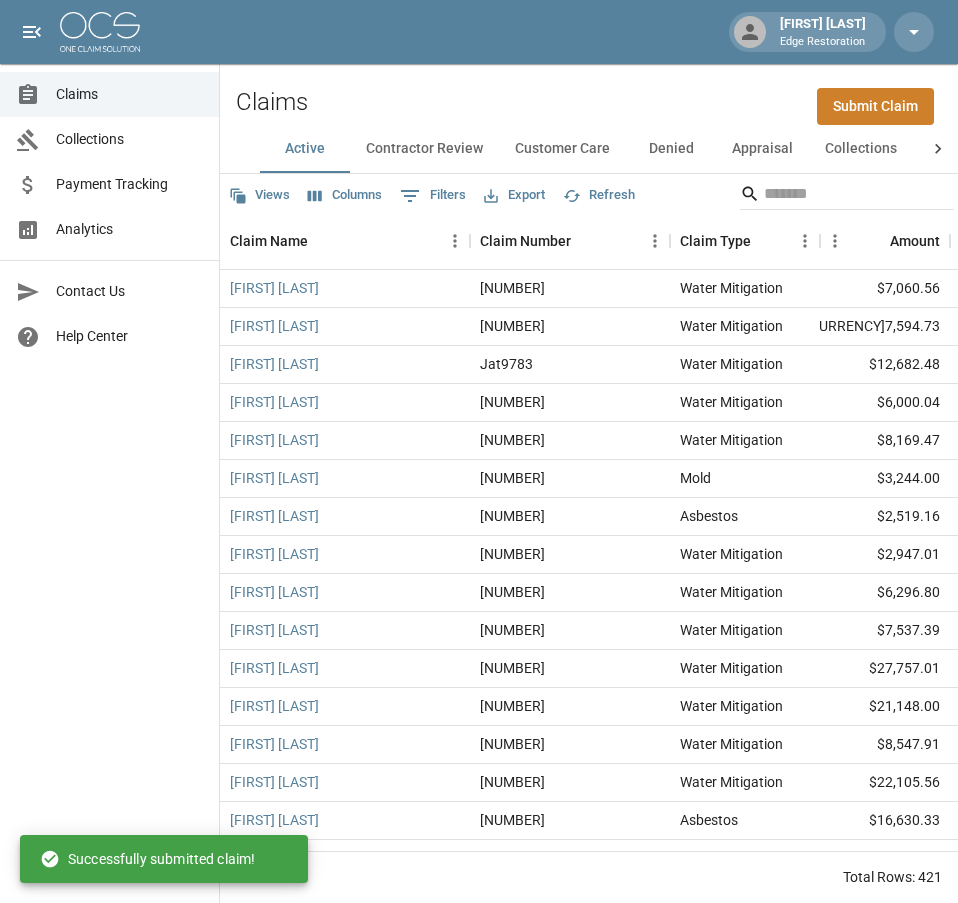 click on "Submit Claim" at bounding box center [875, 106] 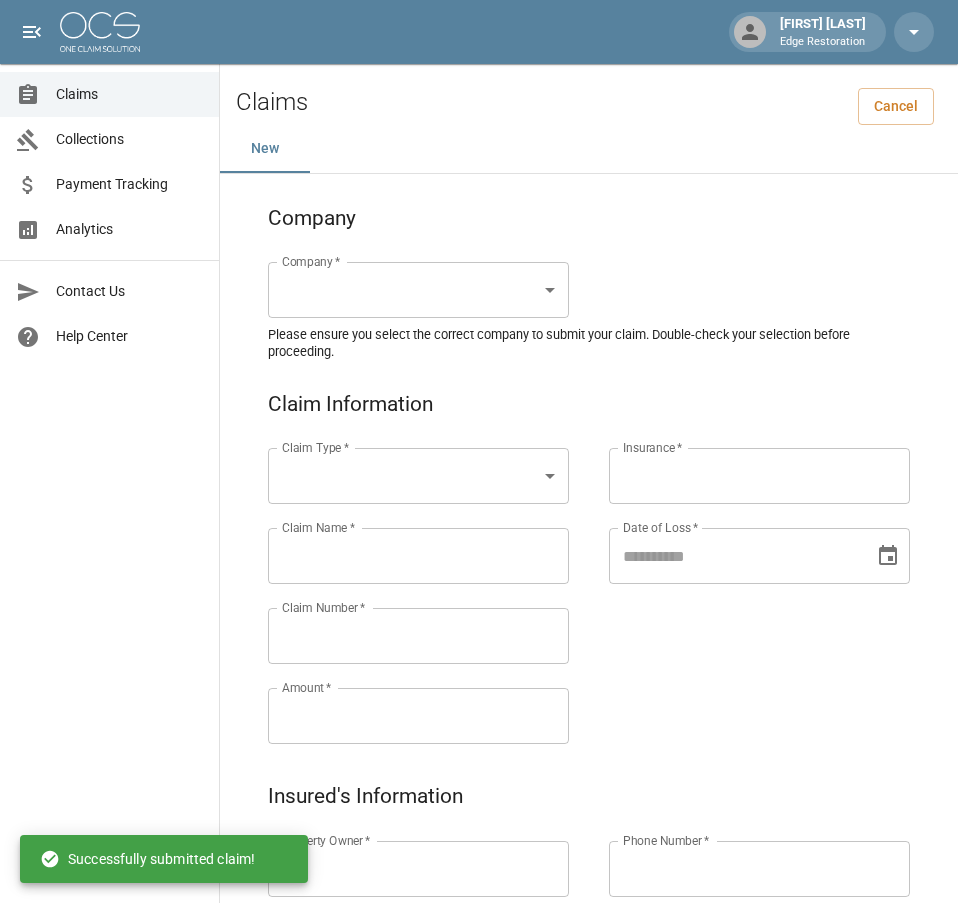 click on "Alicia Tubbs Edge Restoration Claims Collections Payment Tracking Analytics Contact Us Help Center ©  2025   One Claim Solution Claims Cancel New Company Company   * ​ Company   * Please ensure you select the correct company to submit your claim. Double-check your selection before proceeding. Claim Information Claim Type   * ​ Claim Type   * Claim Name   * Claim Name   * Claim Number   * Claim Number   * Amount   * Amount   * Insurance   * Insurance   * Date of Loss   * Date of Loss   * Insured's Information Property Owner   * Property Owner   * Mailing Address   * Mailing Address   * Mailing City   * Mailing City   * Mailing State   * Mailing State   * Mailing Zip   * Mailing Zip   * Phone Number   * Phone Number   * Alt. Phone Number Alt. Phone Number Email Email Documentation Invoice (PDF)* ​ Upload file(s) Invoice (PDF)* Work Authorization* ​ Upload file(s) Work Authorization* Photo Link Photo Link ​ Upload file(s) Testing ​ ​" at bounding box center [479, 929] 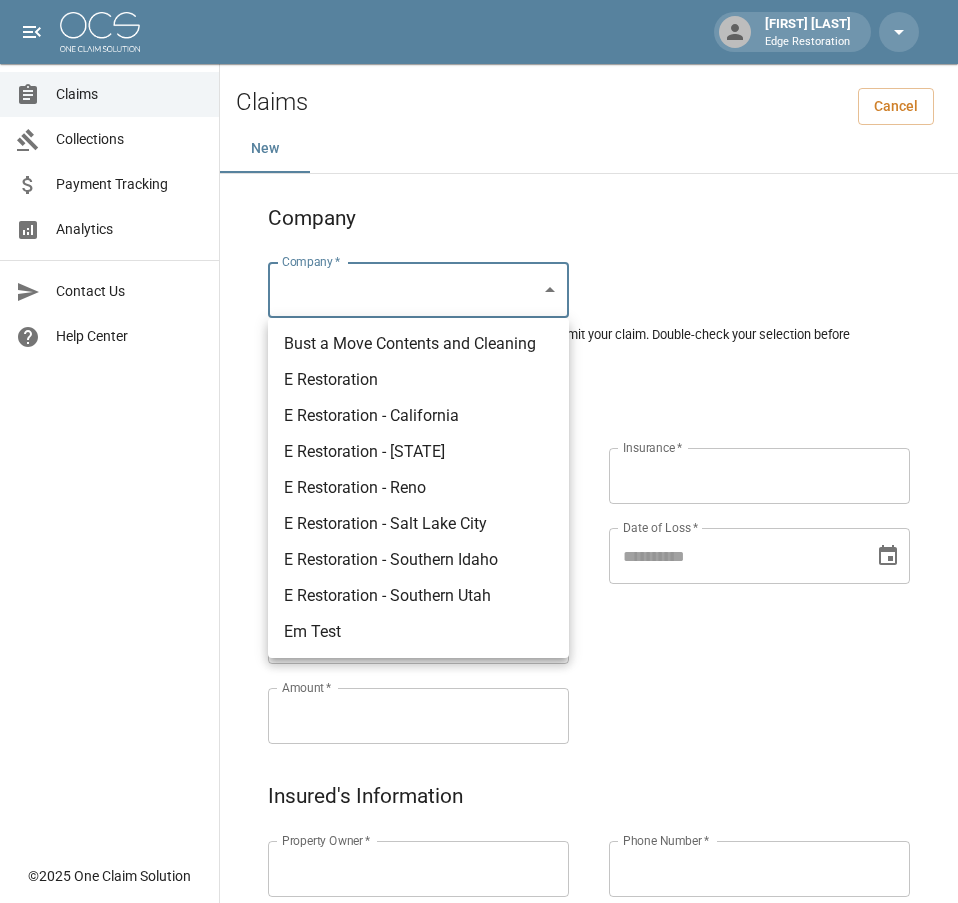 click on "E Restoration - Southern Utah" at bounding box center [418, 596] 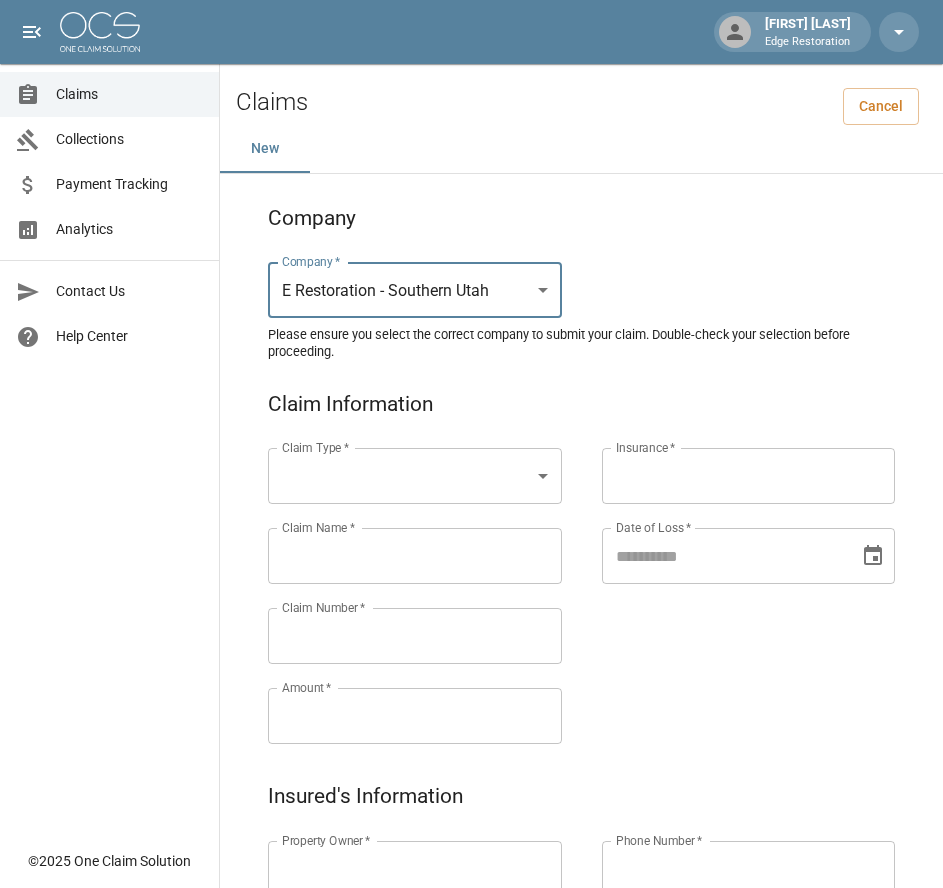 click on "Alicia Tubbs Edge Restoration Claims Collections Payment Tracking Analytics Contact Us Help Center ©  2025   One Claim Solution Claims Cancel New Company Company   * E Restoration - Southern Utah ******* Company   * Please ensure you select the correct company to submit your claim. Double-check your selection before proceeding. Claim Information Claim Type   * ​ Claim Type   * Claim Name   * Claim Name   * Claim Number   * Claim Number   * Amount   * Amount   * Insurance   * Insurance   * Date of Loss   * Date of Loss   * Insured's Information Property Owner   * Property Owner   * Mailing Address   * Mailing Address   * Mailing City   * Mailing City   * Mailing State   * Mailing State   * Mailing Zip   * Mailing Zip   * Phone Number   * Phone Number   * Alt. Phone Number Alt. Phone Number Email Email Documentation Invoice (PDF)* ​ Upload file(s) Invoice (PDF)* Work Authorization* ​ Upload file(s) Work Authorization* Photo Link Photo Link *" at bounding box center [471, 929] 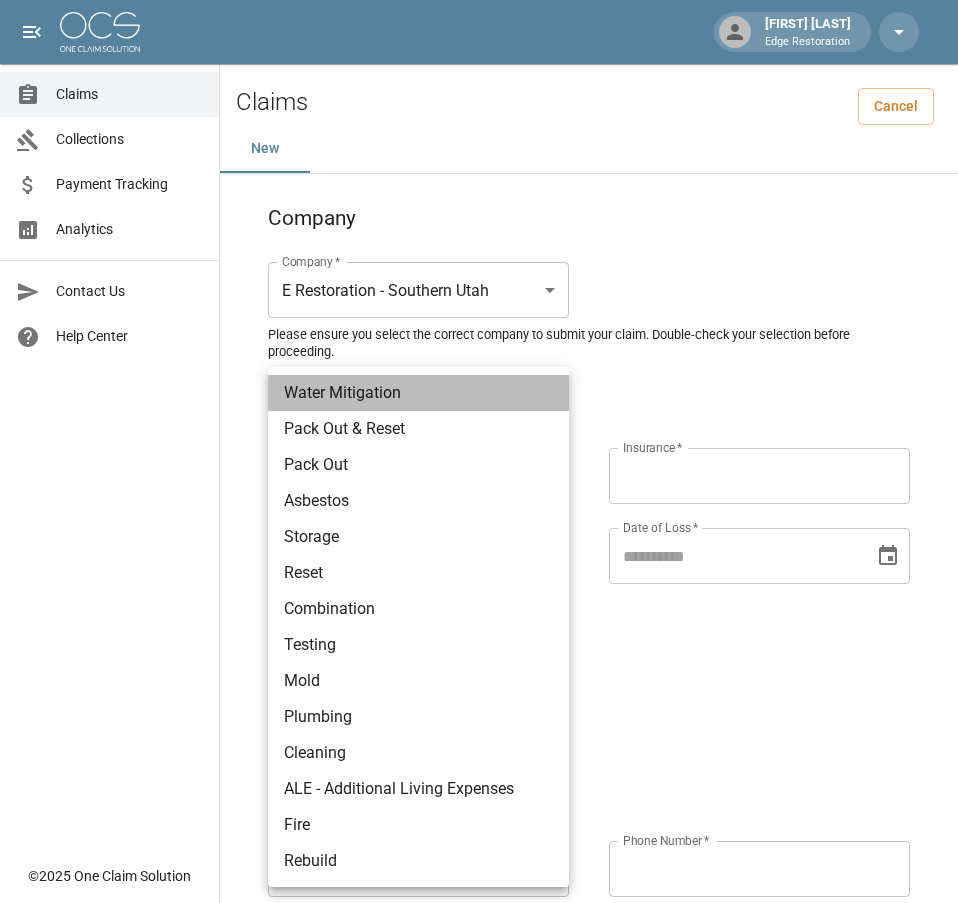 click on "Water Mitigation" at bounding box center [418, 393] 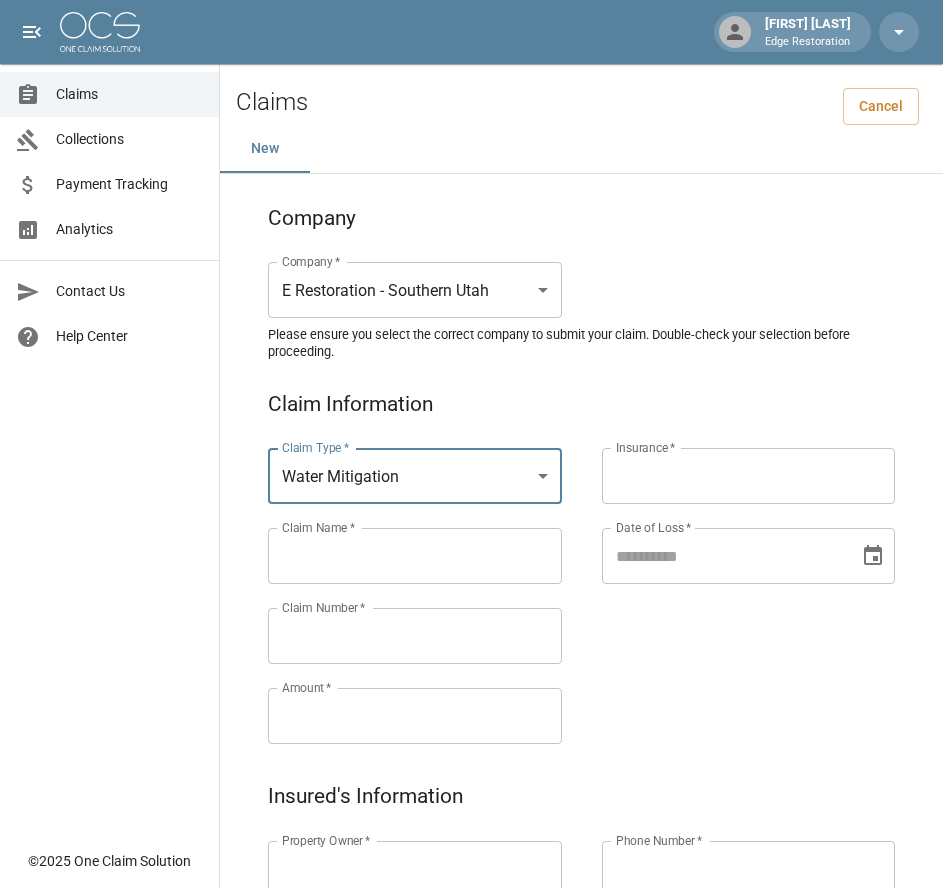 click on "Claims Collections Payment Tracking Analytics Contact Us Help Center" at bounding box center [109, 419] 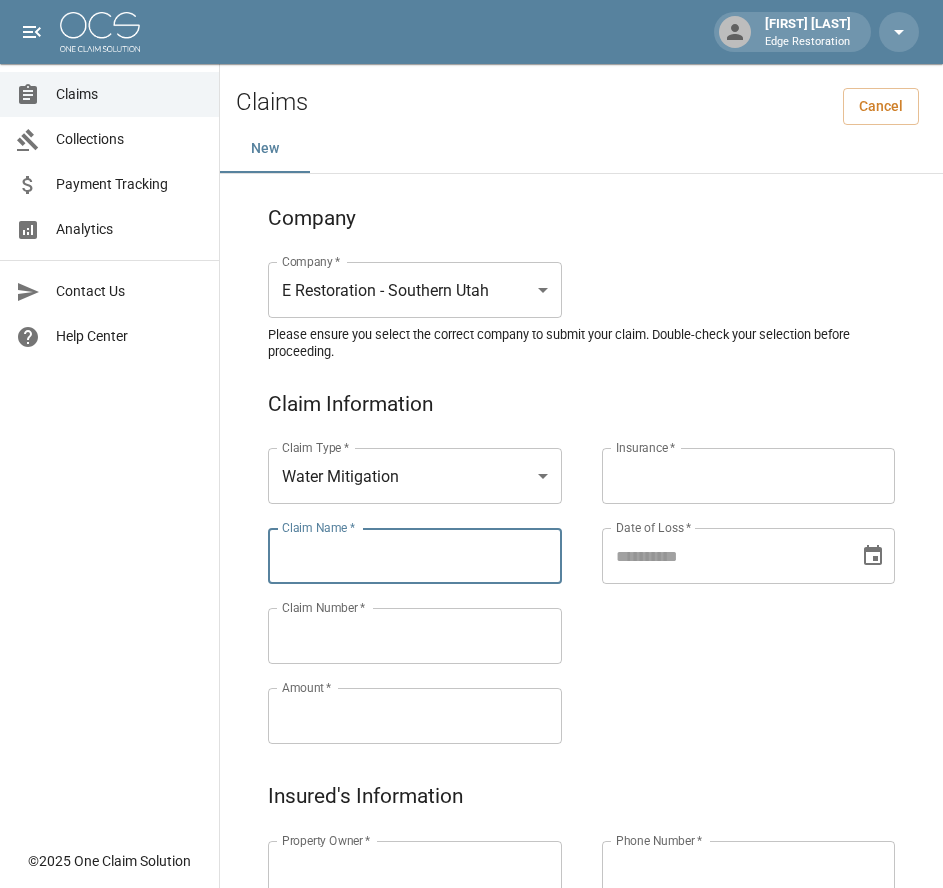 click on "Claim Name   *" at bounding box center [415, 556] 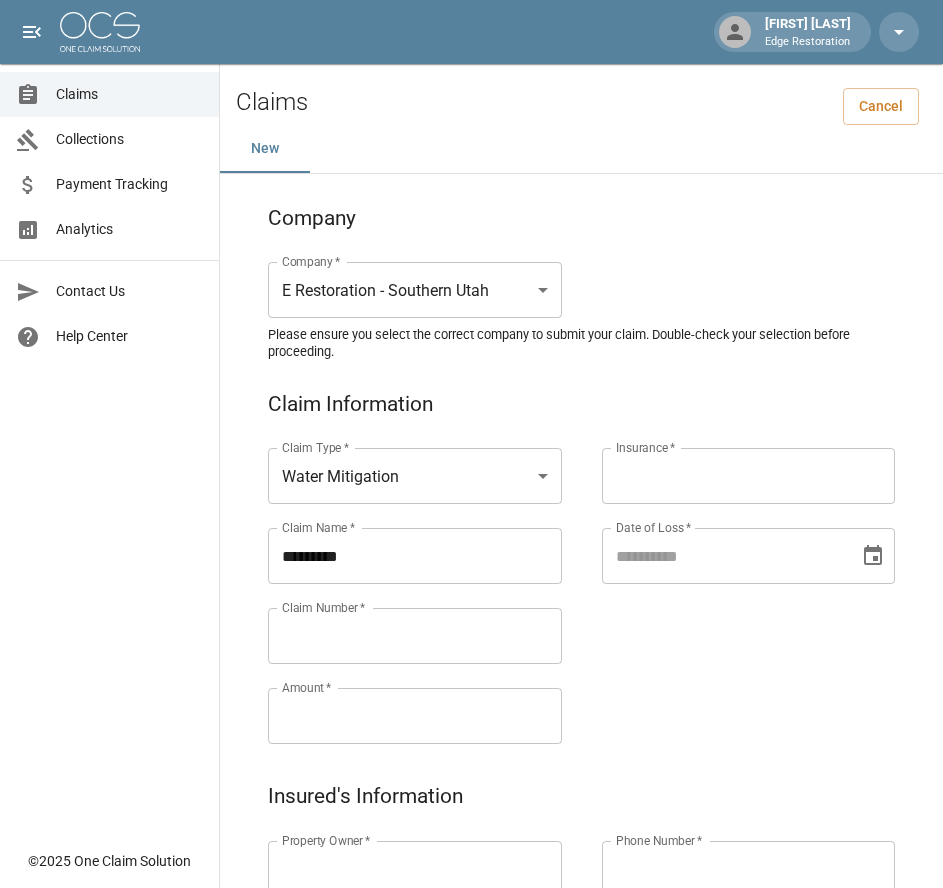 click on "********" at bounding box center (415, 556) 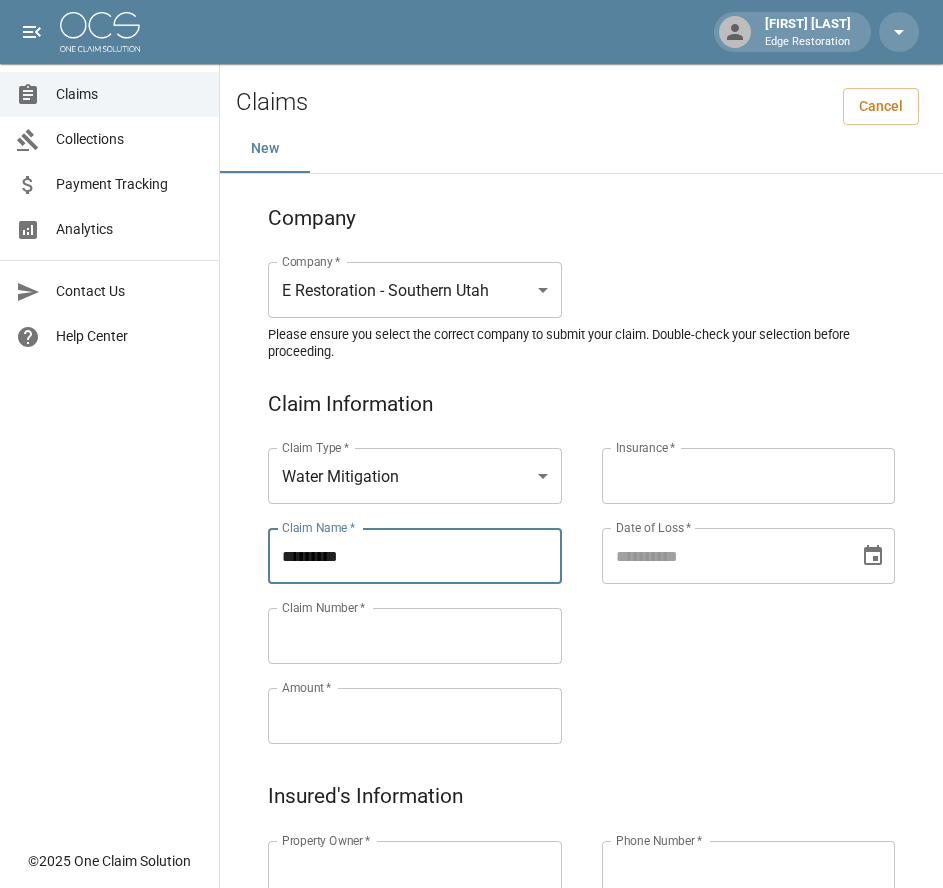 paste on "*******" 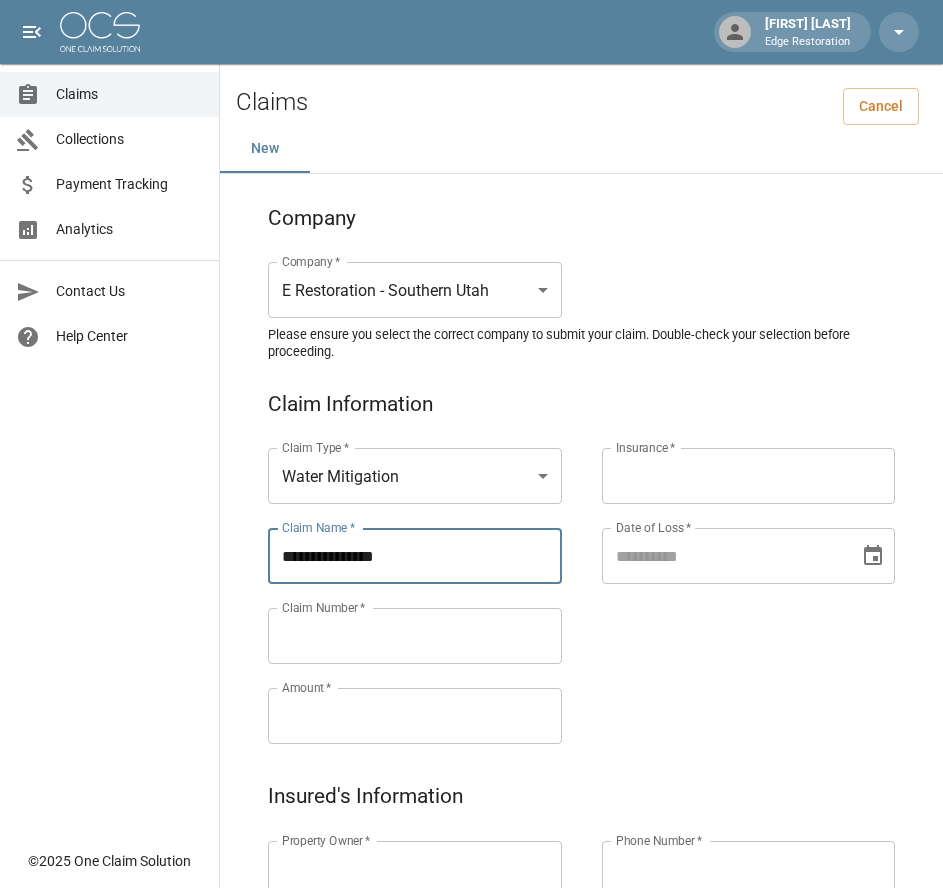 drag, startPoint x: 411, startPoint y: 554, endPoint x: 270, endPoint y: 559, distance: 141.08862 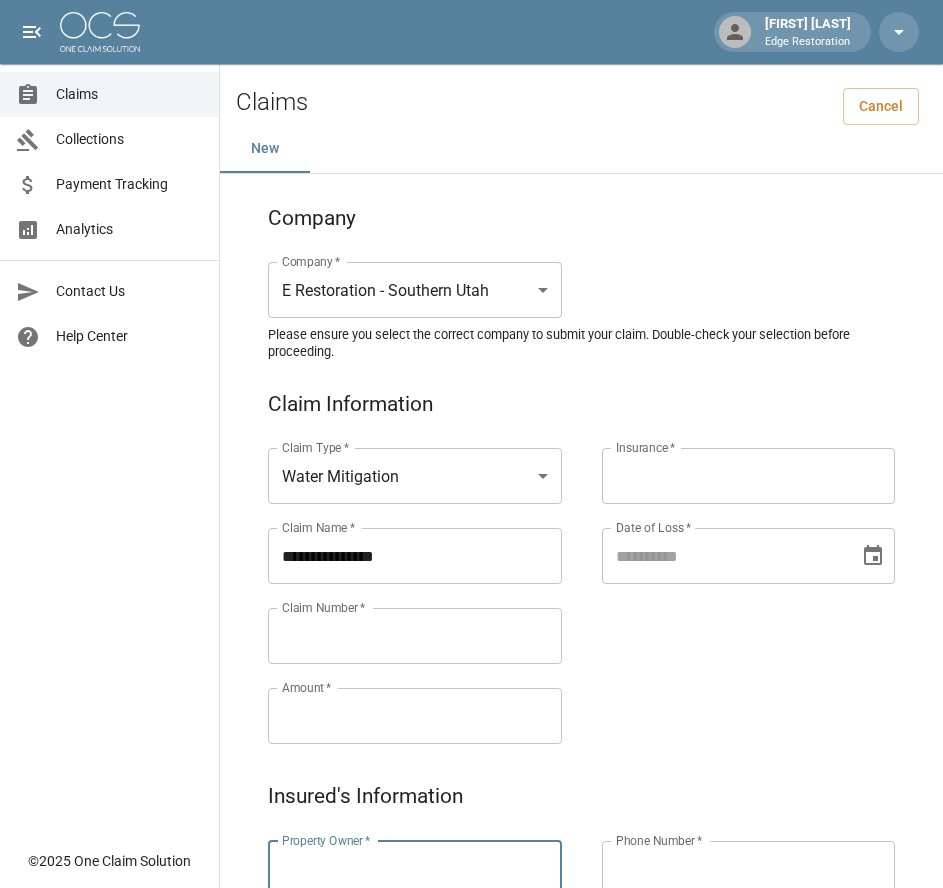 paste on "**********" 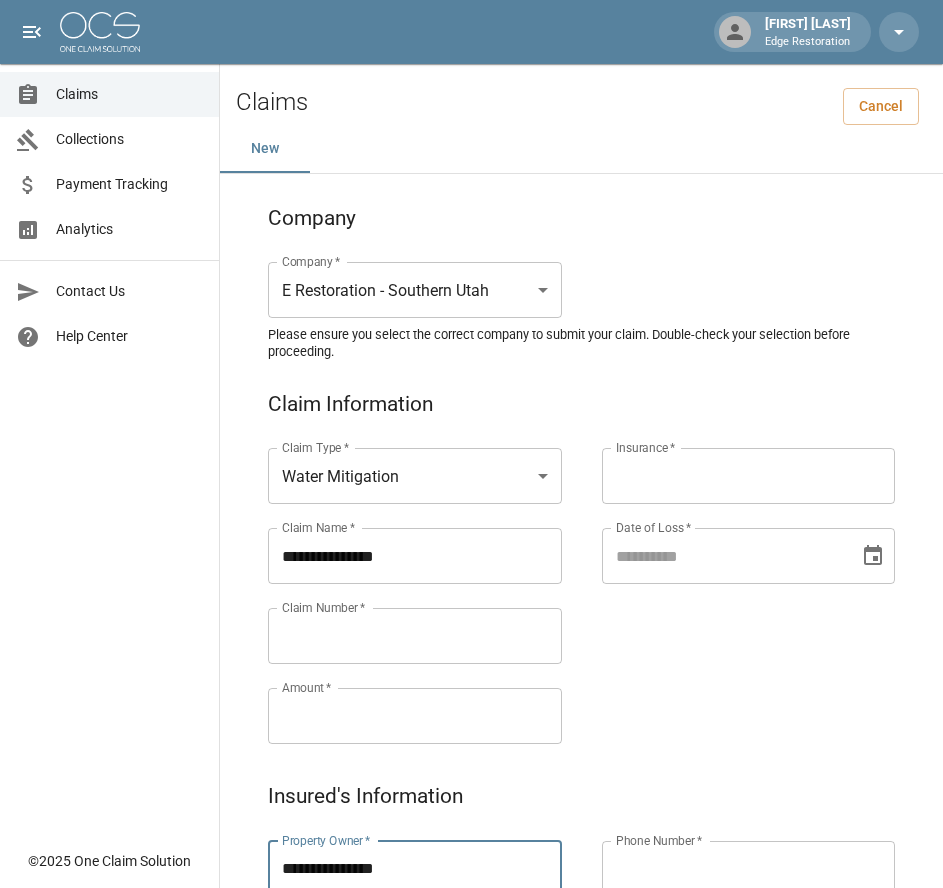 type on "**********" 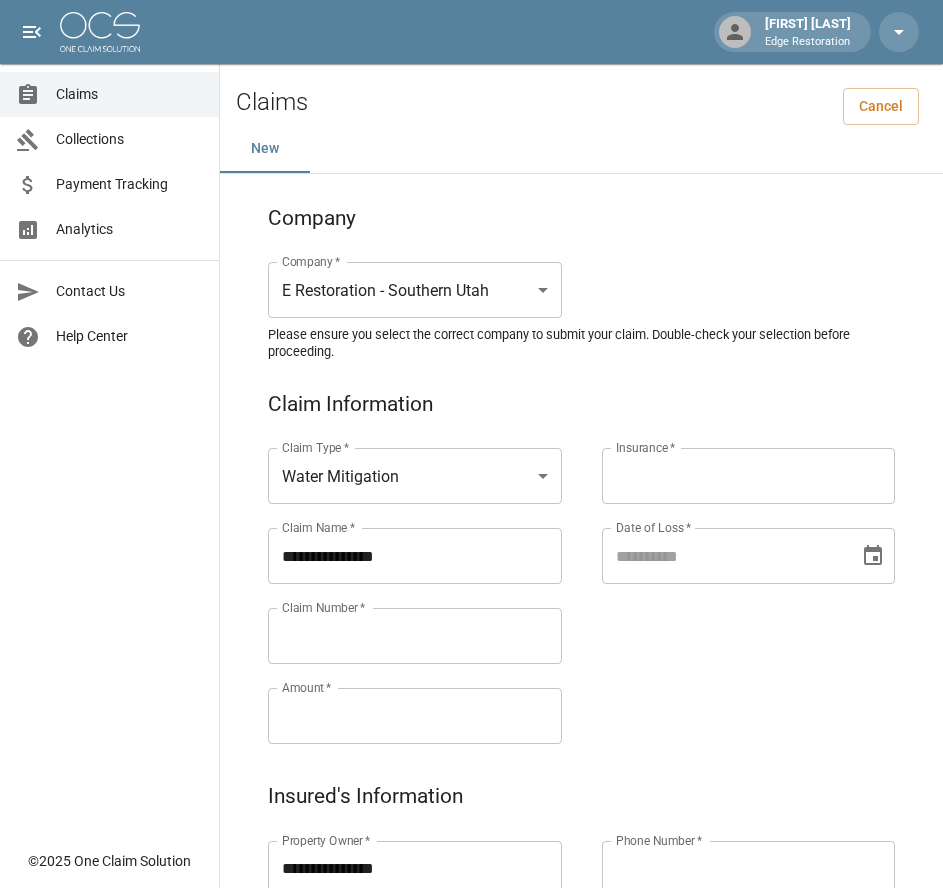 click on "Claim Number   *" at bounding box center (415, 636) 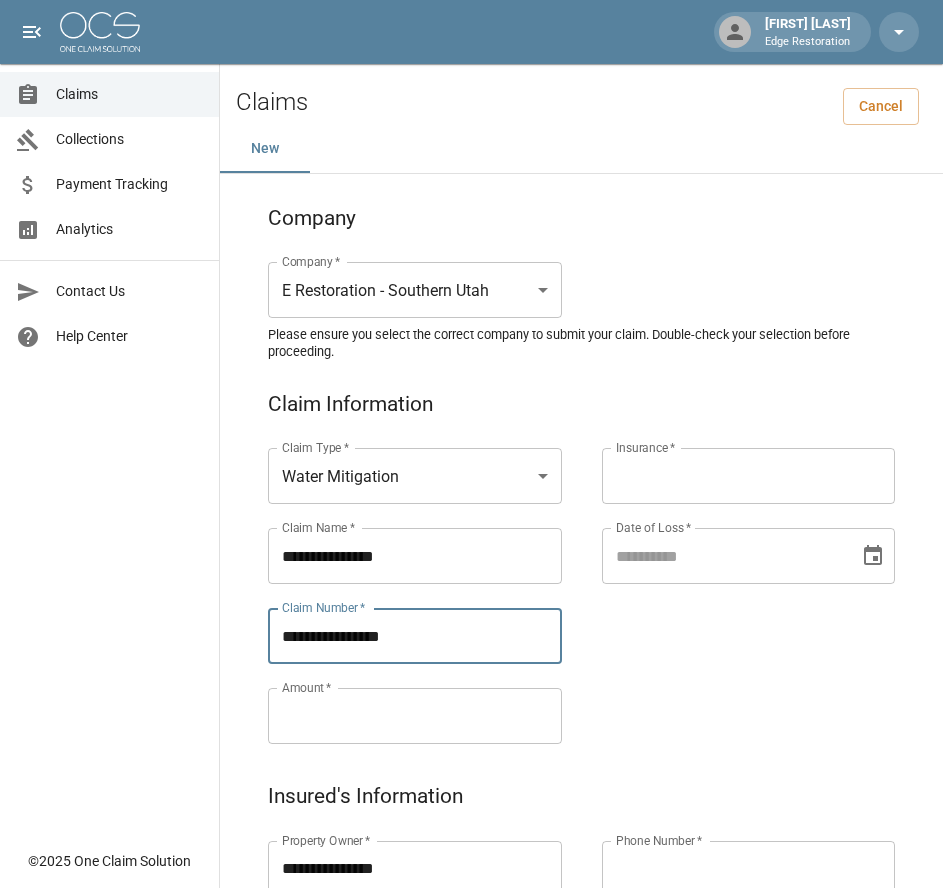 type on "**********" 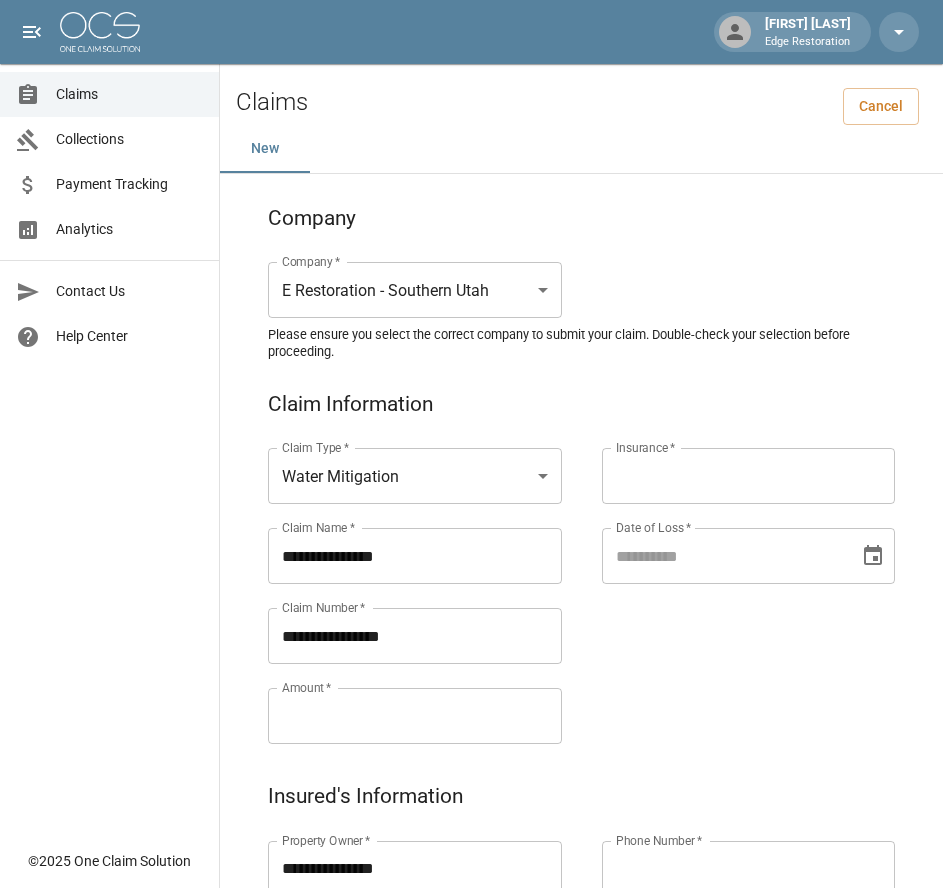 click on "Amount   *" at bounding box center [415, 716] 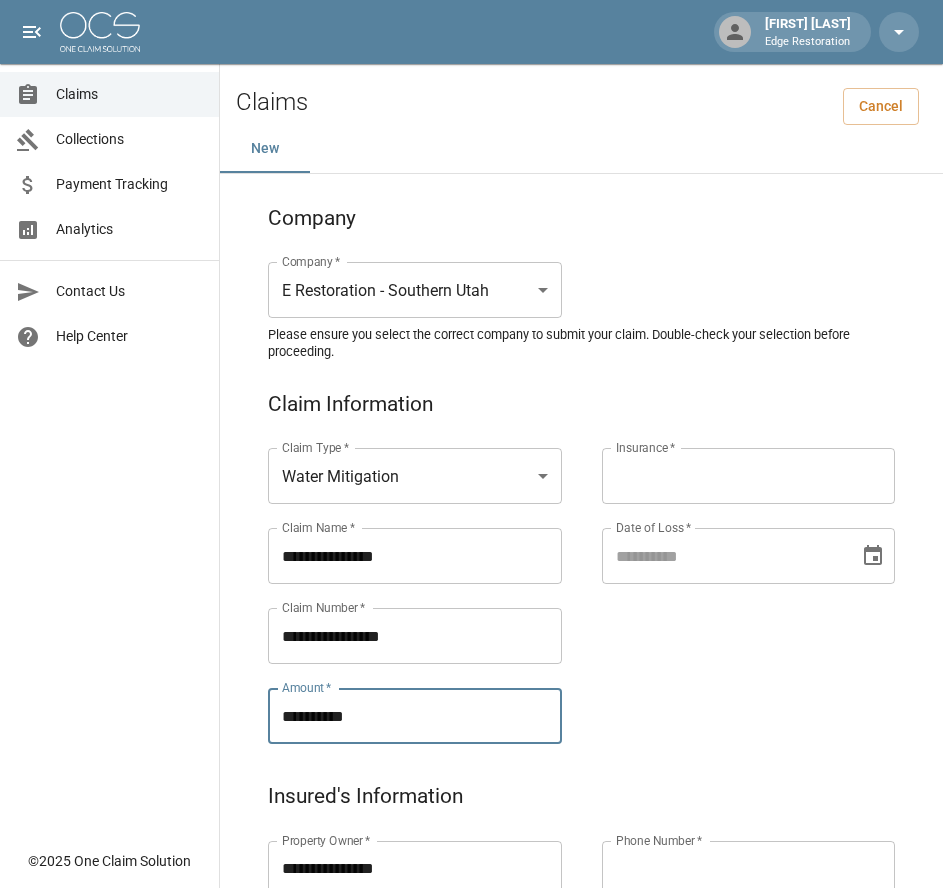 type on "**********" 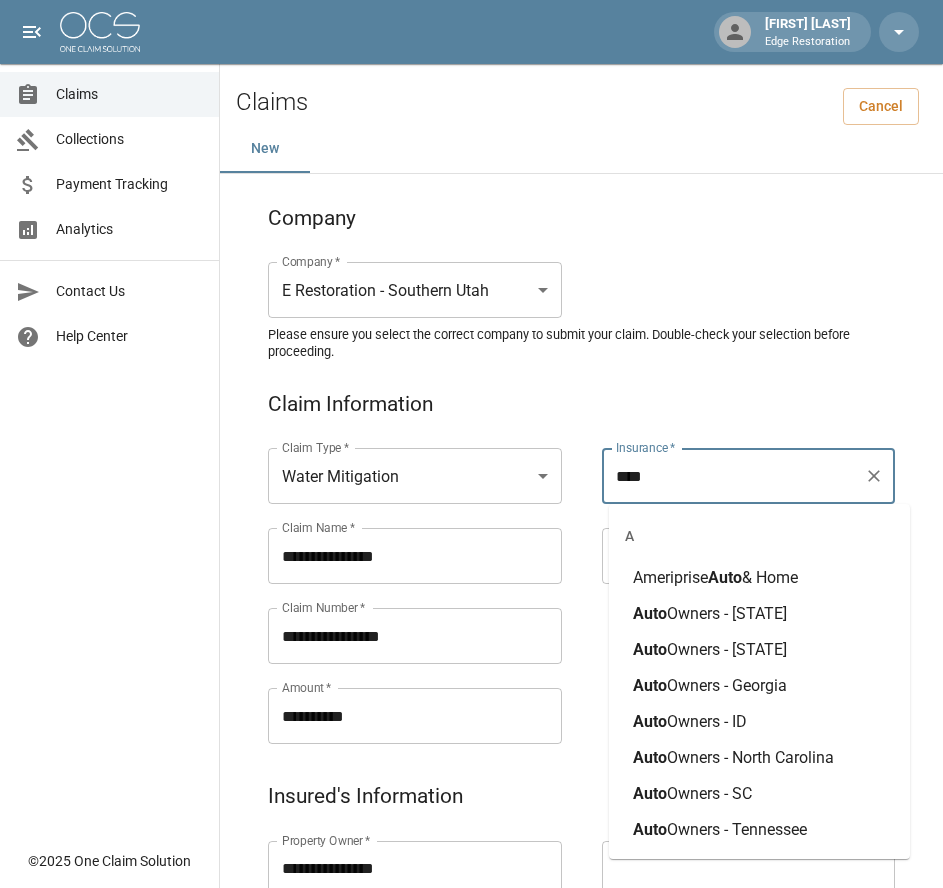 click on "Owners - [STATE]" at bounding box center (727, 613) 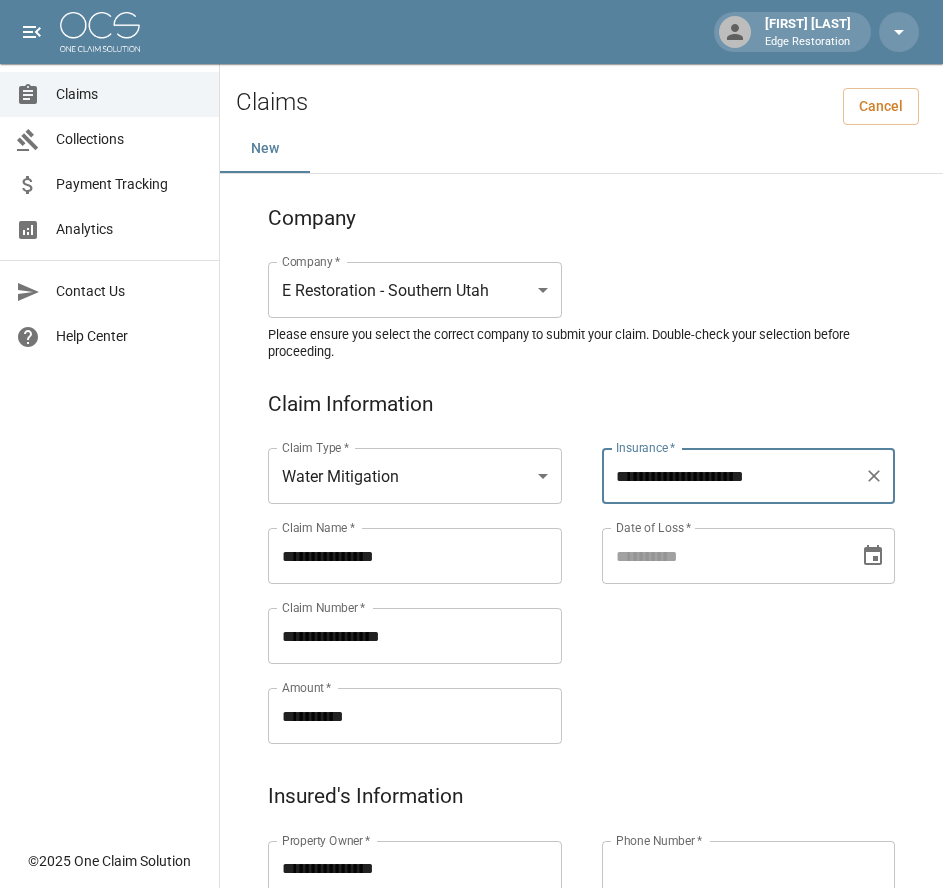 type on "**********" 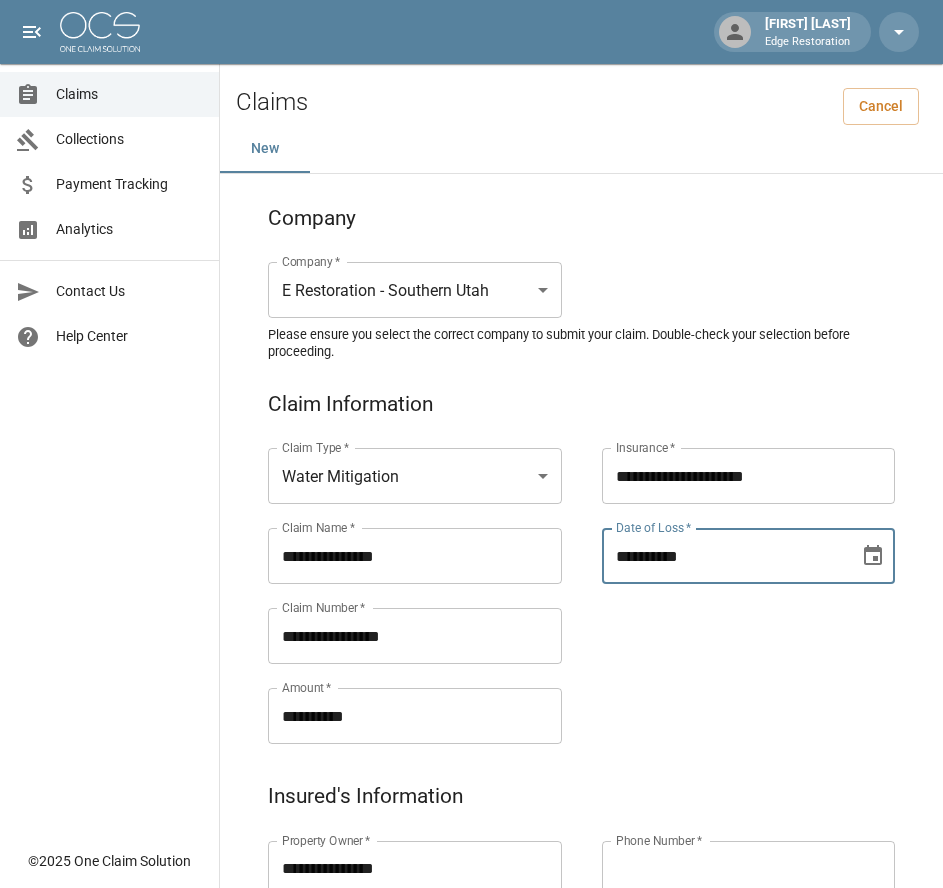 type on "**********" 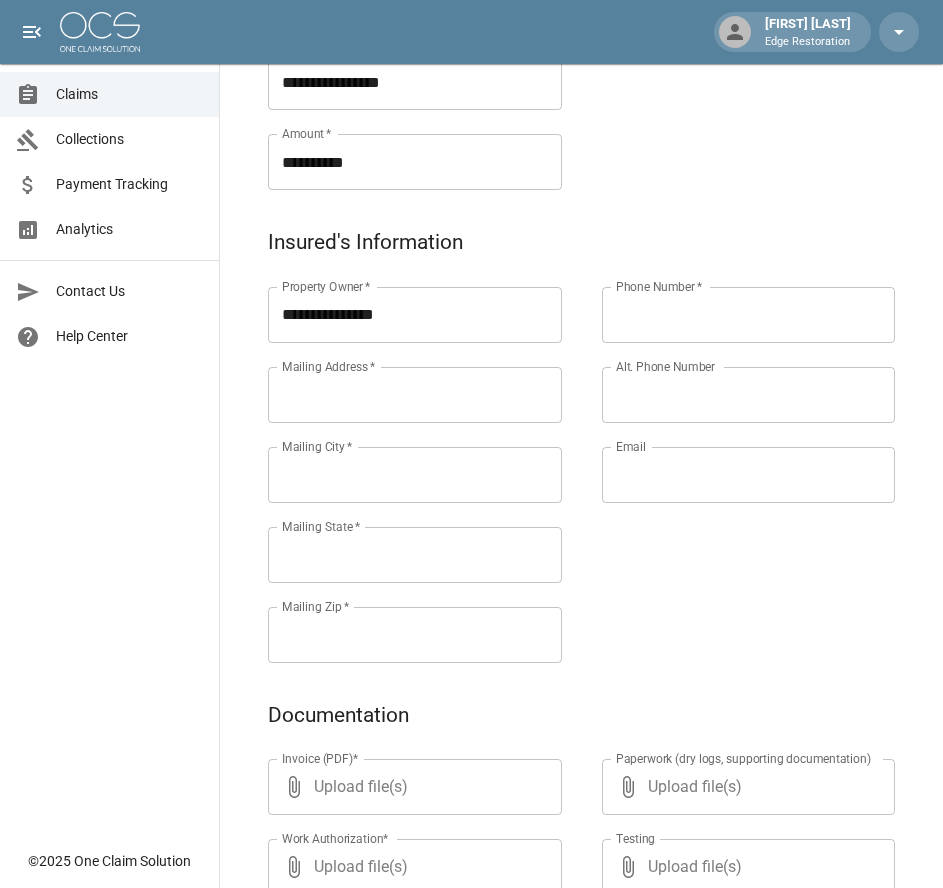 scroll, scrollTop: 556, scrollLeft: 0, axis: vertical 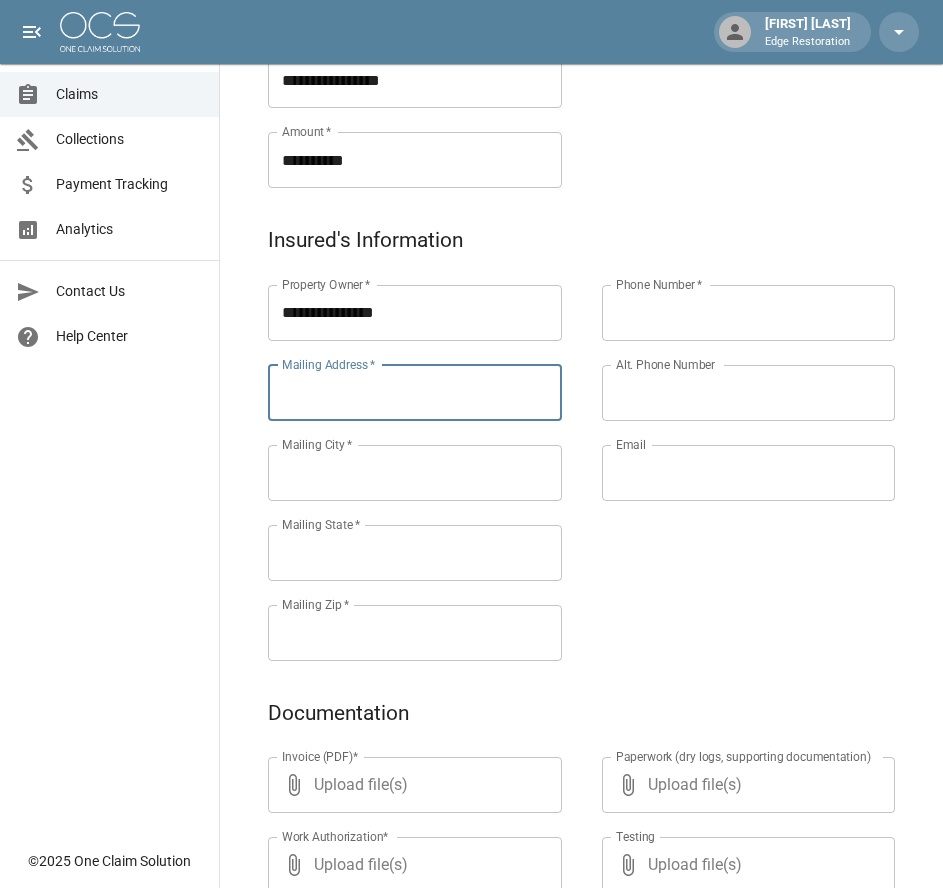 click on "Mailing Address   *" at bounding box center (415, 393) 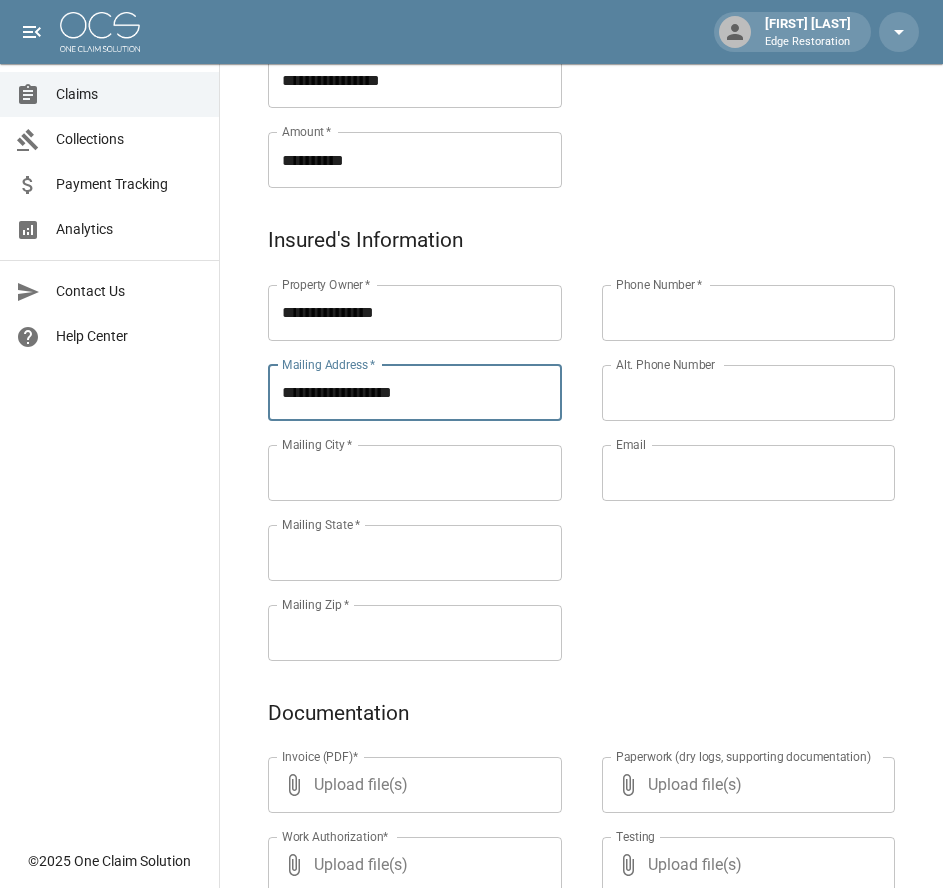 type on "**********" 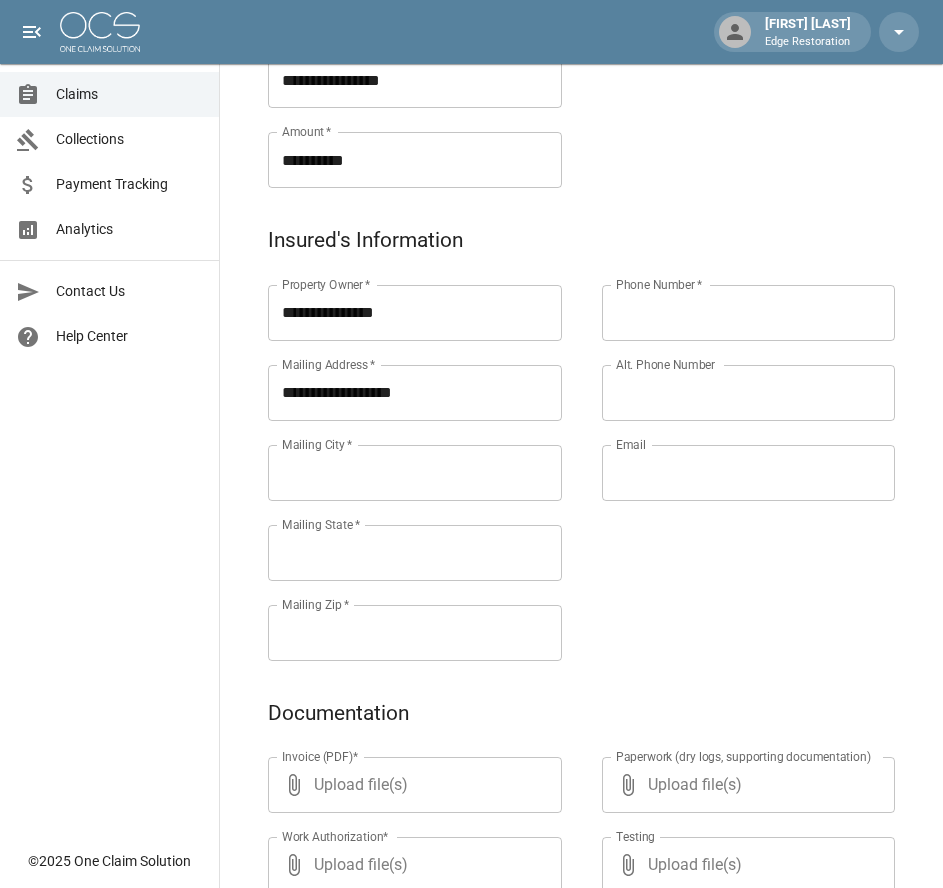 click on "Mailing City   *" at bounding box center [415, 473] 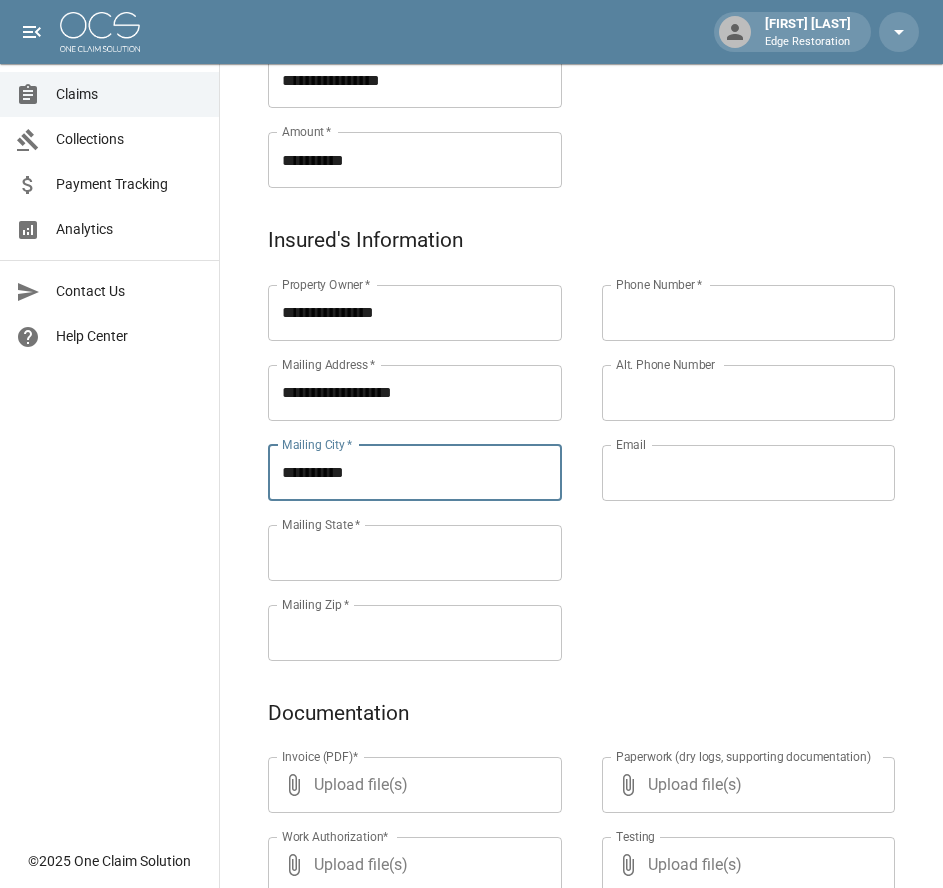 type on "**********" 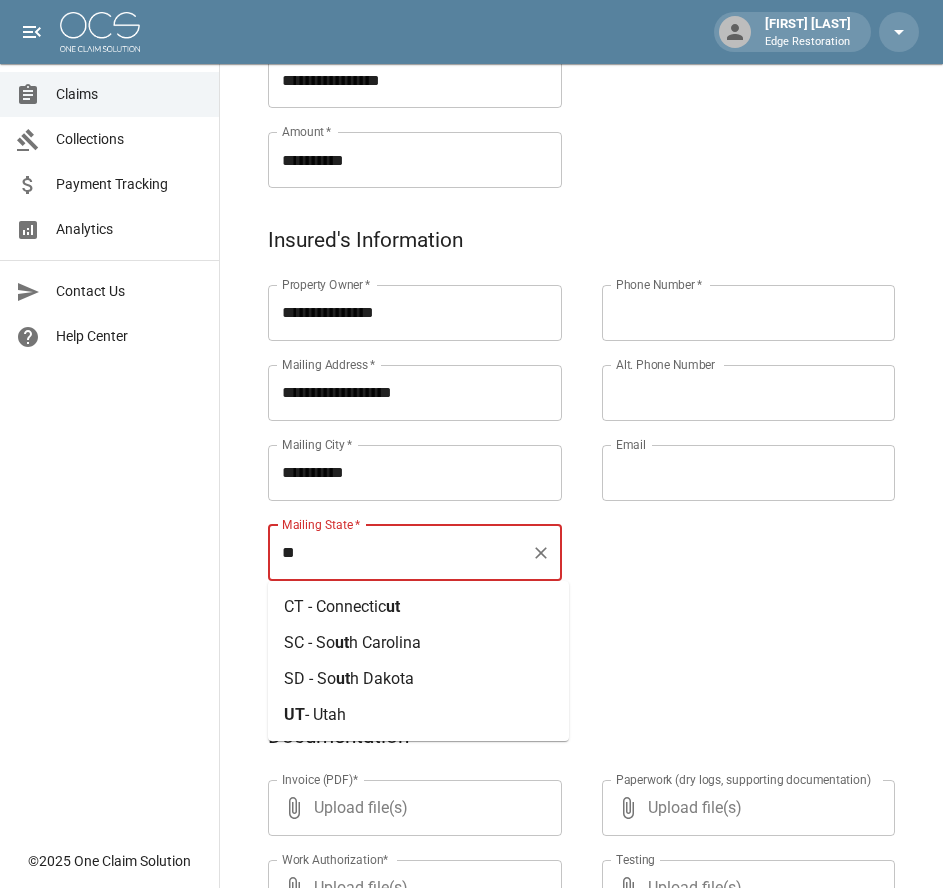 click on "- Utah" at bounding box center (325, 714) 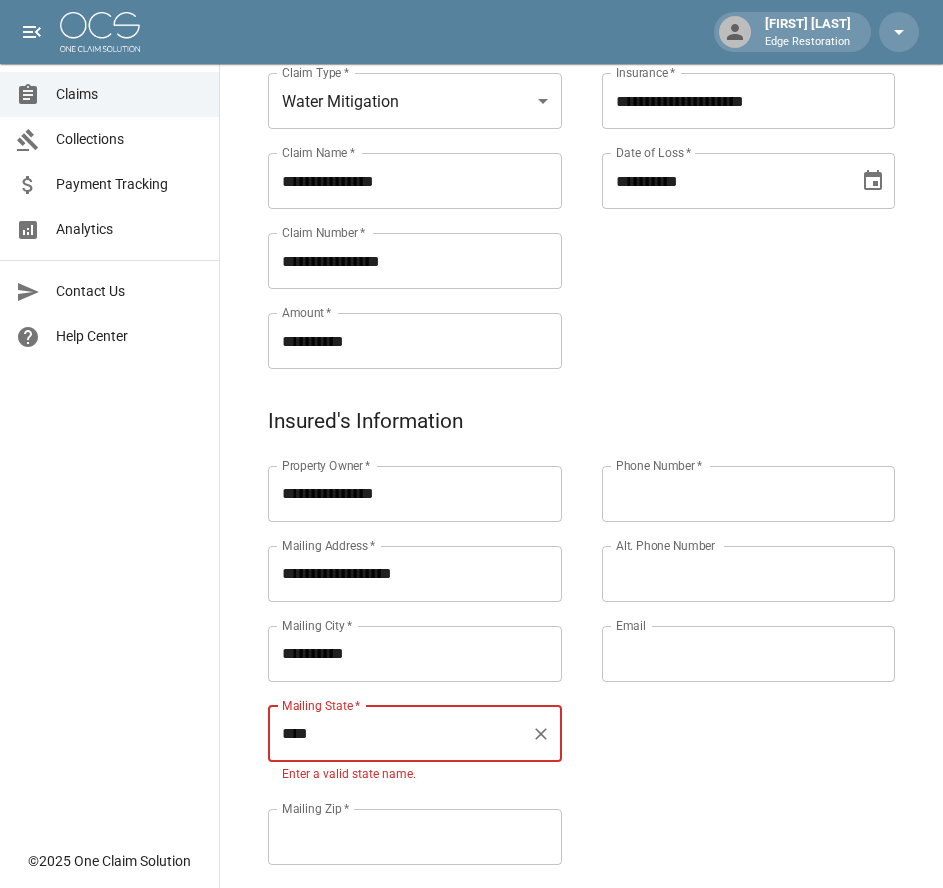 scroll, scrollTop: 374, scrollLeft: 0, axis: vertical 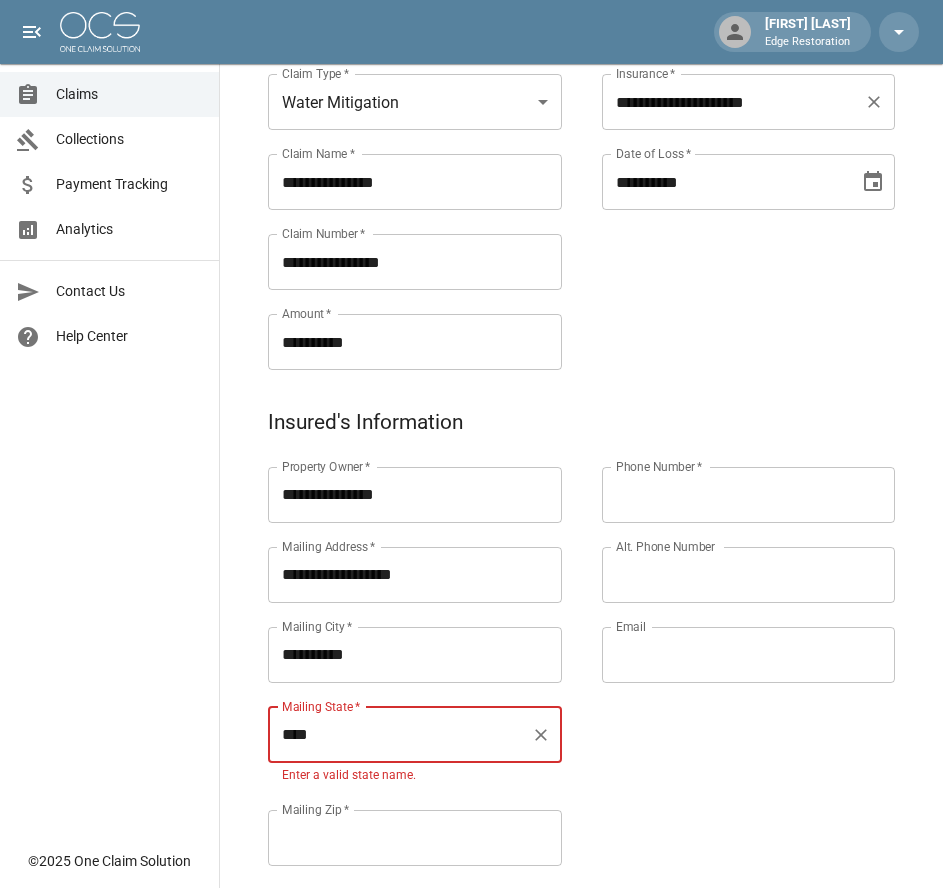 type on "****" 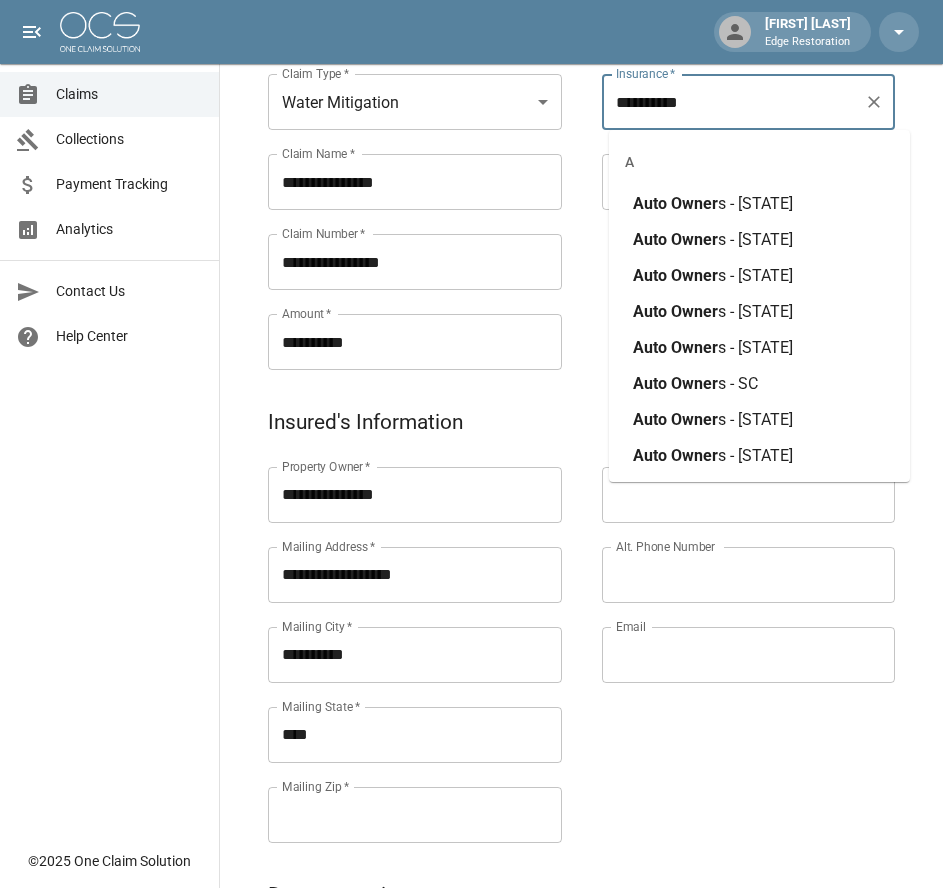click on "s - [STATE]" at bounding box center [755, 455] 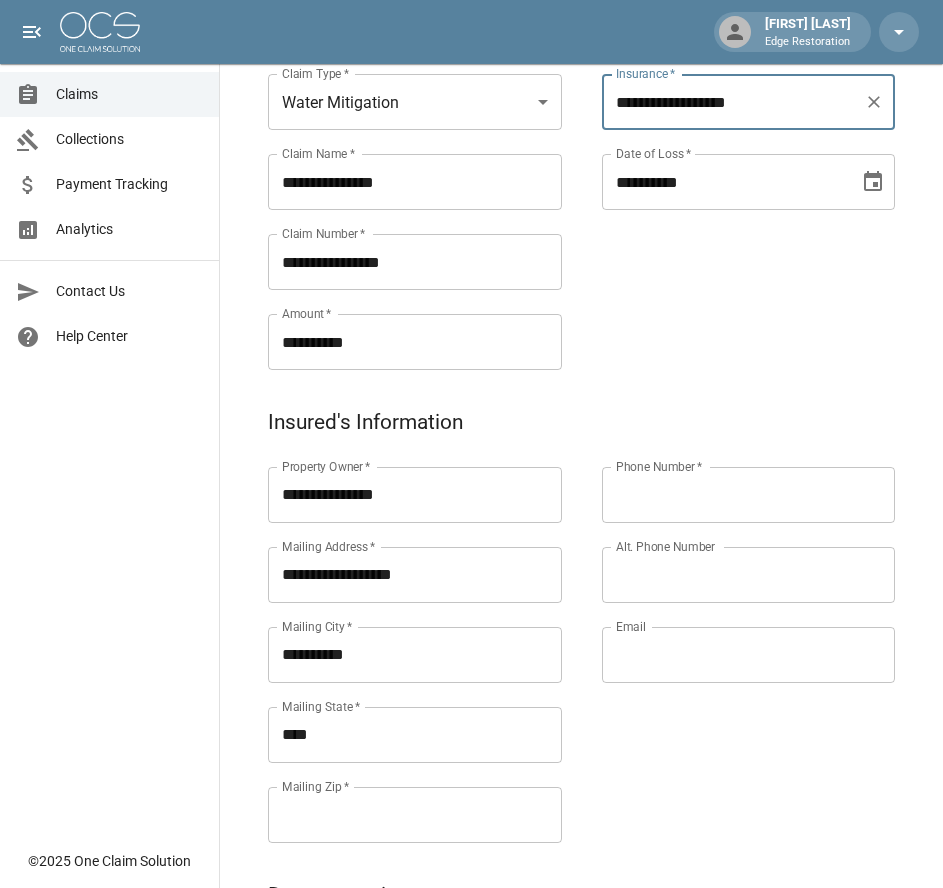 type on "**********" 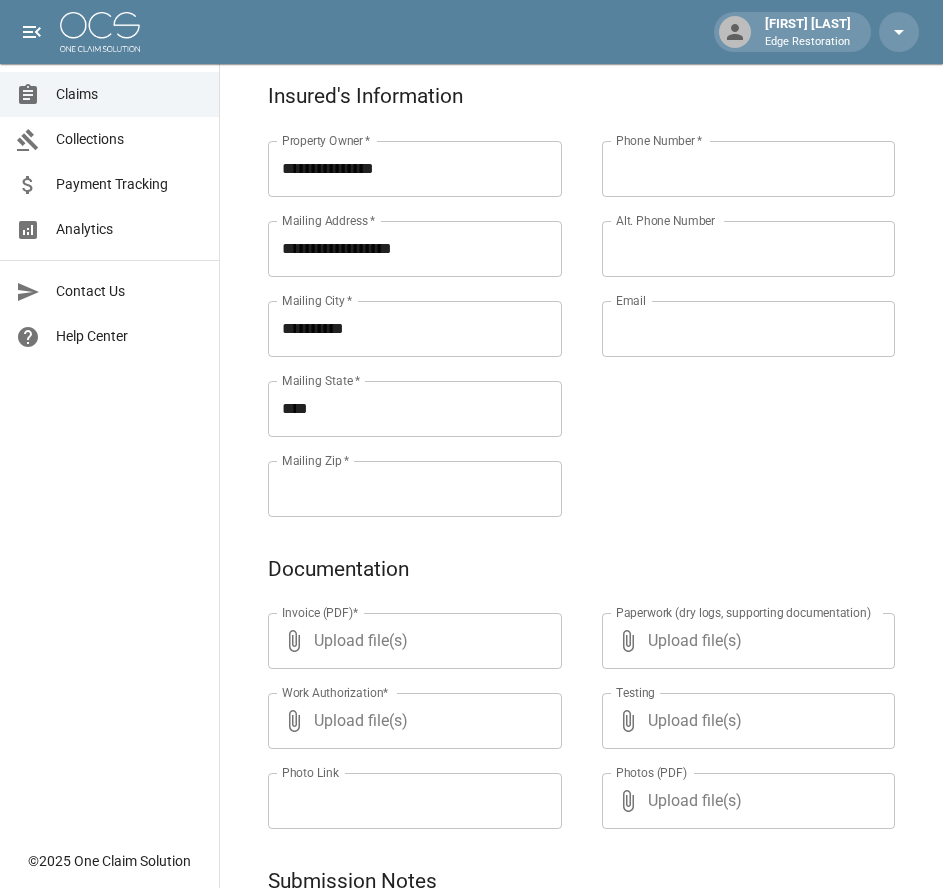 scroll, scrollTop: 701, scrollLeft: 0, axis: vertical 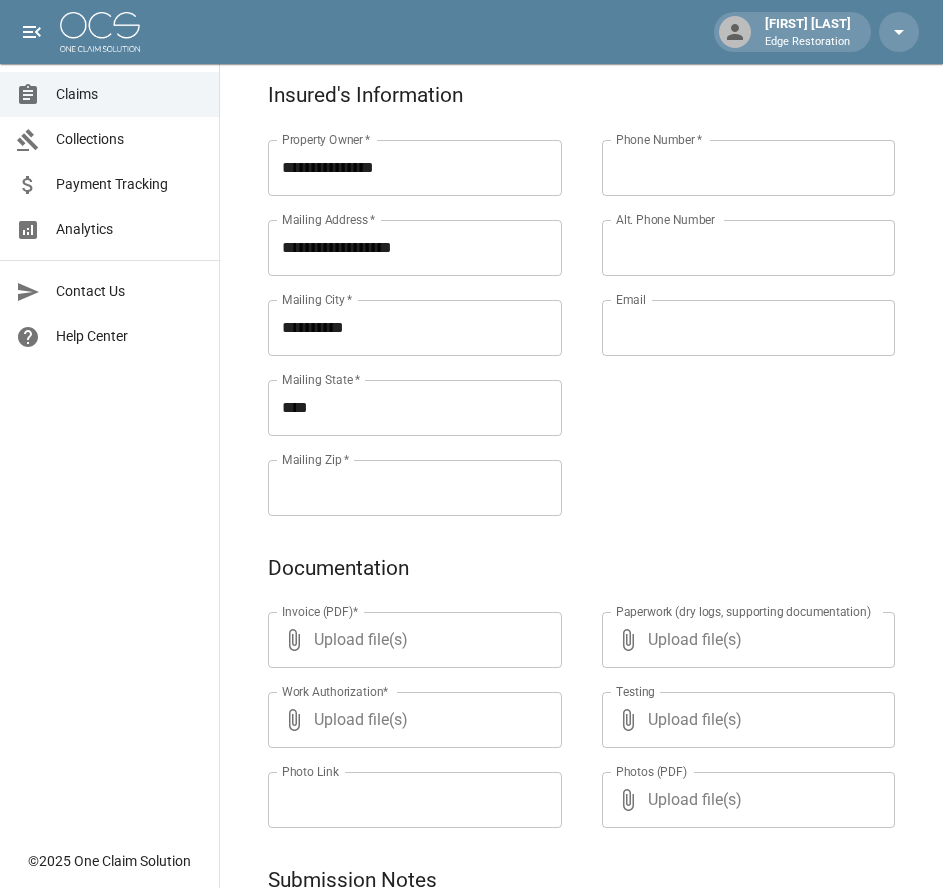 click on "Mailing Zip   *" at bounding box center [415, 488] 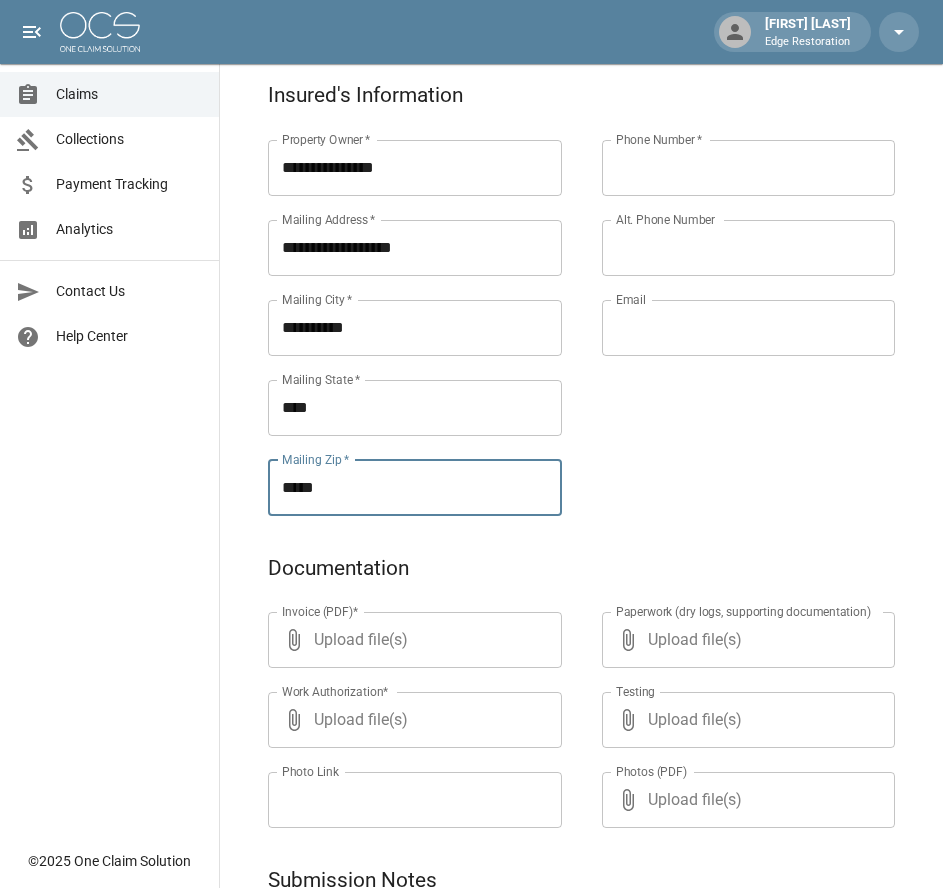 type on "*****" 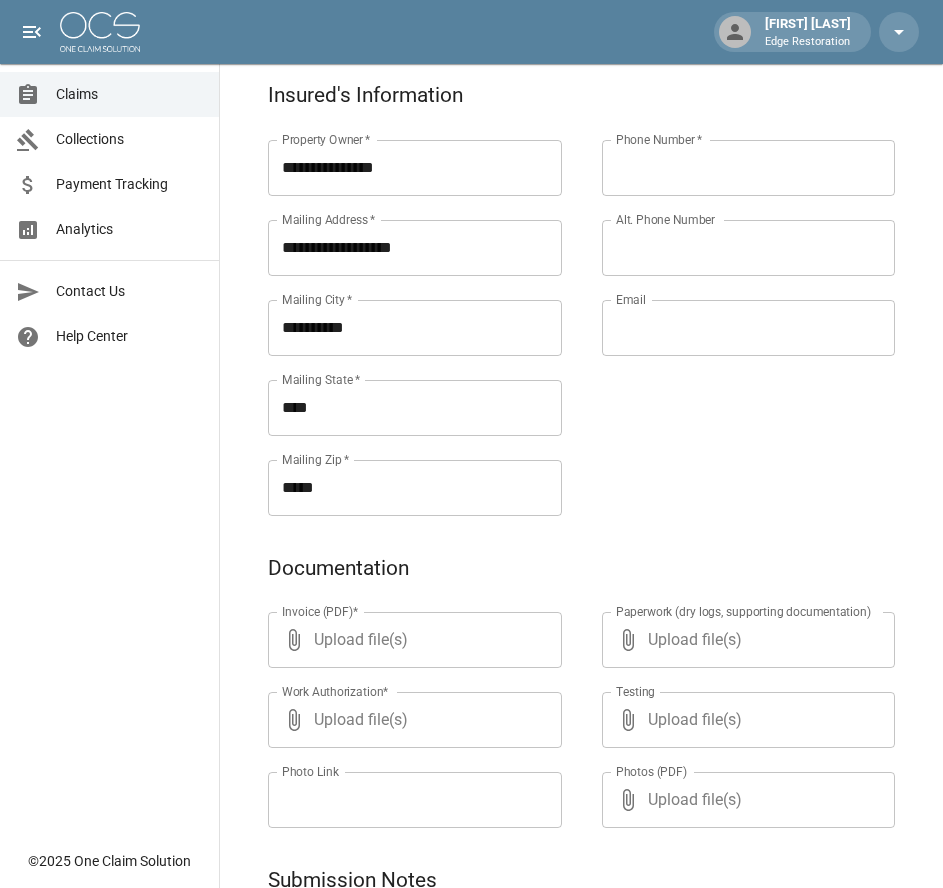 click on "Phone Number   *" at bounding box center [659, 139] 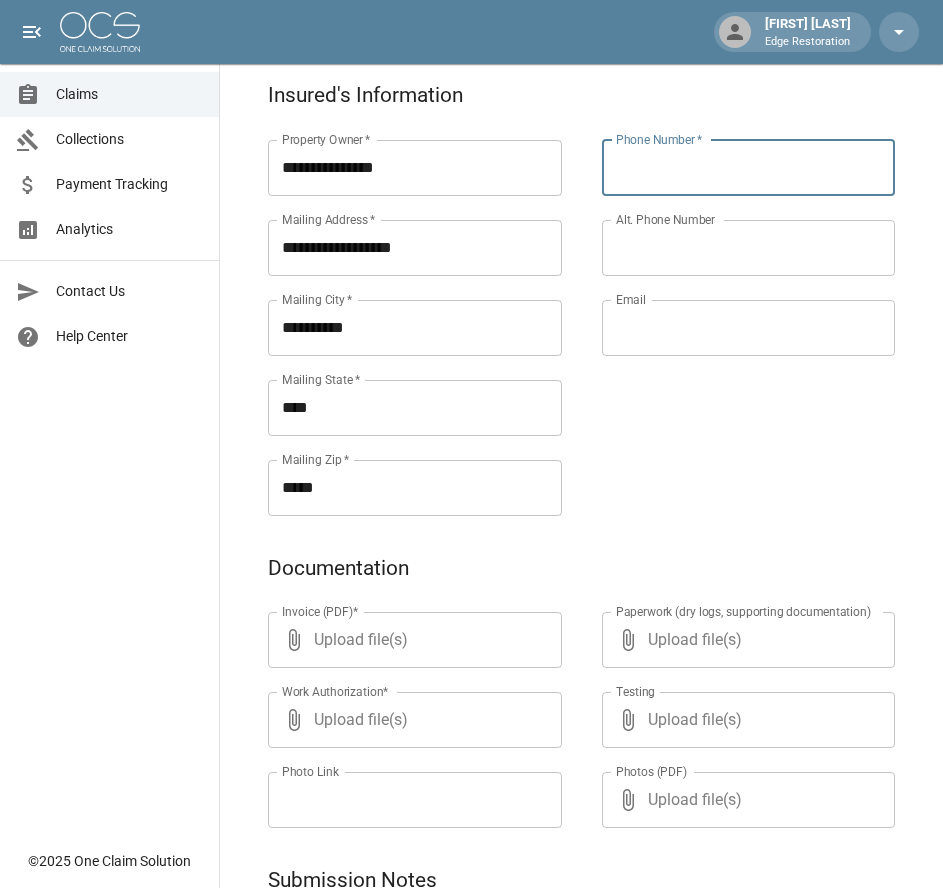 paste on "**********" 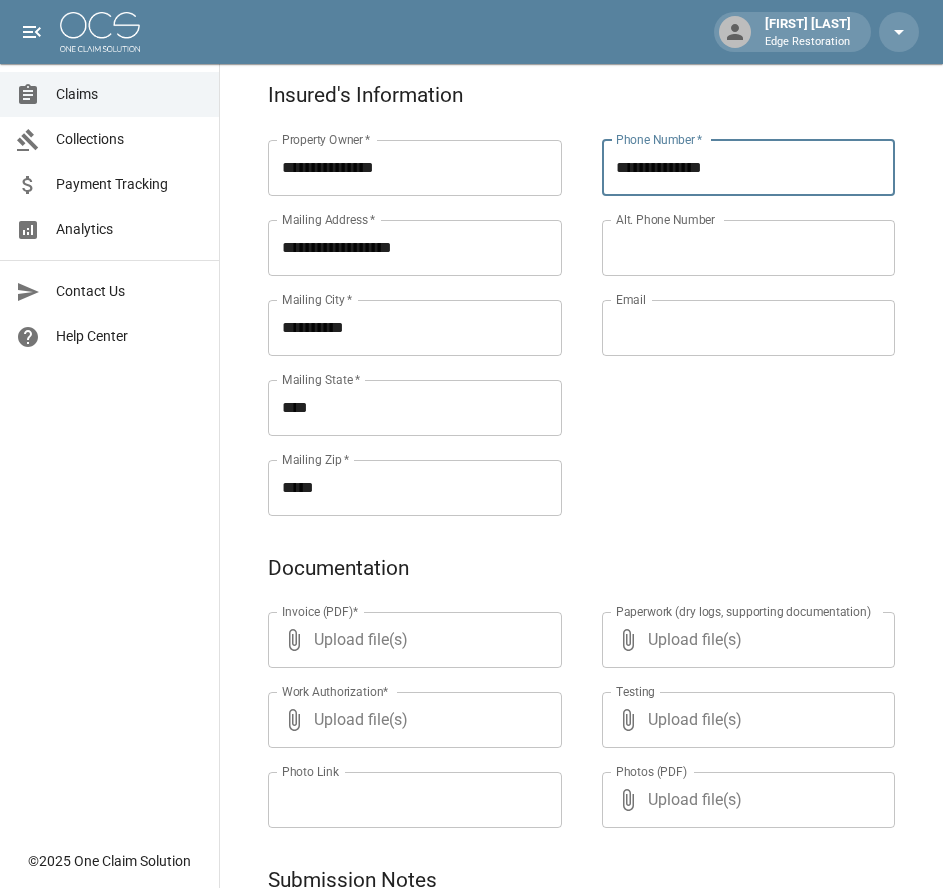 type on "**********" 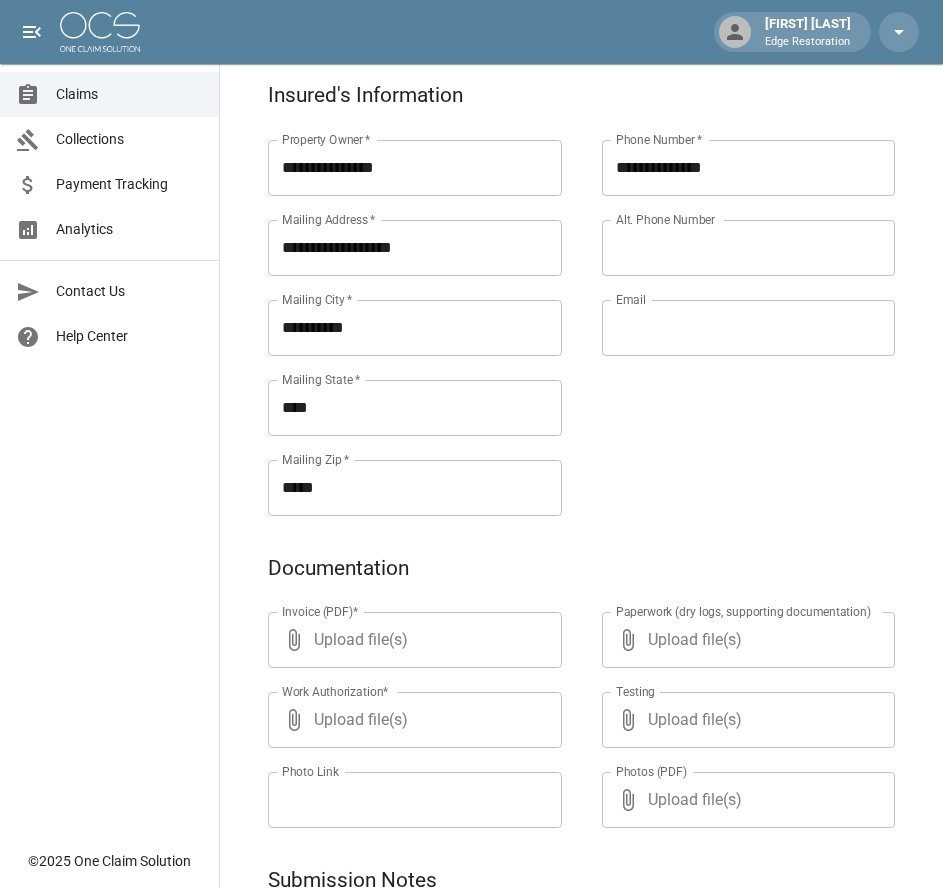 click on "Alt. Phone Number" at bounding box center (749, 248) 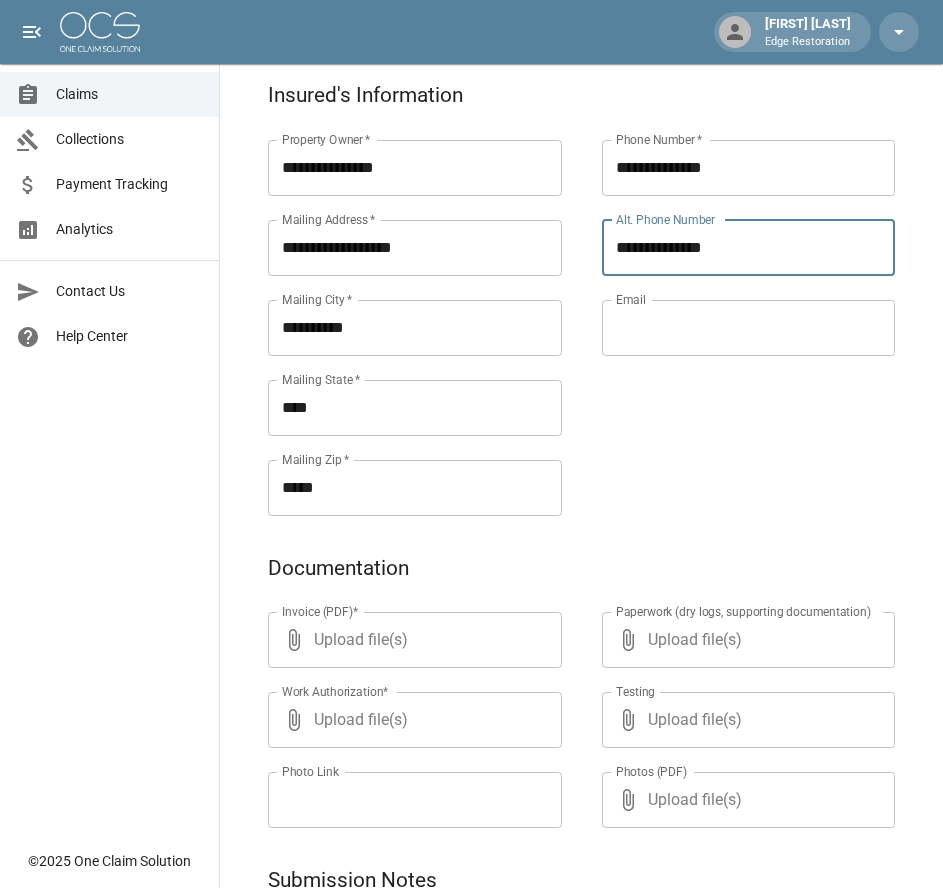 type on "**********" 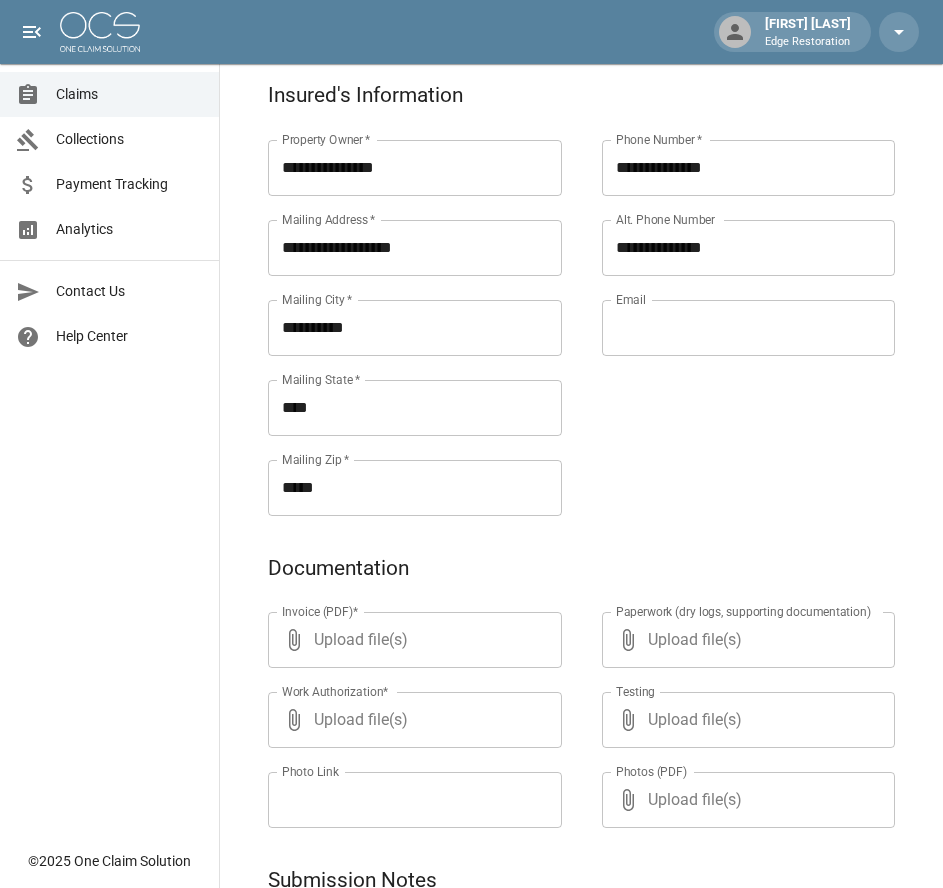 click on "Email" at bounding box center [749, 328] 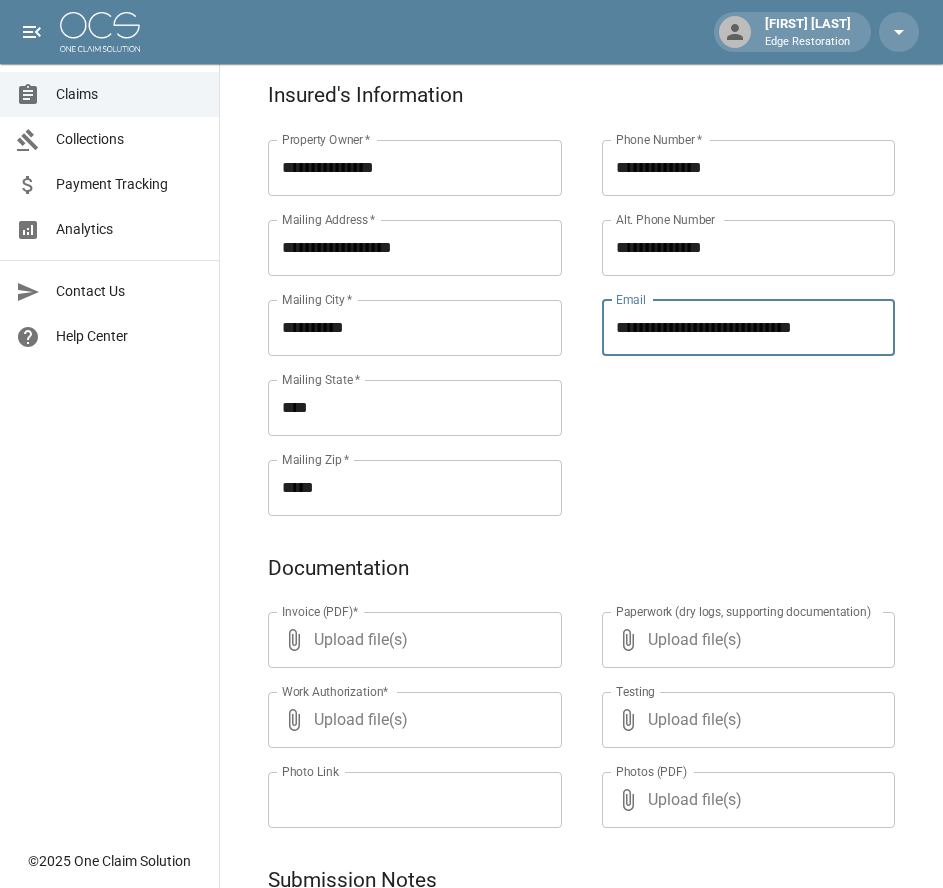 type on "**********" 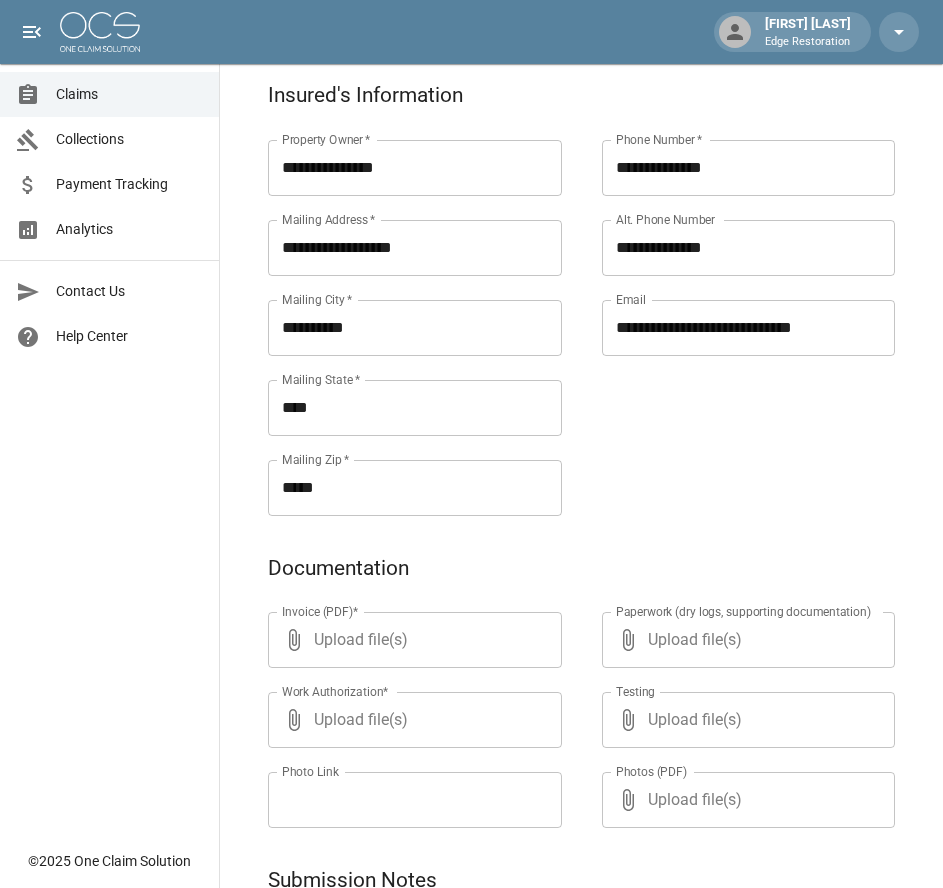 click on "**********" at bounding box center (729, 304) 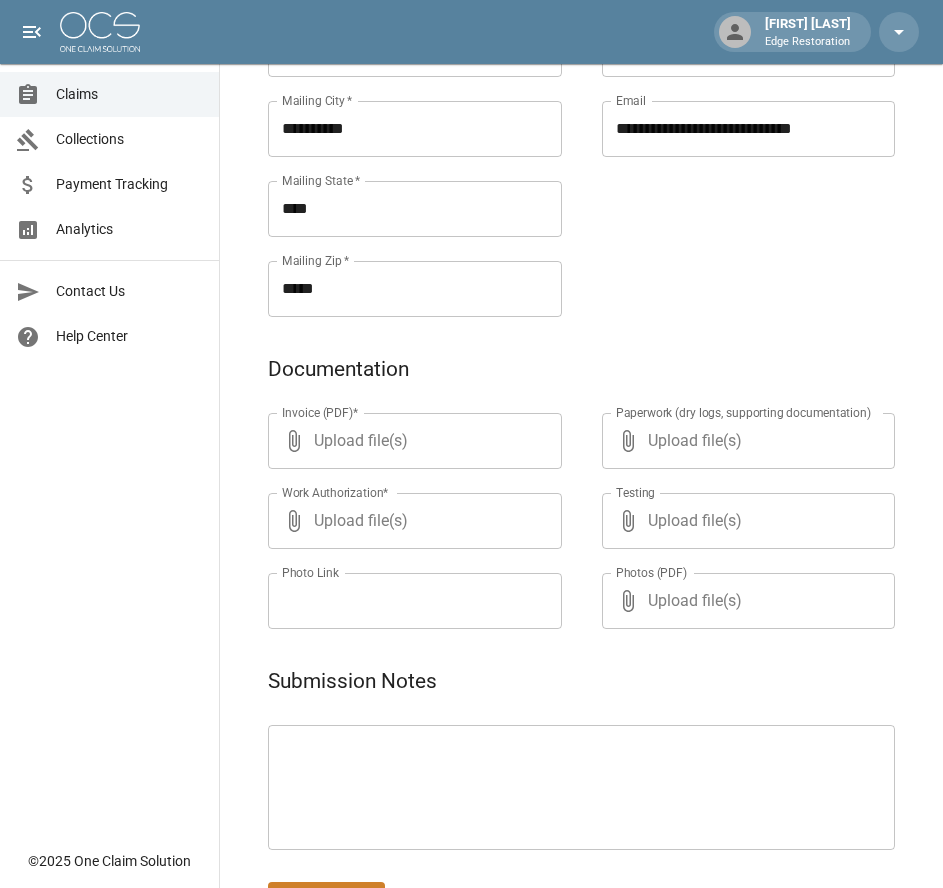 scroll, scrollTop: 971, scrollLeft: 0, axis: vertical 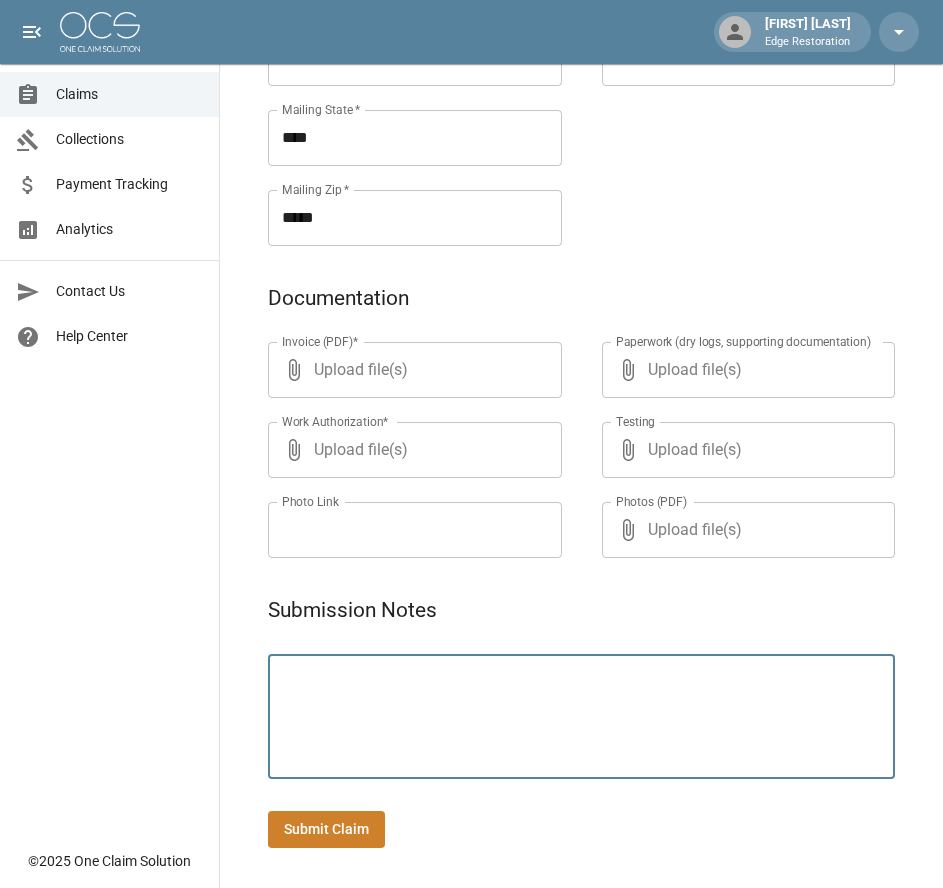 click at bounding box center (581, 717) 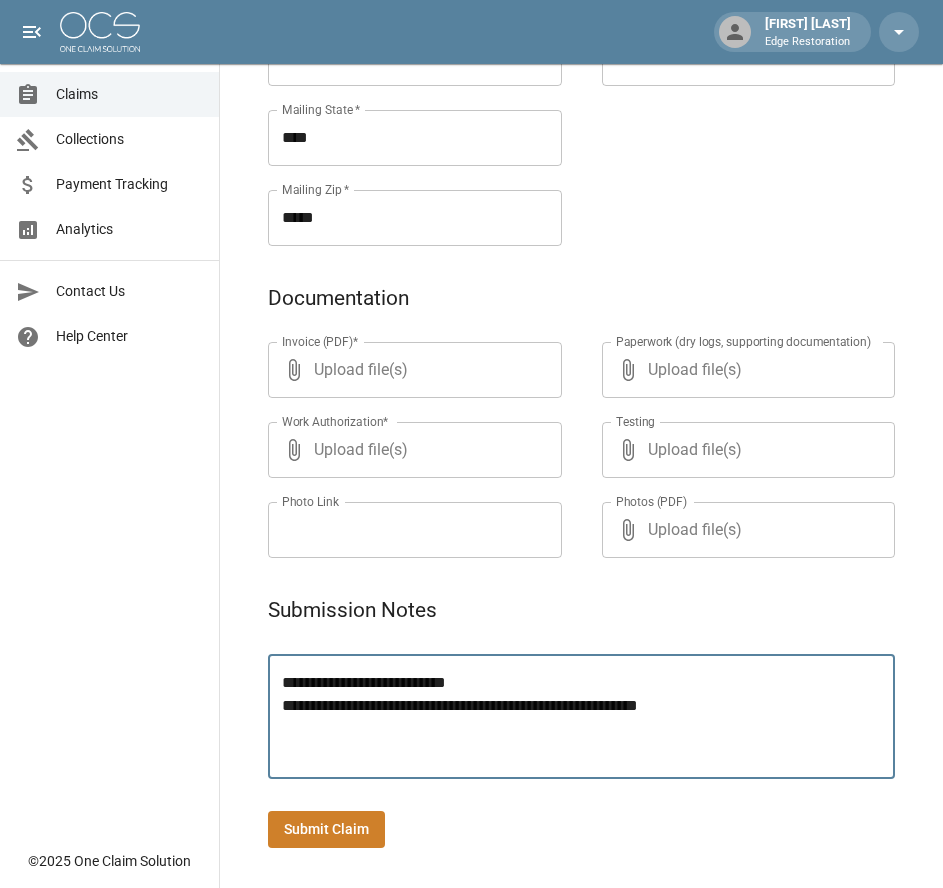 type on "**********" 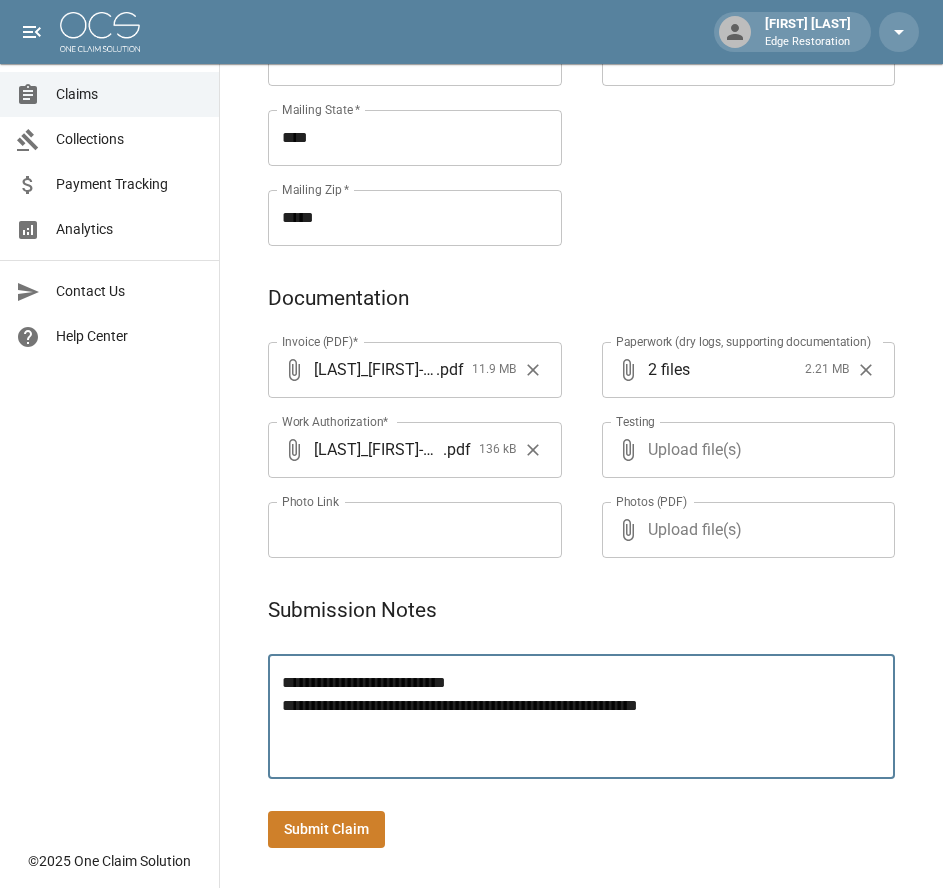 click on "Submit Claim" at bounding box center (326, 829) 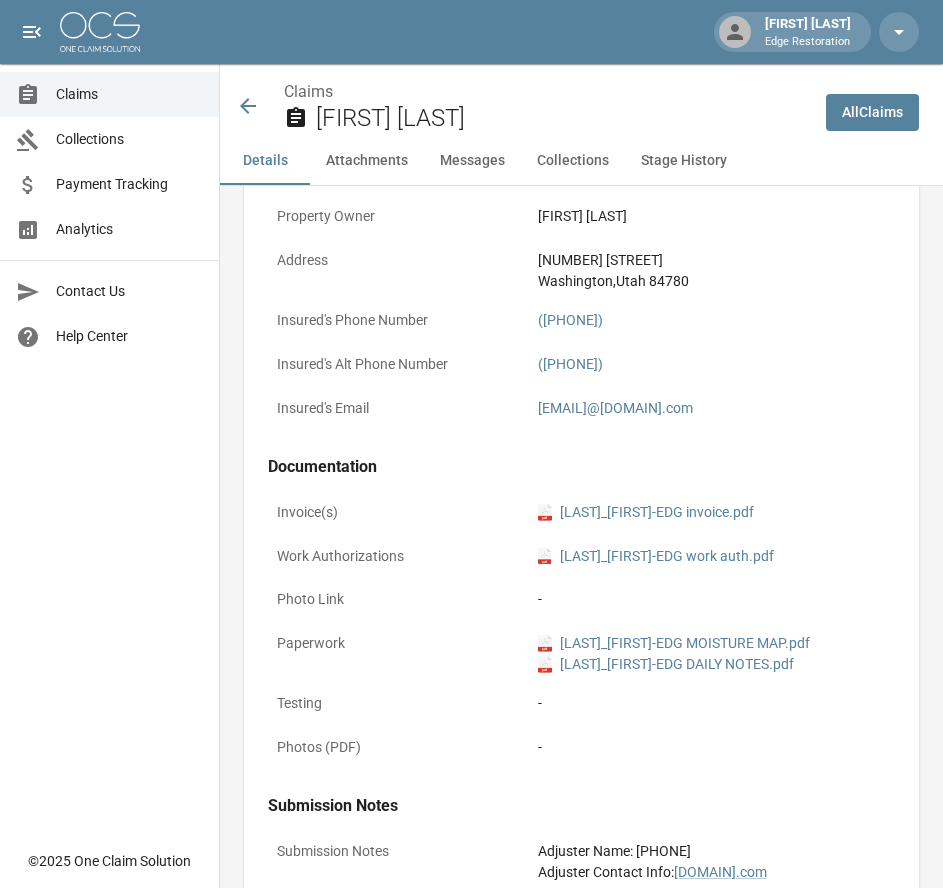 click at bounding box center [100, 32] 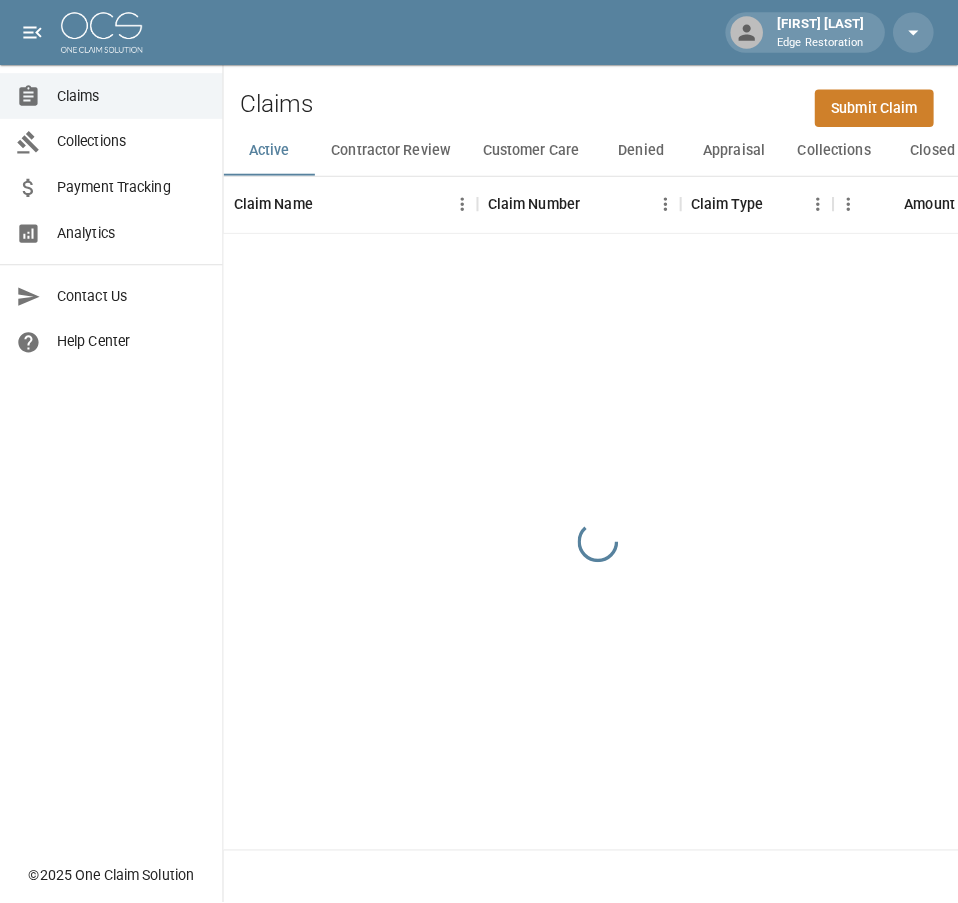 scroll, scrollTop: 0, scrollLeft: 0, axis: both 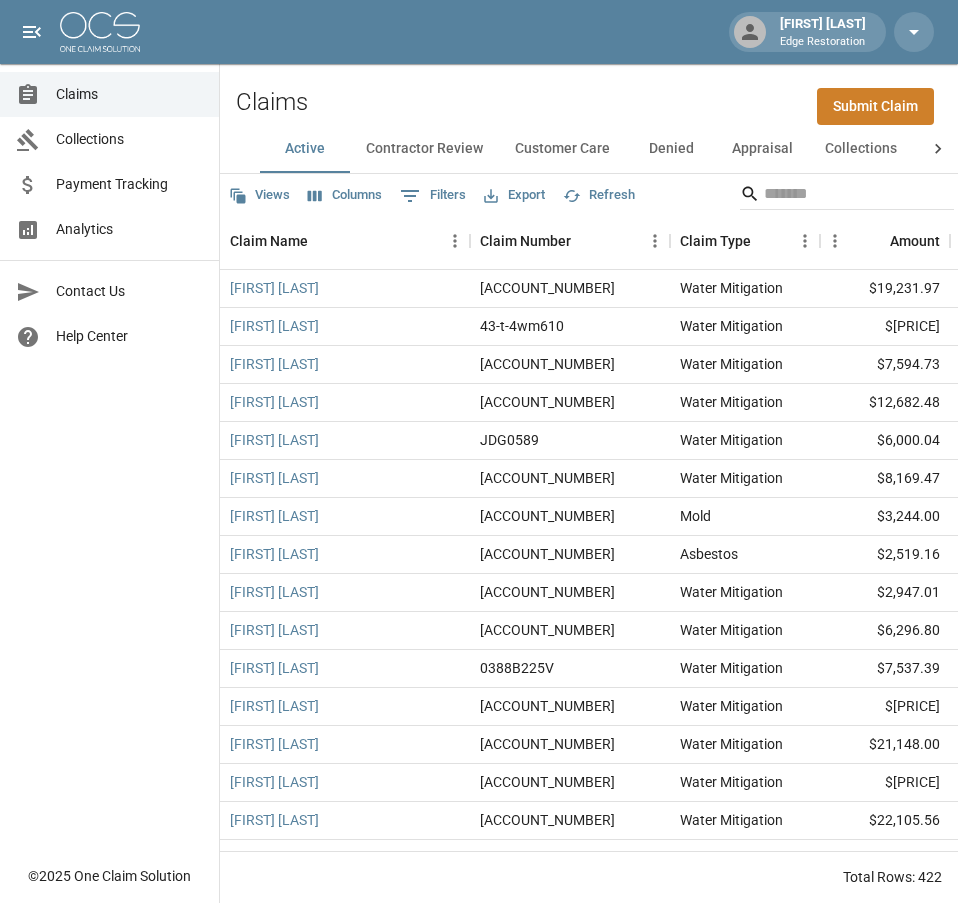 click on "Submit Claim" at bounding box center [875, 106] 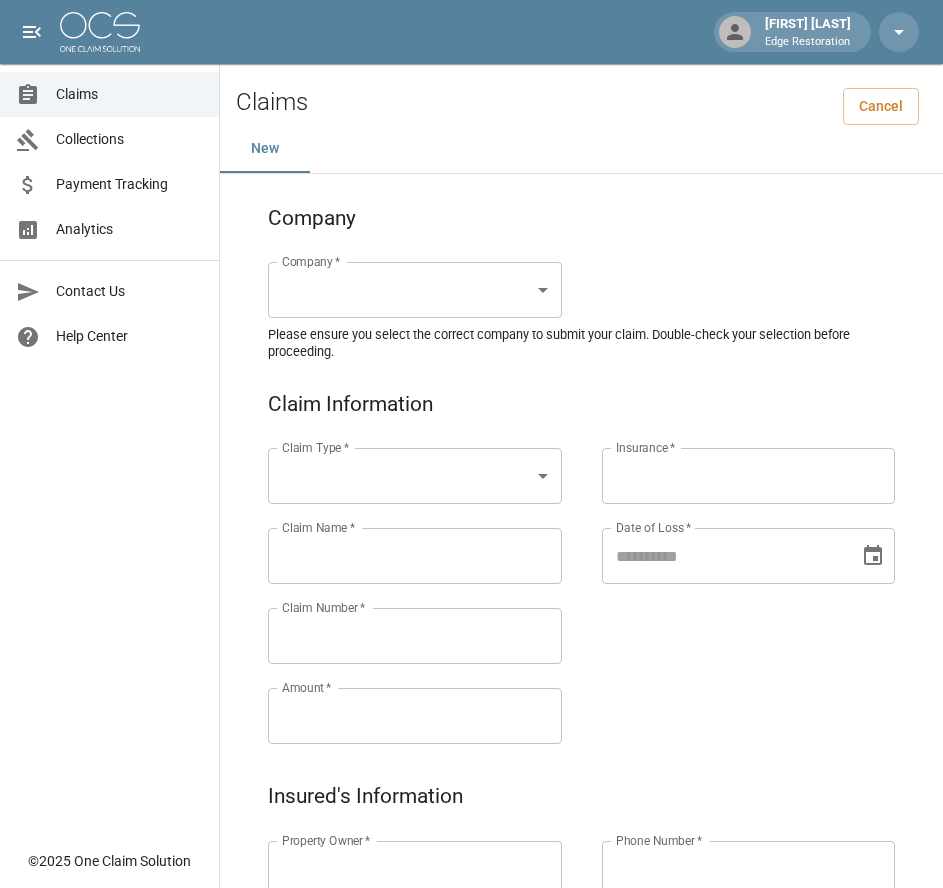click on "Alicia Tubbs Edge Restoration Claims Collections Payment Tracking Analytics Contact Us Help Center ©  2025   One Claim Solution Claims Cancel New Company Company   * ​ Company   * Please ensure you select the correct company to submit your claim. Double-check your selection before proceeding. Claim Information Claim Type   * ​ Claim Type   * Claim Name   * Claim Name   * Claim Number   * Claim Number   * Amount   * Amount   * Insurance   * Insurance   * Date of Loss   * Date of Loss   * Insured's Information Property Owner   * Property Owner   * Mailing Address   * Mailing Address   * Mailing City   * Mailing City   * Mailing State   * Mailing State   * Mailing Zip   * Mailing Zip   * Phone Number   * Phone Number   * Alt. Phone Number Alt. Phone Number Email Email Documentation Invoice (PDF)* ​ Upload file(s) Invoice (PDF)* Work Authorization* ​ Upload file(s) Work Authorization* Photo Link Photo Link ​ Upload file(s) Testing ​ ​" at bounding box center (471, 929) 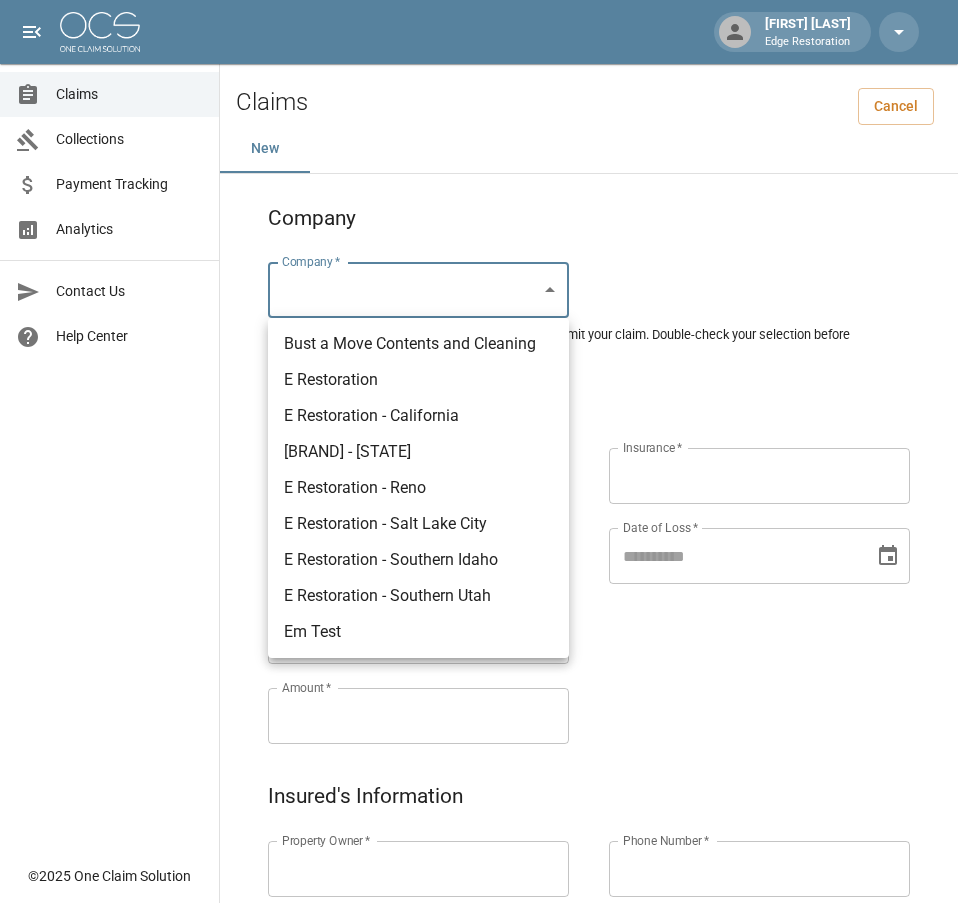 click on "E Restoration" at bounding box center (418, 380) 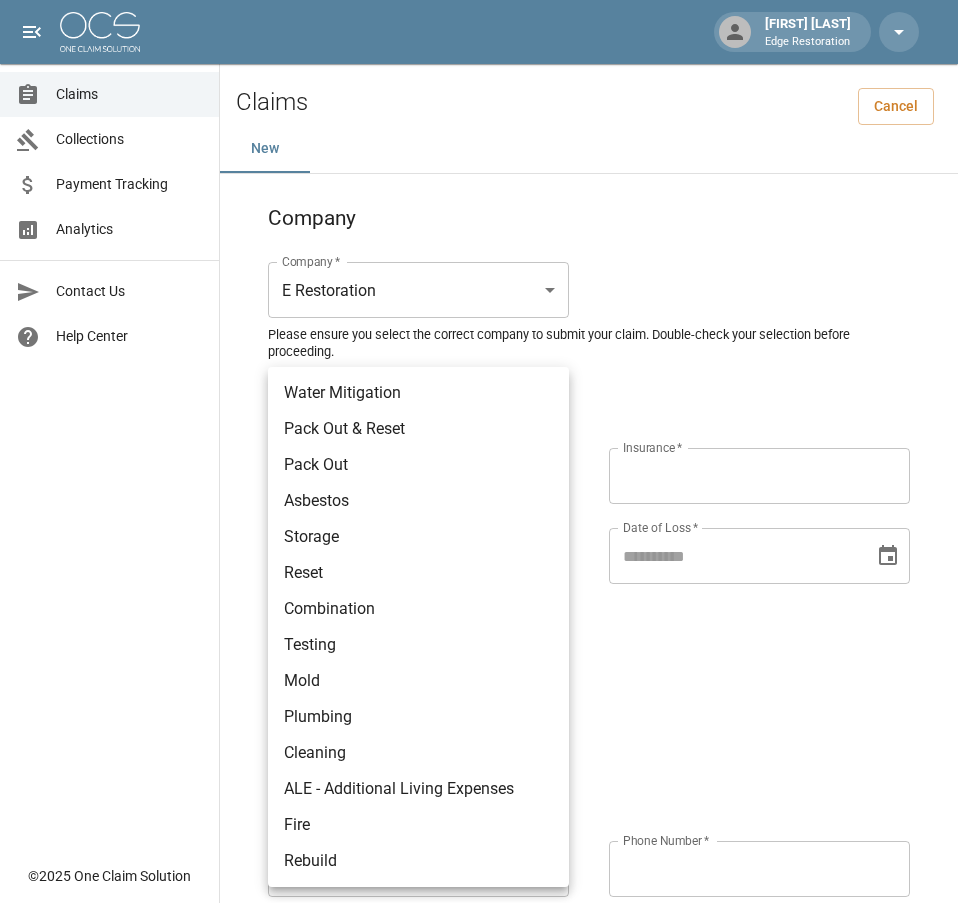 click on "Alicia Tubbs Edge Restoration Claims Collections Payment Tracking Analytics Contact Us Help Center ©  2025   One Claim Solution Claims Cancel New Company Company   * E Restoration *** Company   * Please ensure you select the correct company to submit your claim. Double-check your selection before proceeding. Claim Information Claim Type   * ​ Claim Type   * Claim Name   * Claim Name   * Claim Number   * Claim Number   * Amount   * Amount   * Insurance   * Insurance   * Date of Loss   * Date of Loss   * Insured's Information Property Owner   * Property Owner   * Mailing Address   * Mailing Address   * Mailing City   * Mailing City   * Mailing State   * Mailing State   * Mailing Zip   * Mailing Zip   * Phone Number   * Phone Number   * Alt. Phone Number Alt. Phone Number Email Email Documentation Invoice (PDF)* ​ Upload file(s) Invoice (PDF)* Work Authorization* ​ Upload file(s) Work Authorization* Photo Link Photo Link ​ Upload file(s) *" at bounding box center (479, 929) 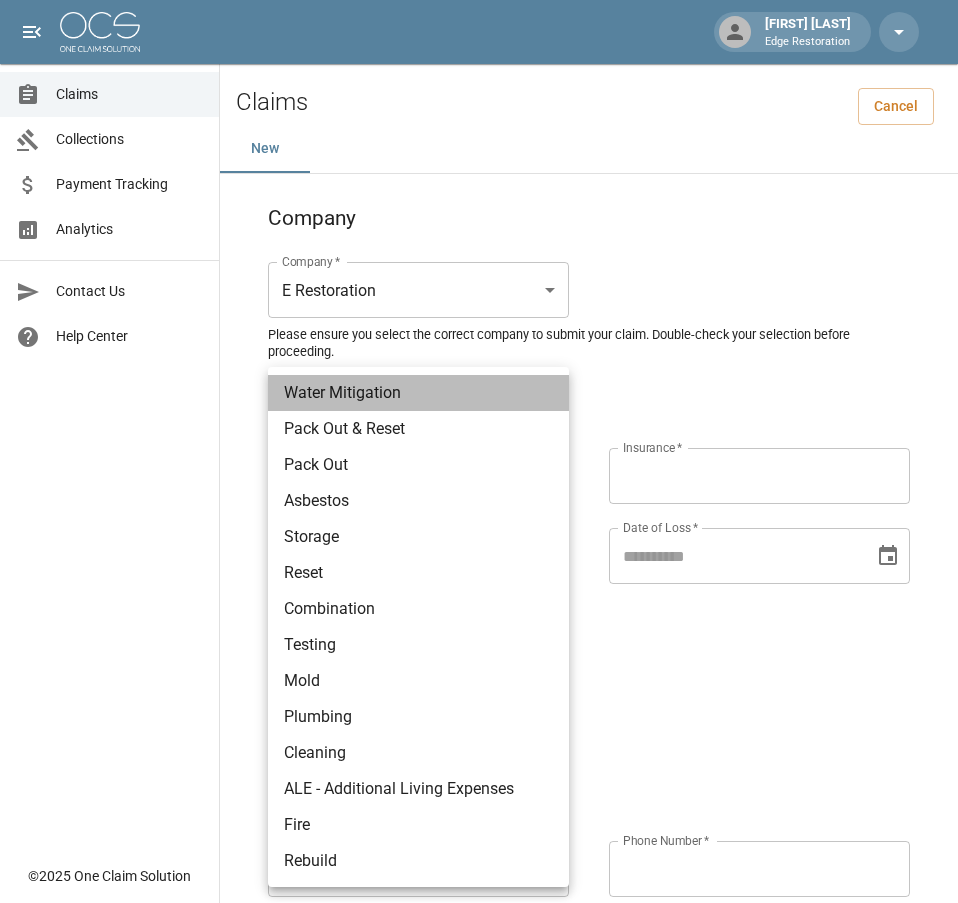 click on "Water Mitigation" at bounding box center (418, 393) 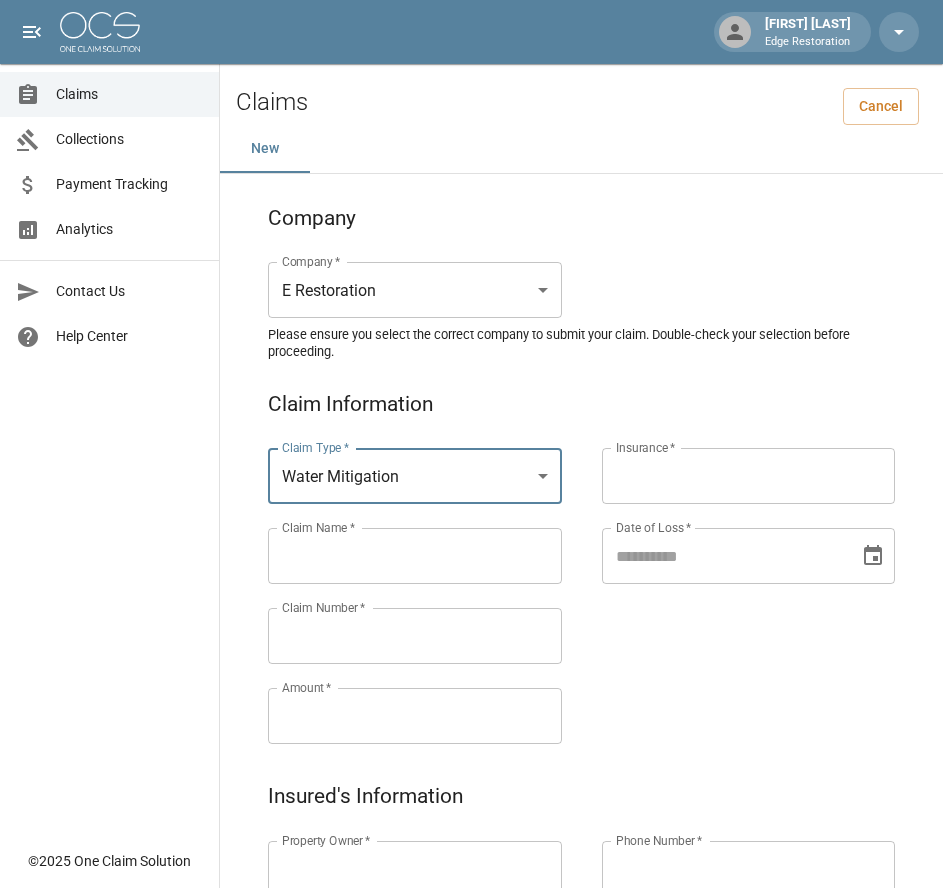 click on "Claims Collections Payment Tracking Analytics Contact Us Help Center" at bounding box center [109, 419] 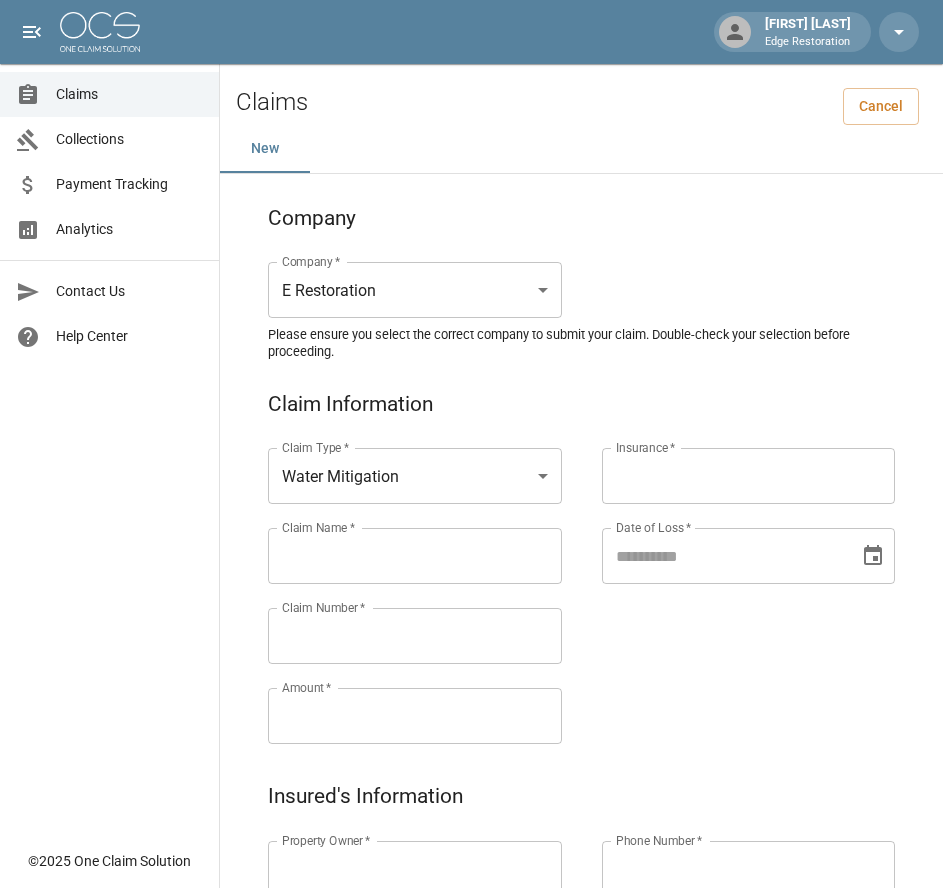 click on "Claim Name   *" at bounding box center (415, 556) 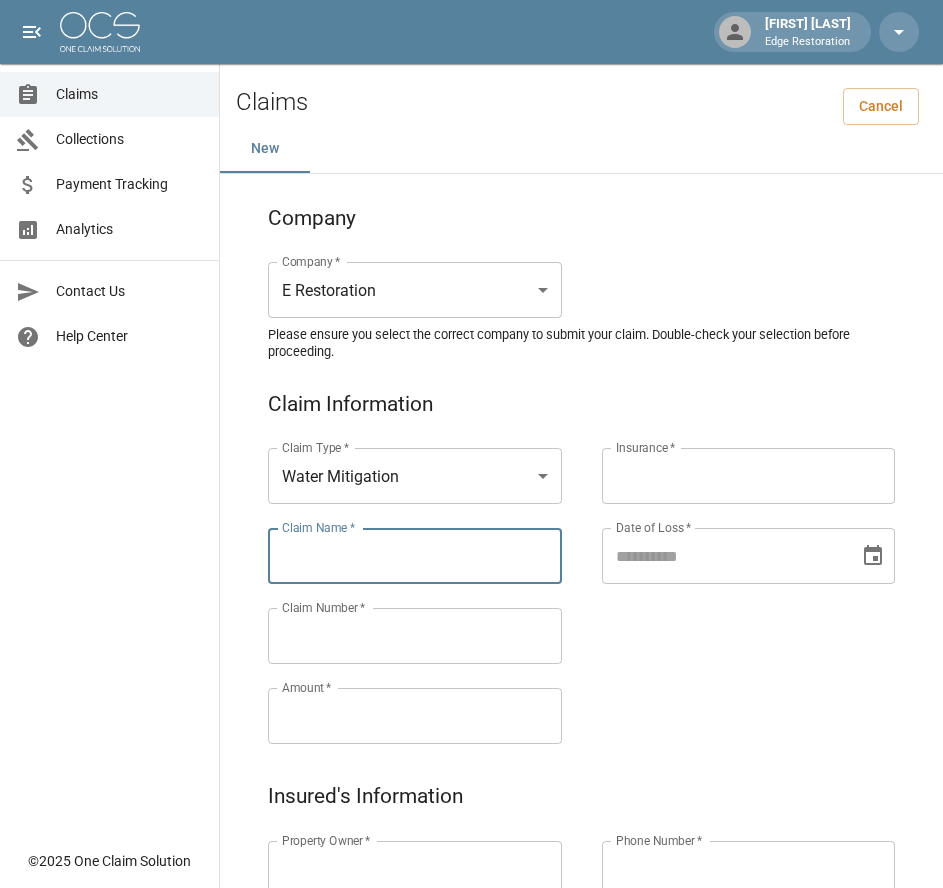 paste on "**********" 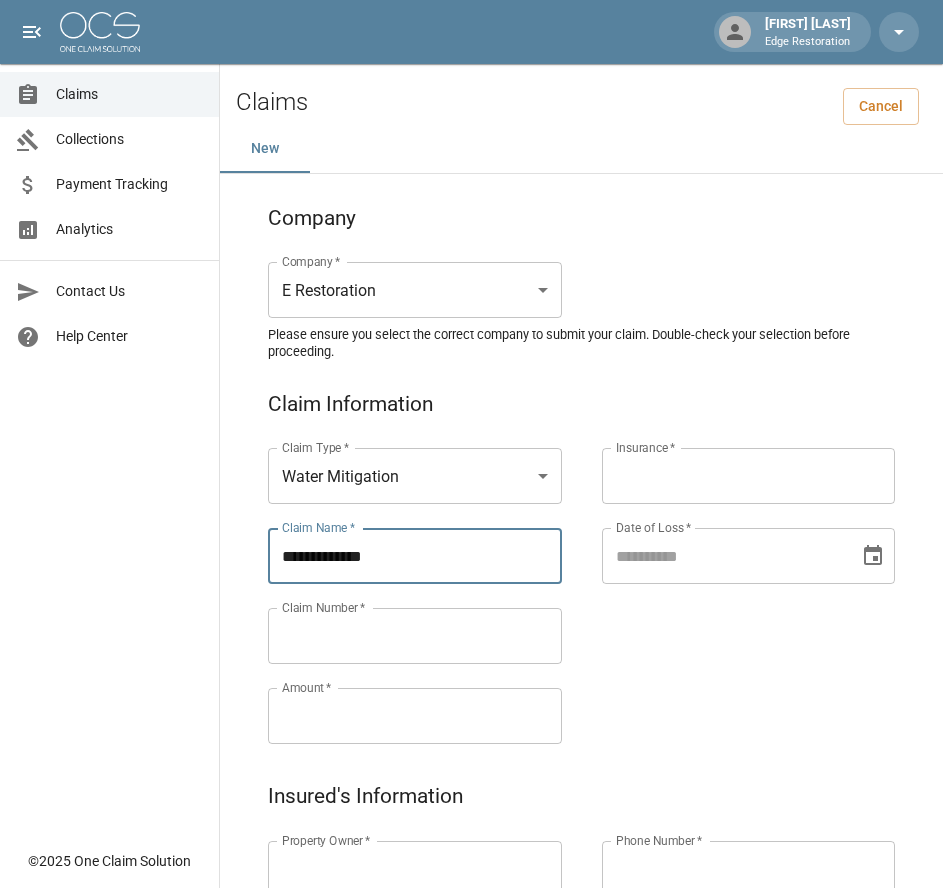 type on "**********" 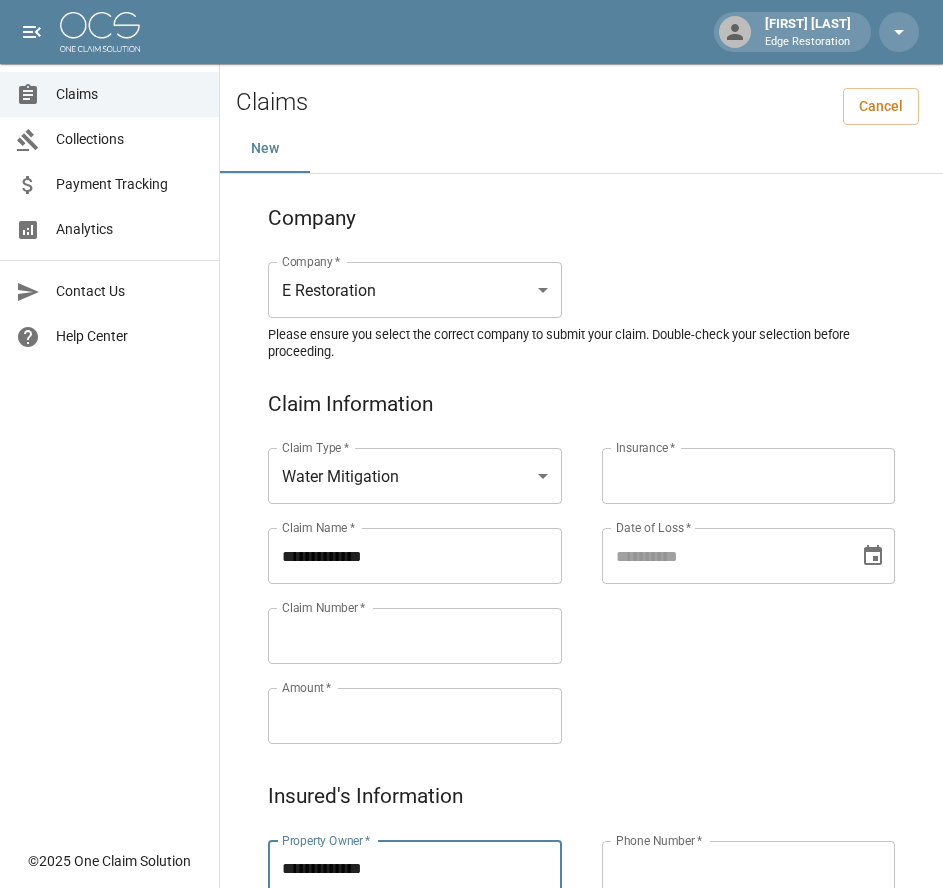 type on "**********" 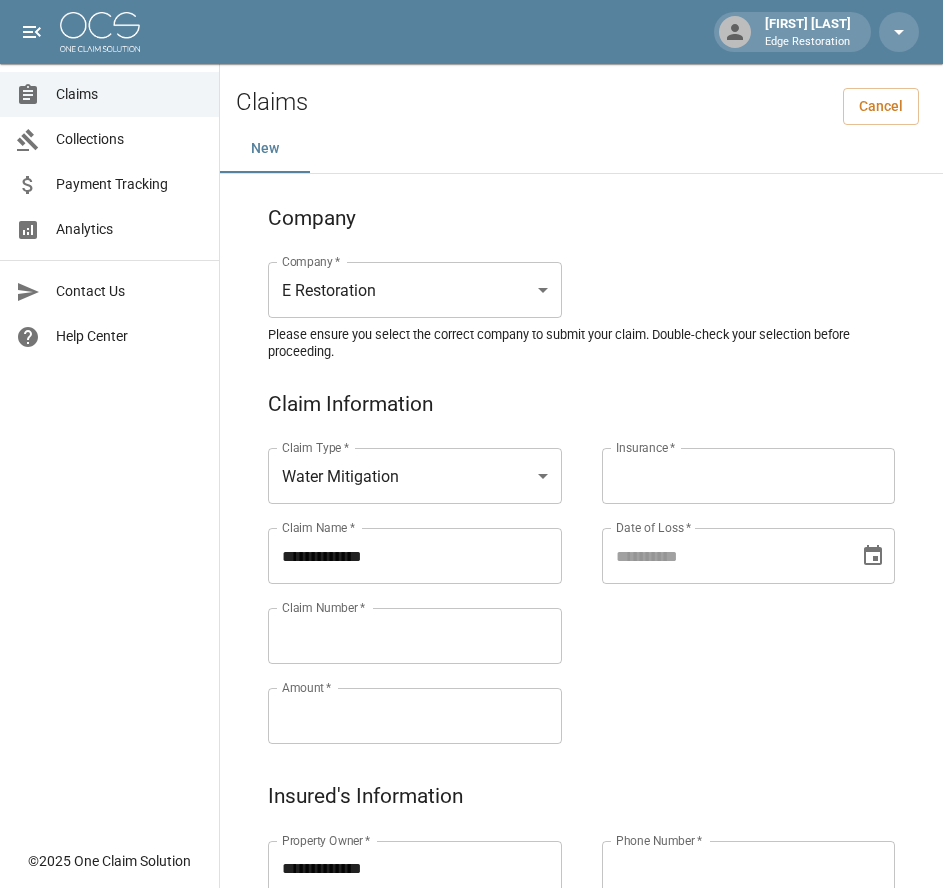 click on "Claim Number   *" at bounding box center (415, 636) 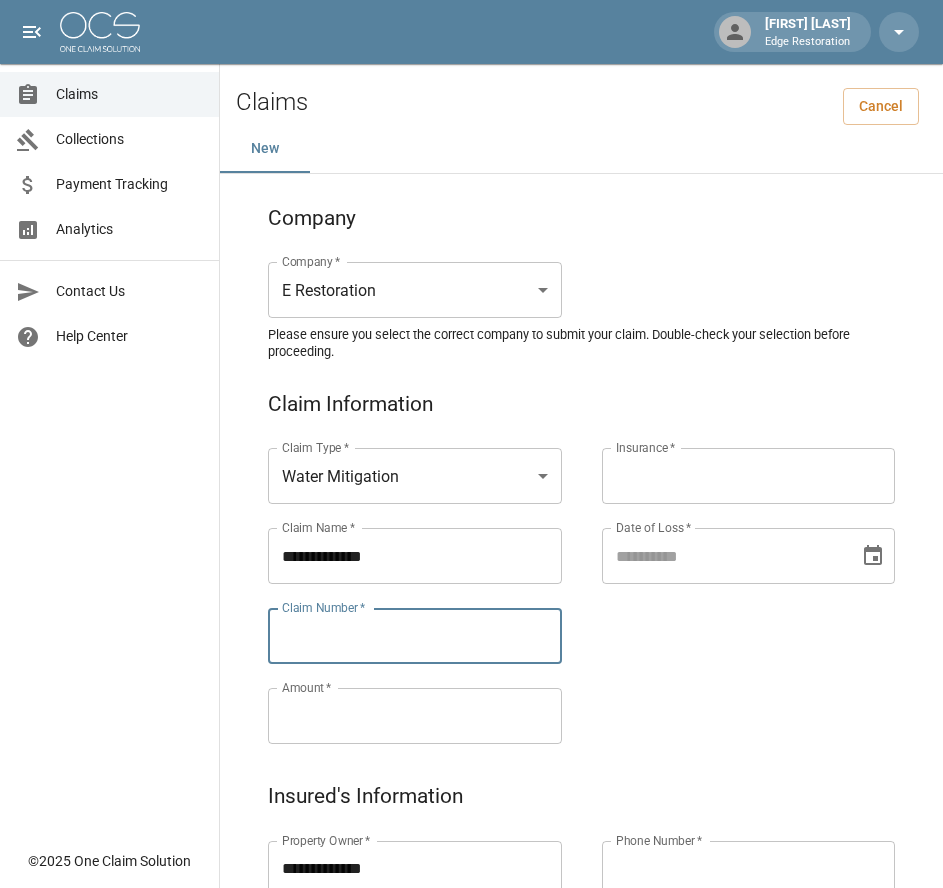 paste on "**********" 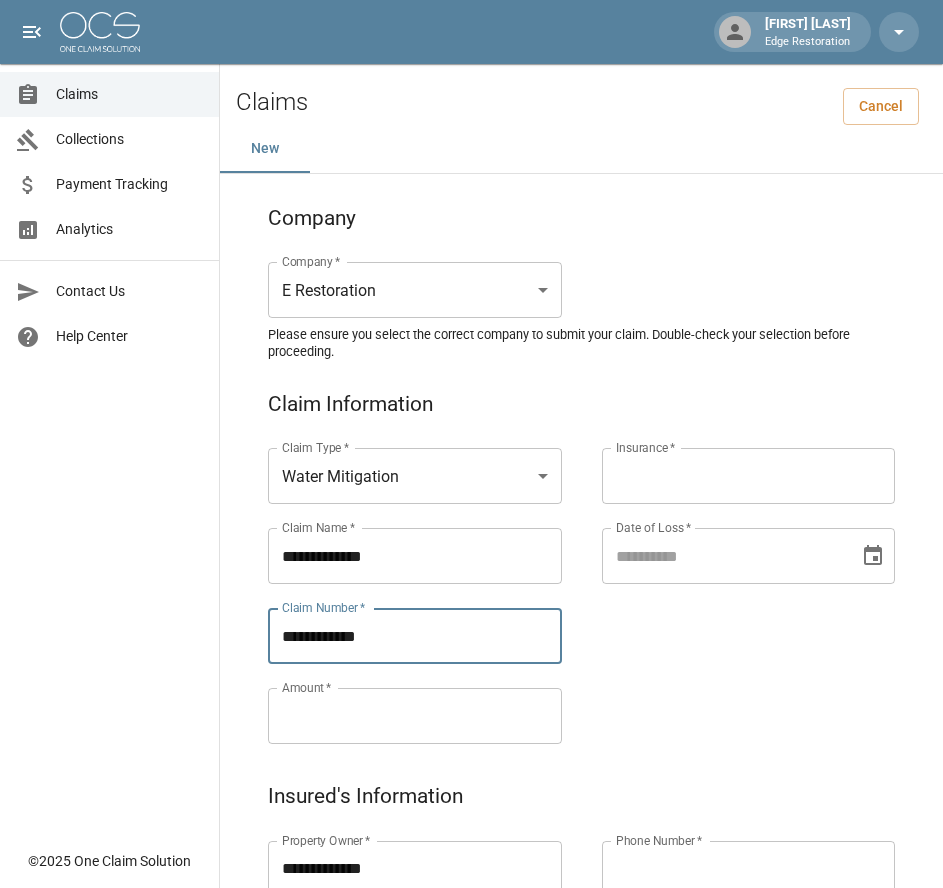 type on "**********" 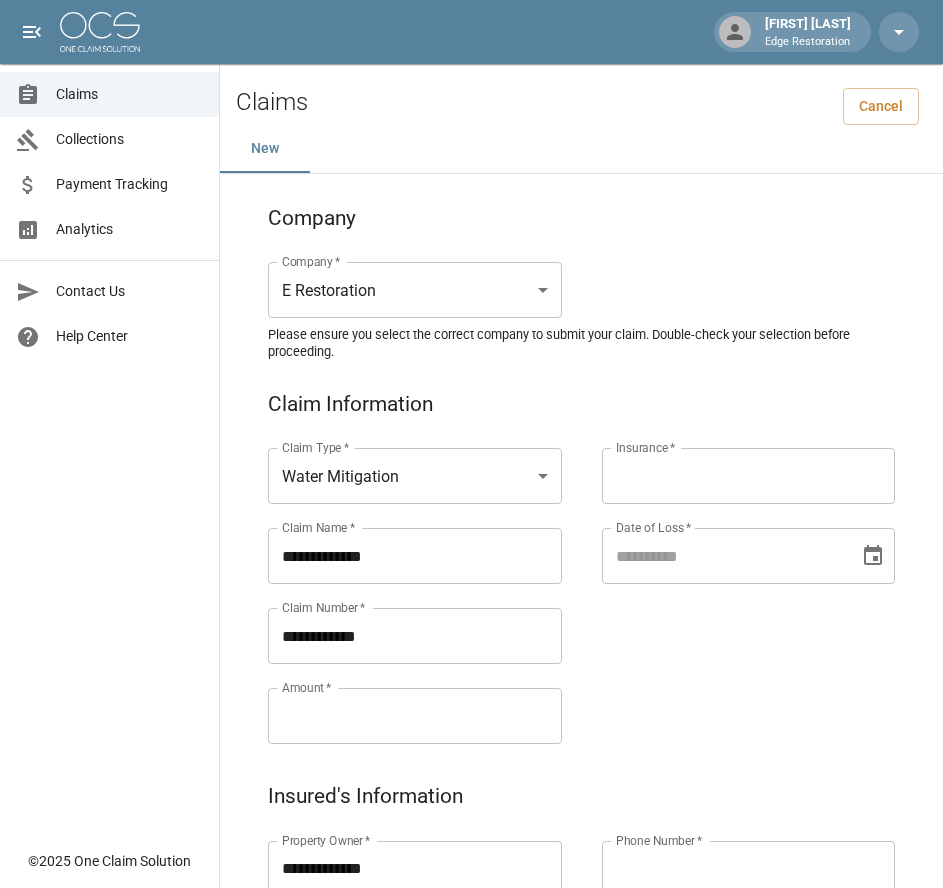 click on "Amount   *" at bounding box center (415, 716) 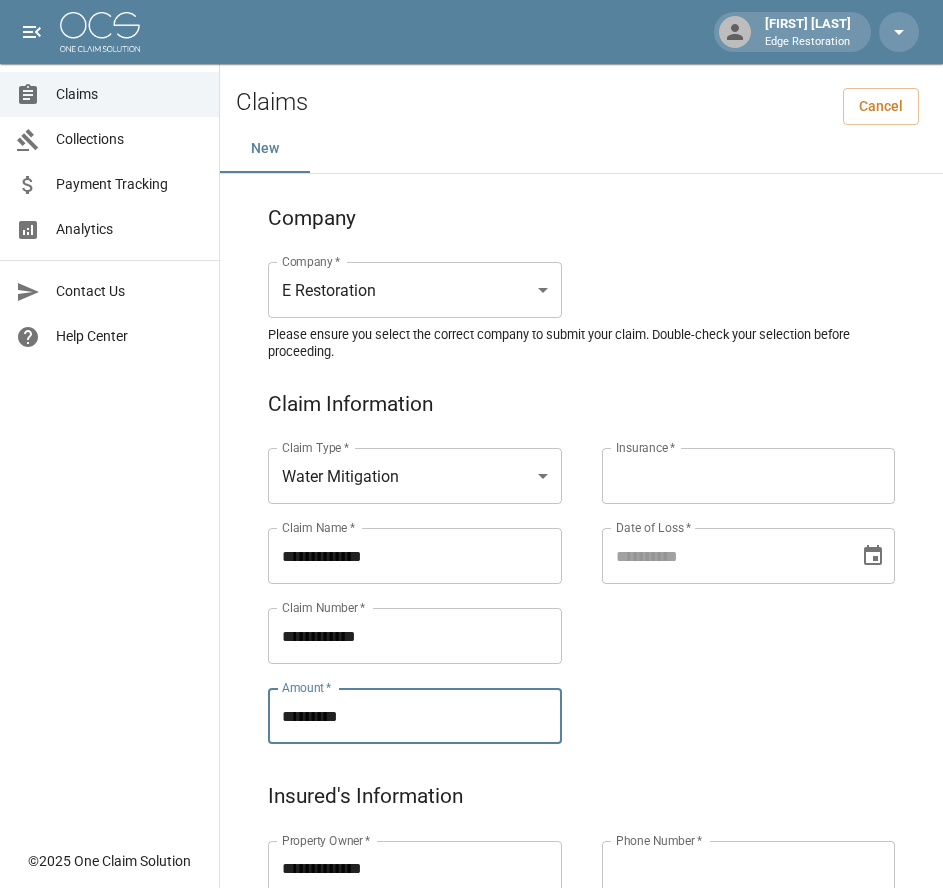 click on "Insurance   *" at bounding box center [749, 476] 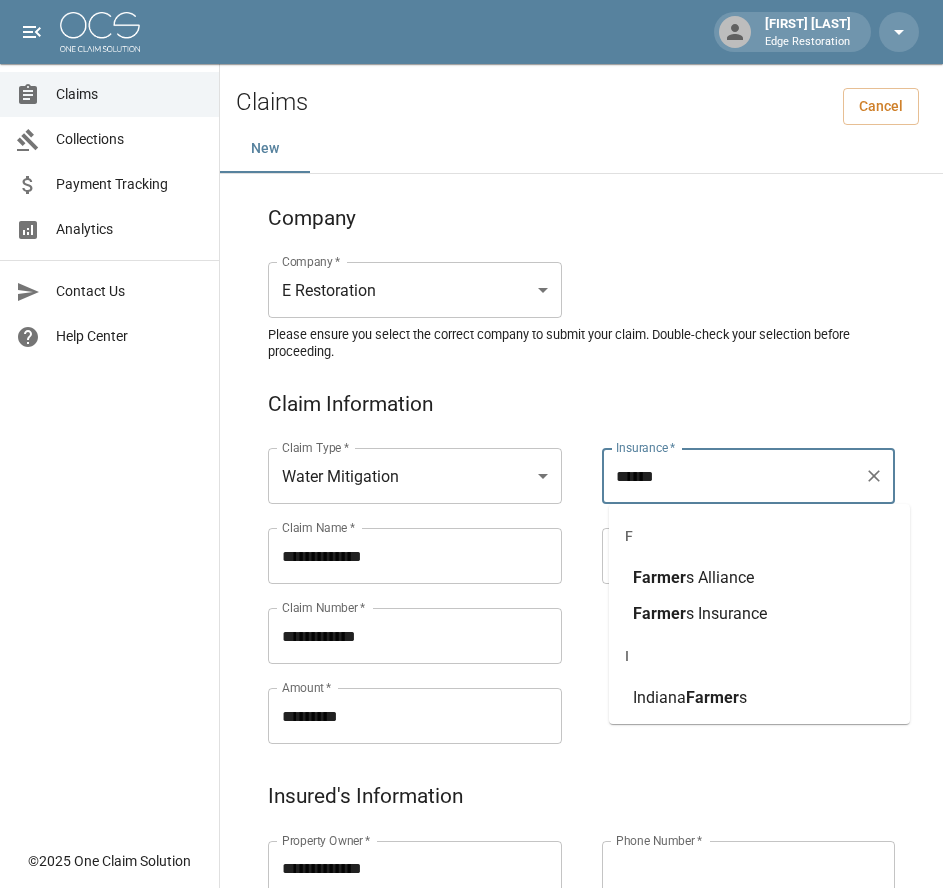 click on "Farmer" at bounding box center [659, 613] 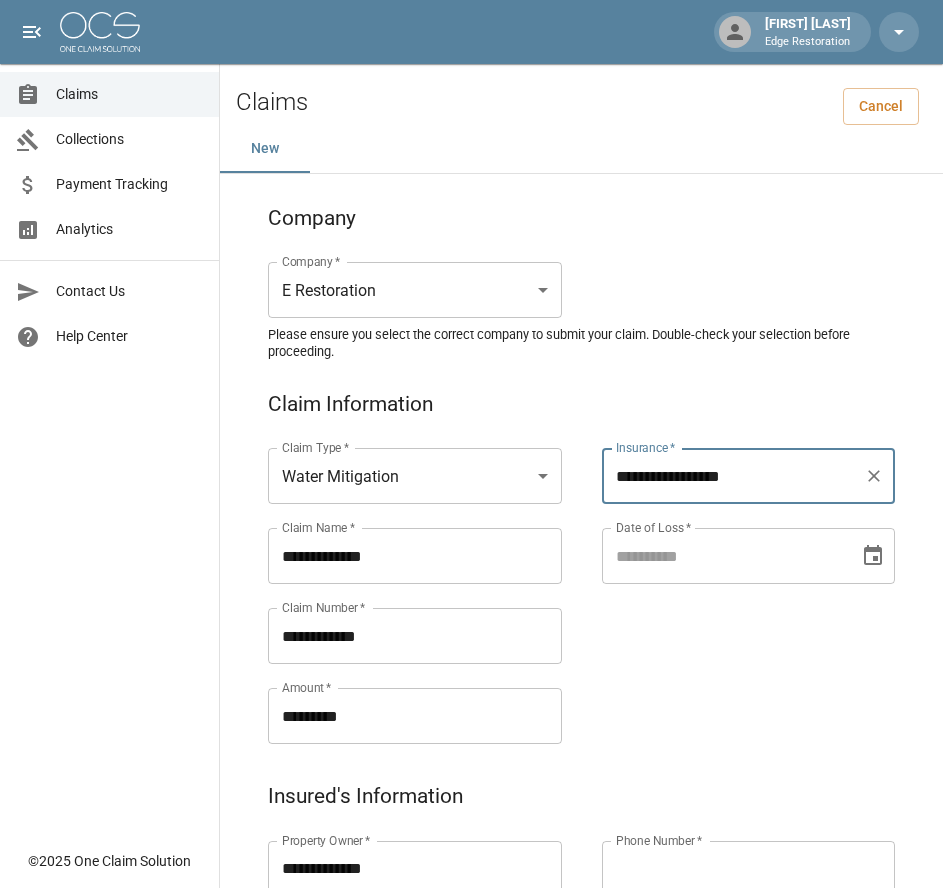 type on "**********" 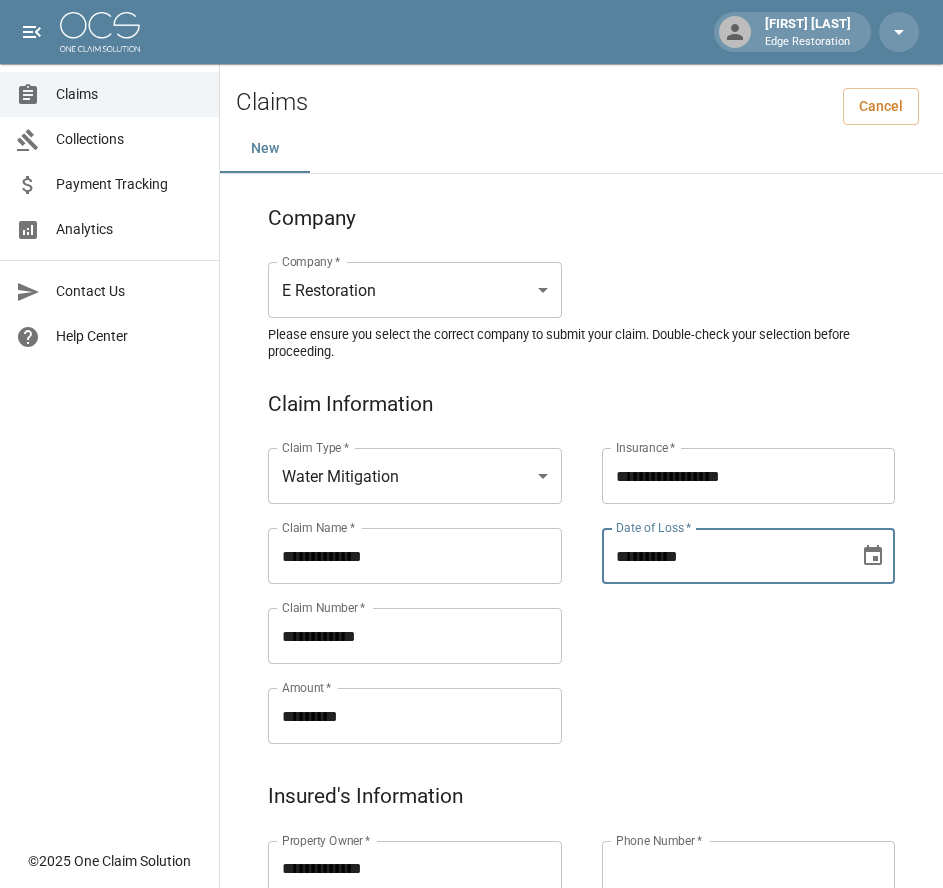 type on "**********" 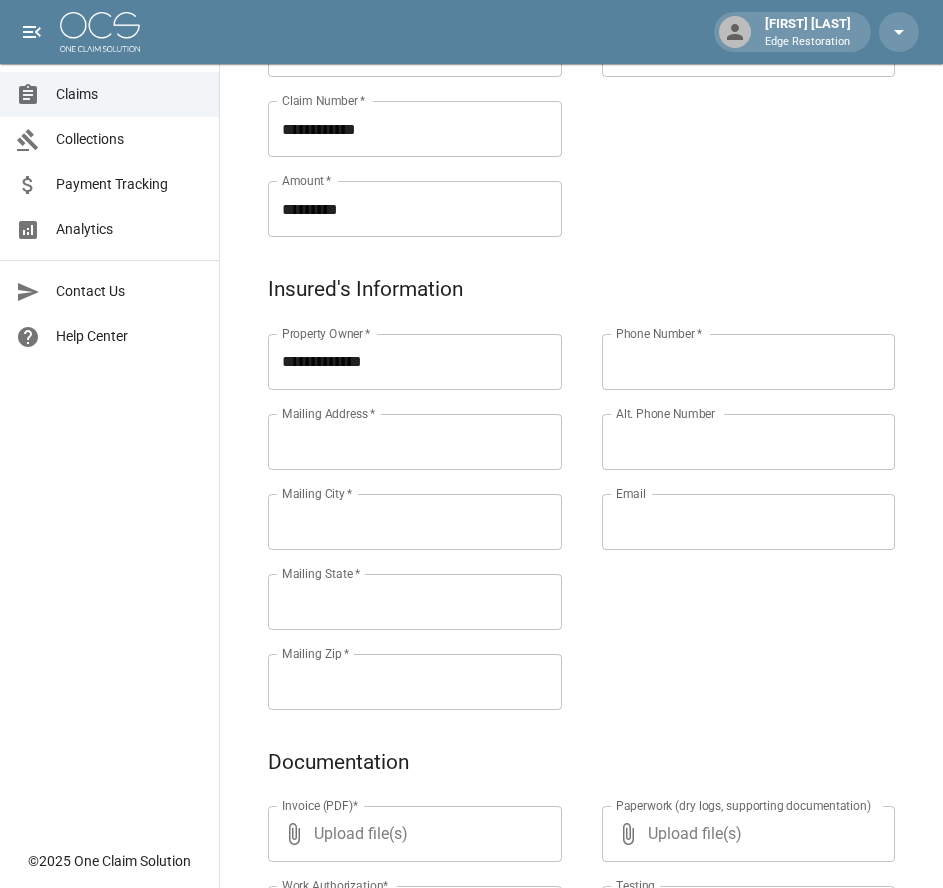 scroll, scrollTop: 508, scrollLeft: 0, axis: vertical 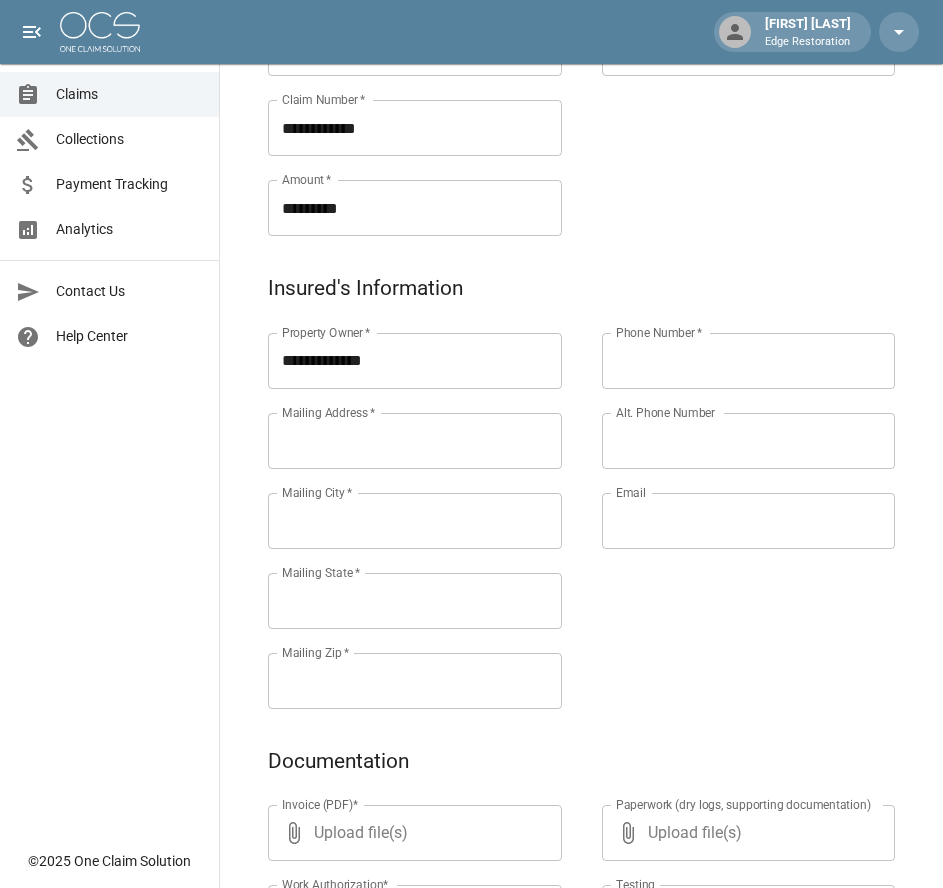 click on "*" at bounding box center [372, 412] 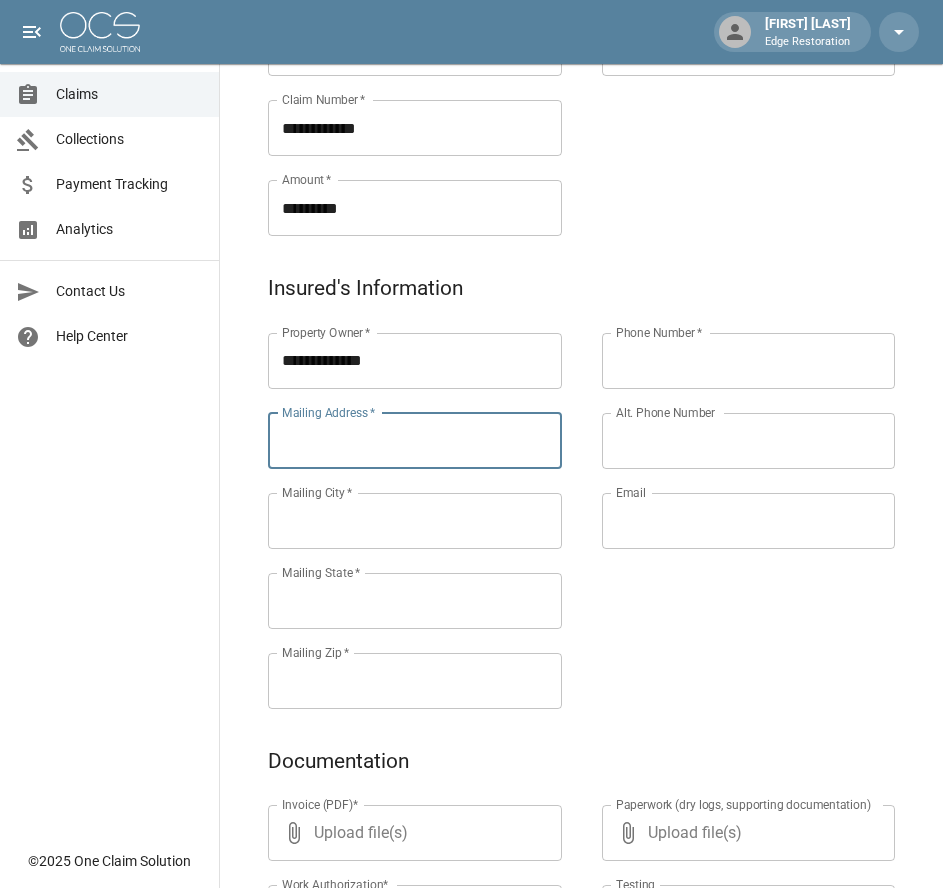 paste on "**********" 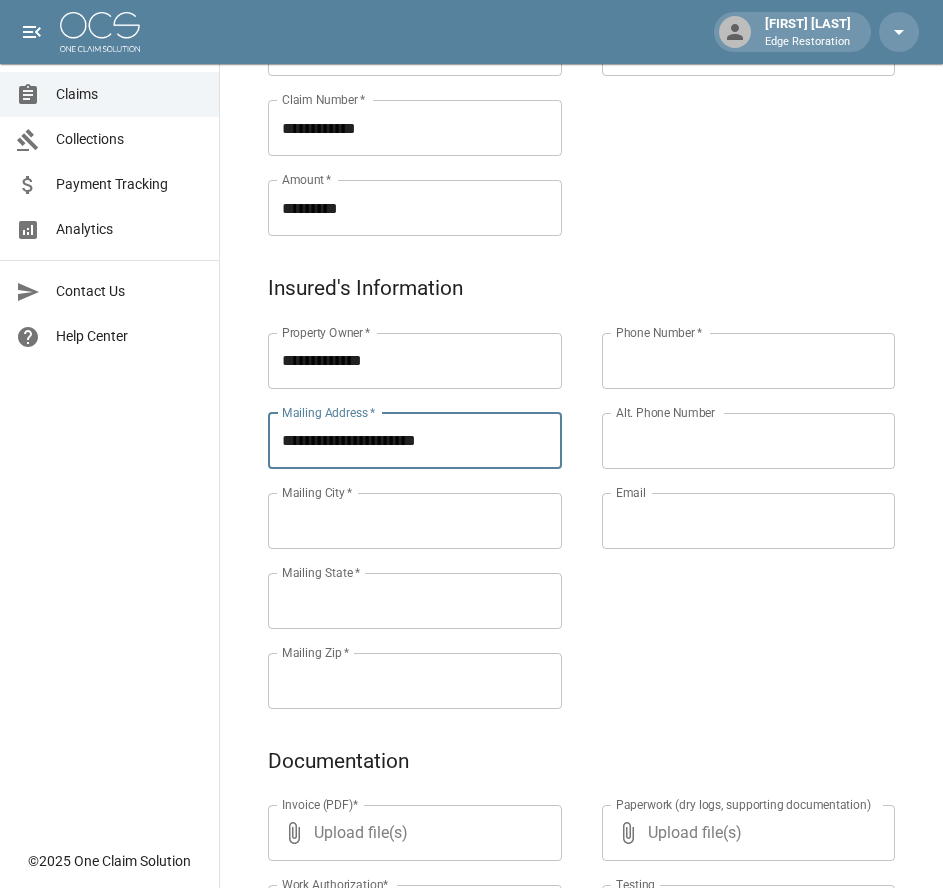 type on "**********" 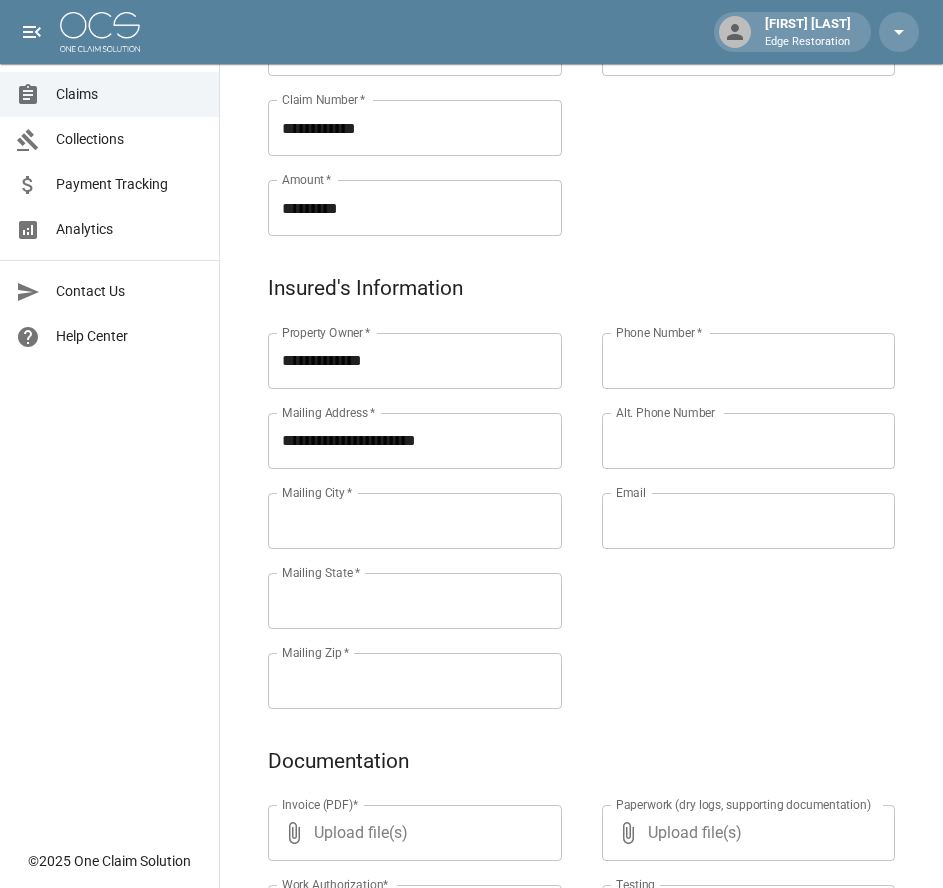 click on "Mailing City   *" at bounding box center [415, 521] 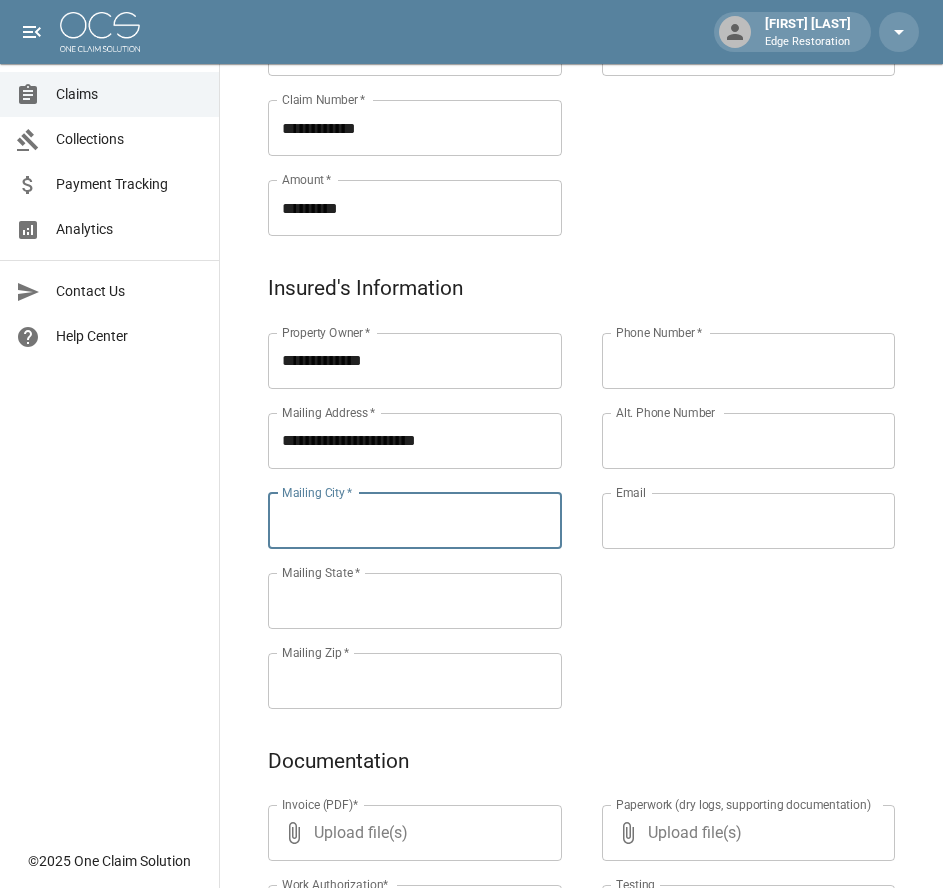paste on "**********" 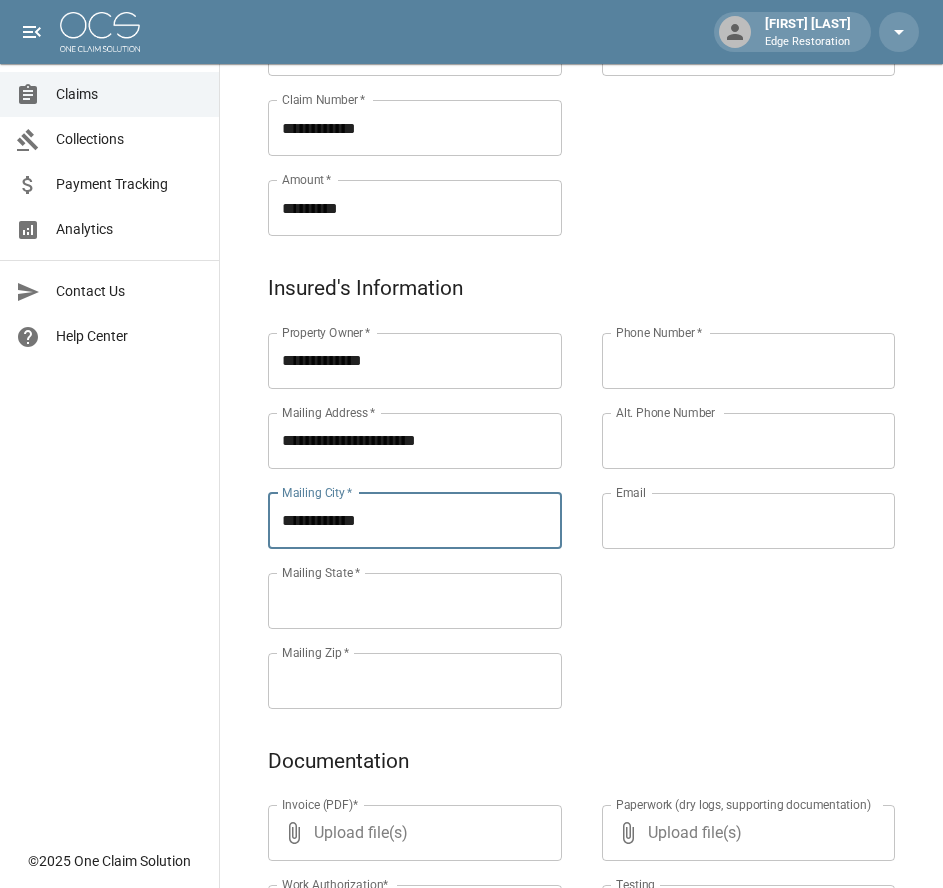type on "**********" 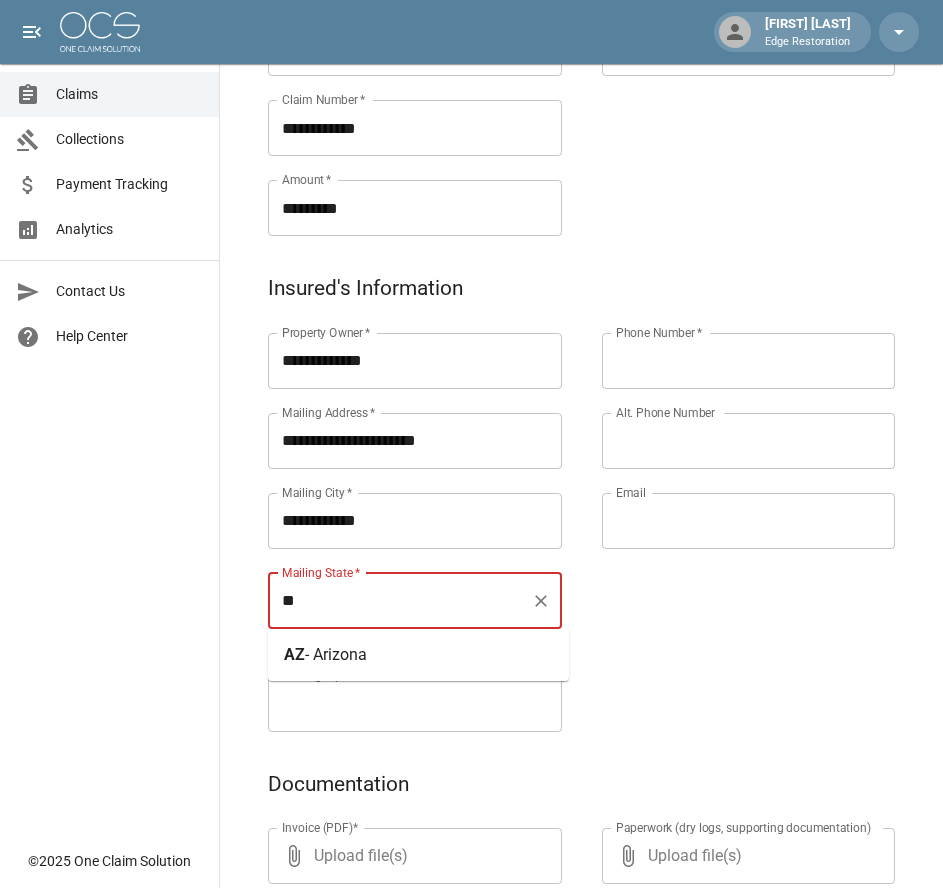 click on "- Arizona" at bounding box center [336, 654] 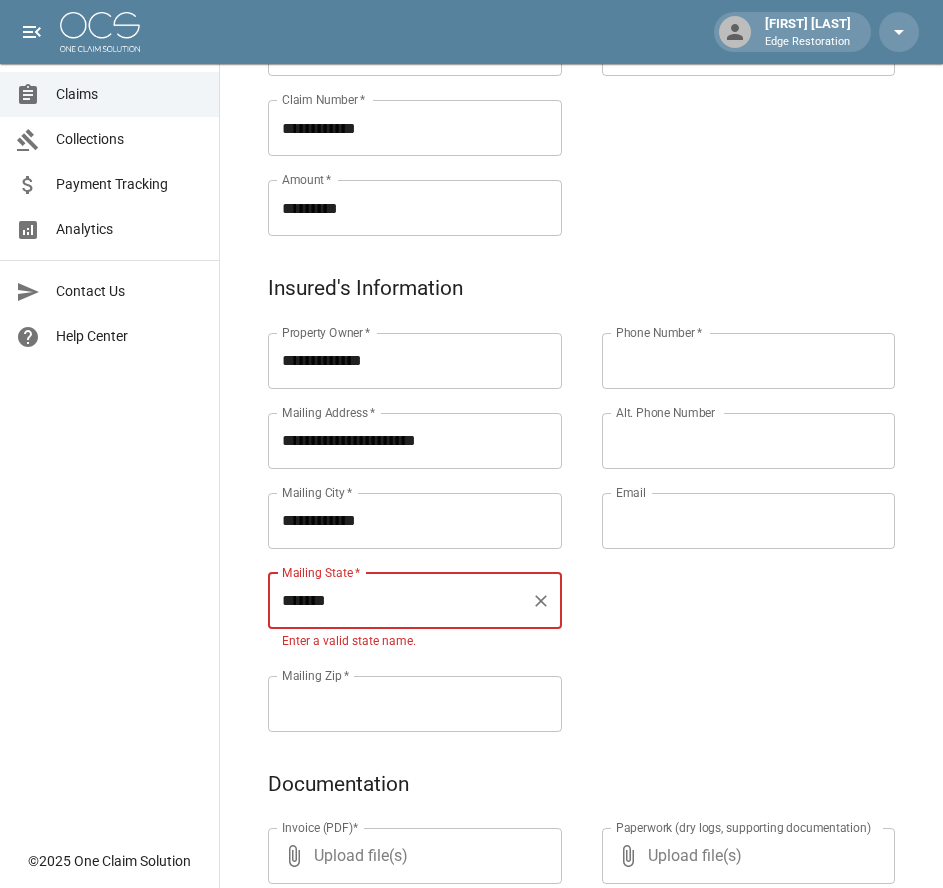 type on "*******" 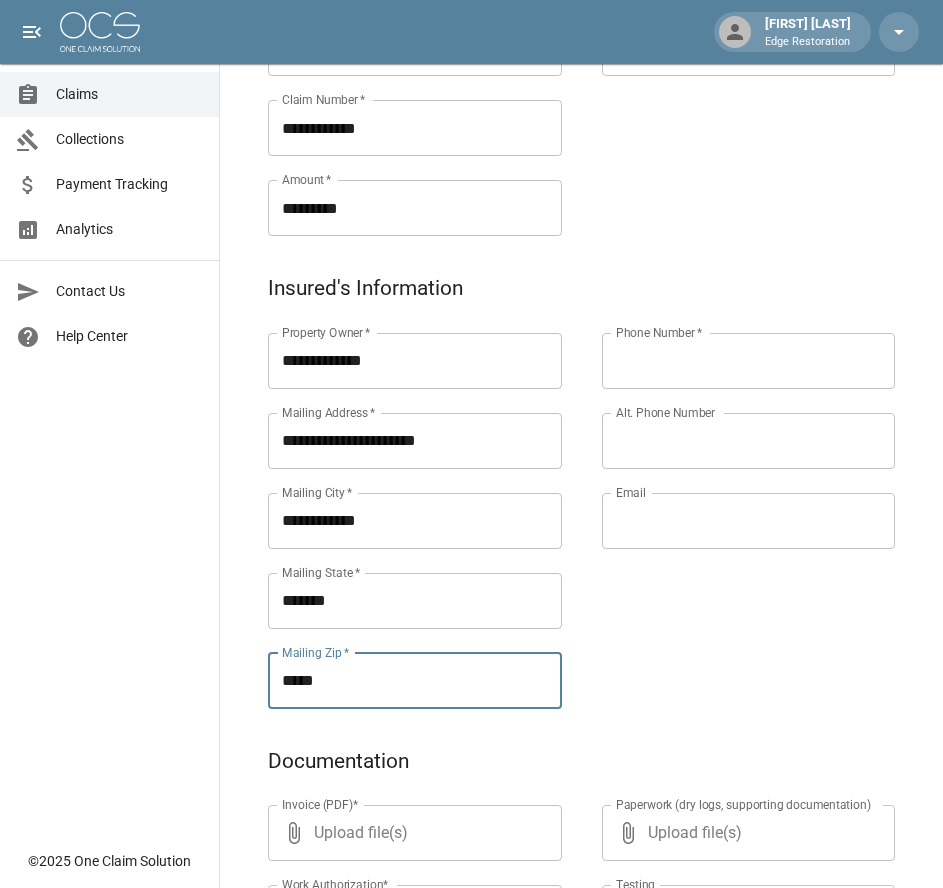 type on "*****" 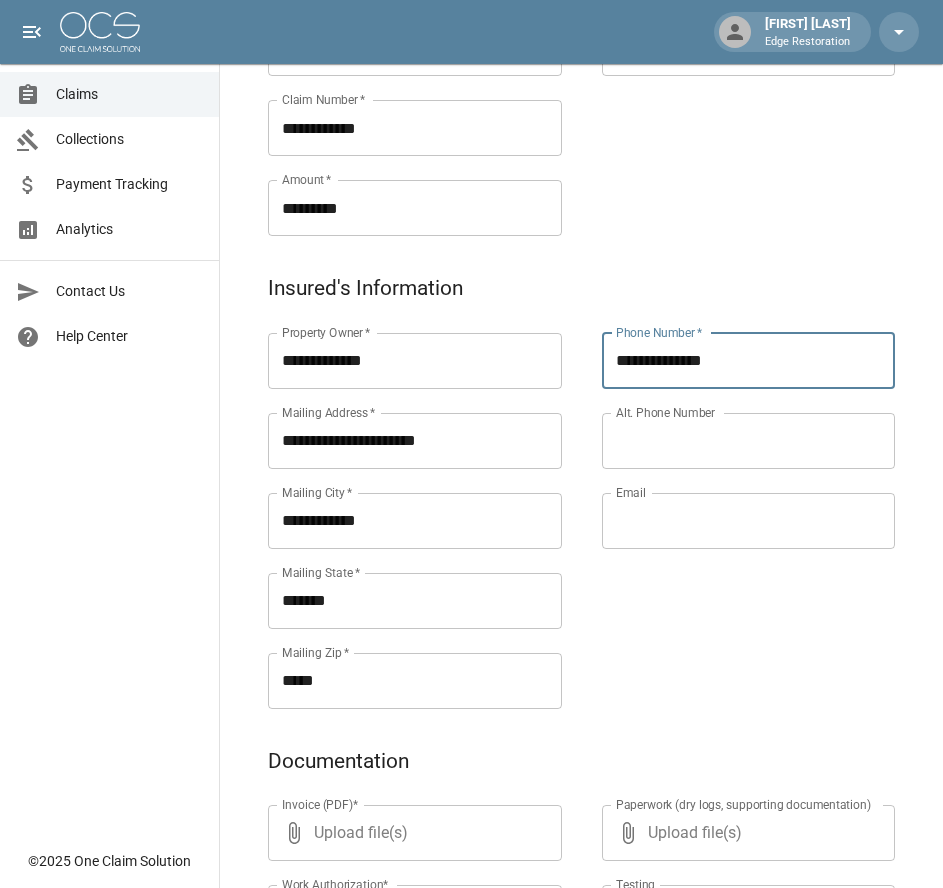 type on "**********" 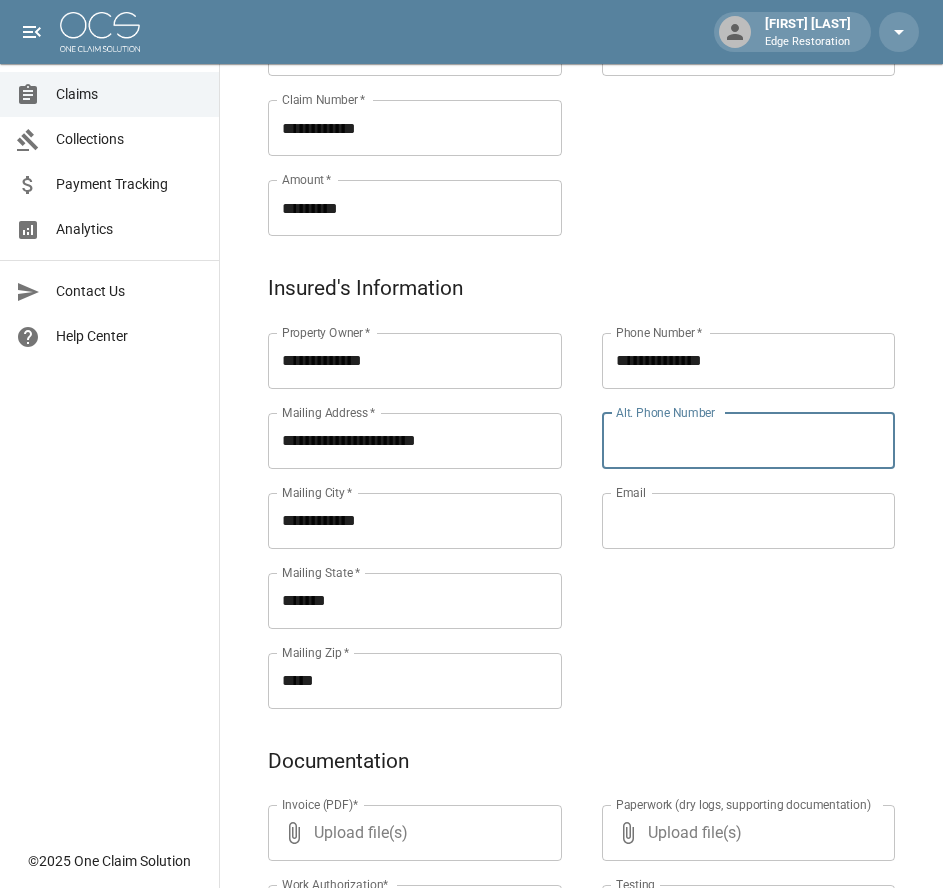 click on "Alt. Phone Number" at bounding box center [749, 441] 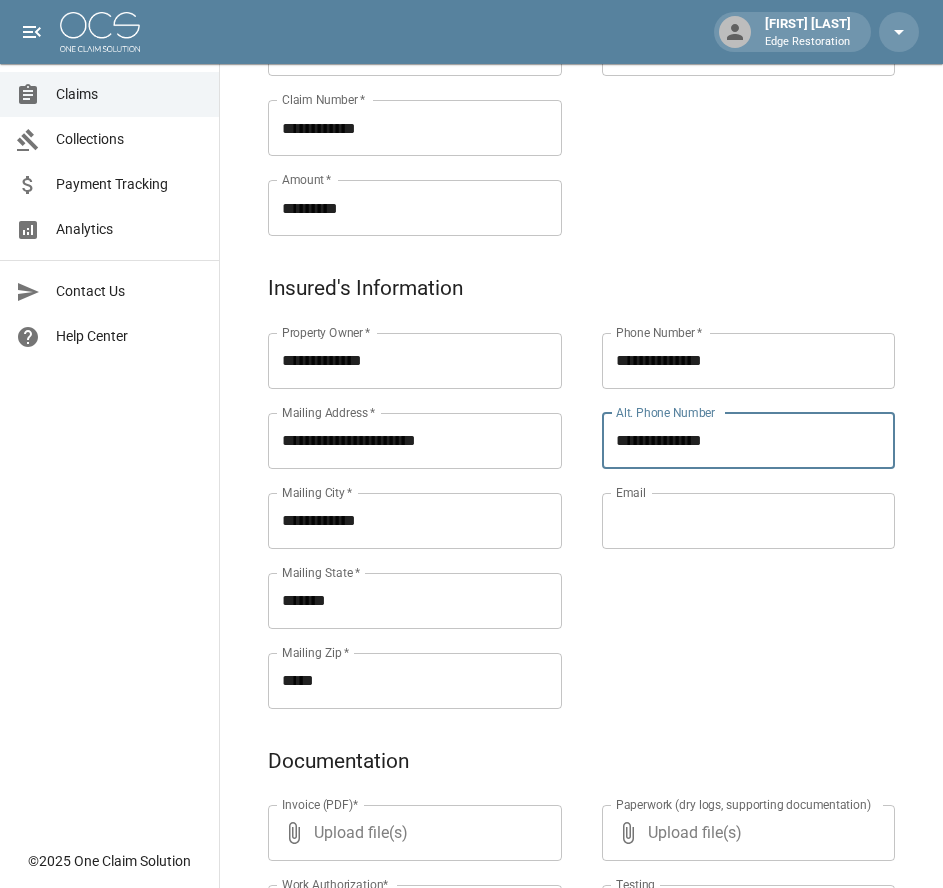type on "**********" 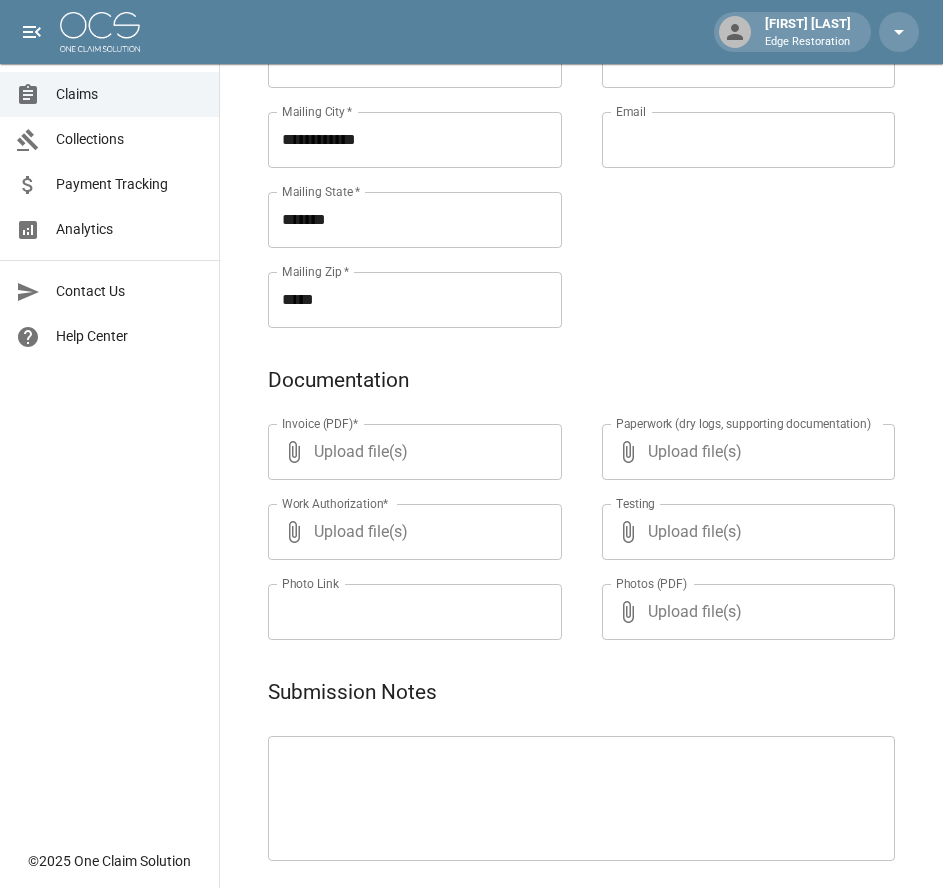 scroll, scrollTop: 971, scrollLeft: 0, axis: vertical 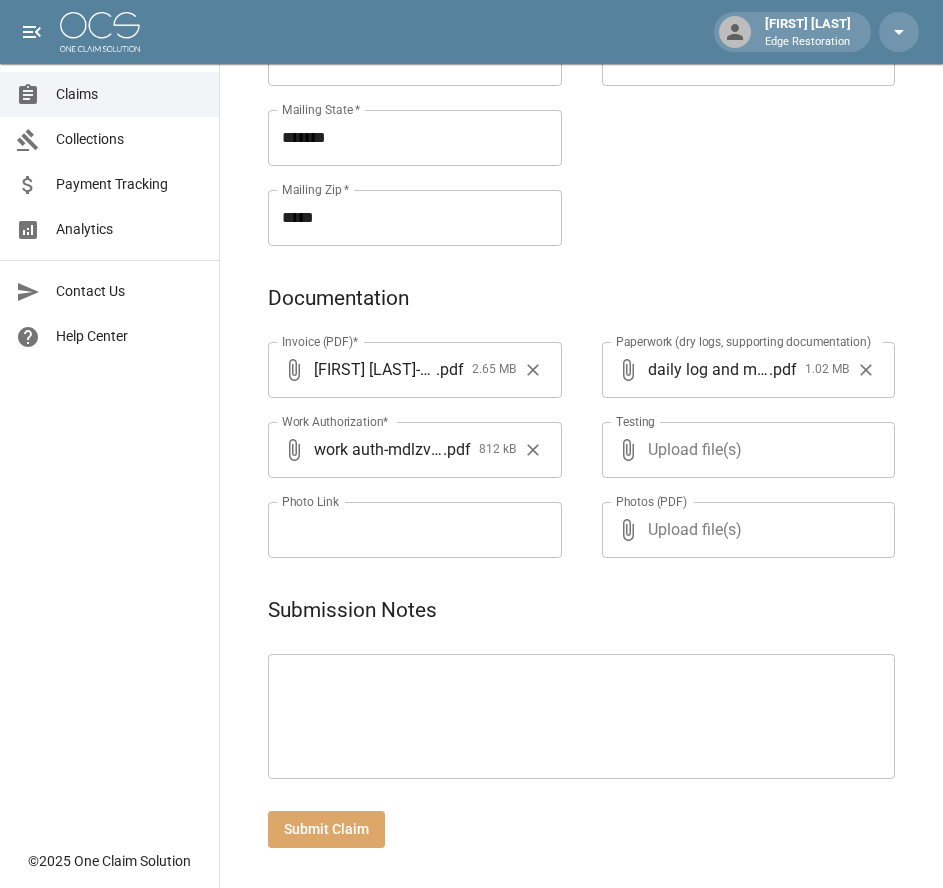 click on "Submit Claim" at bounding box center (326, 829) 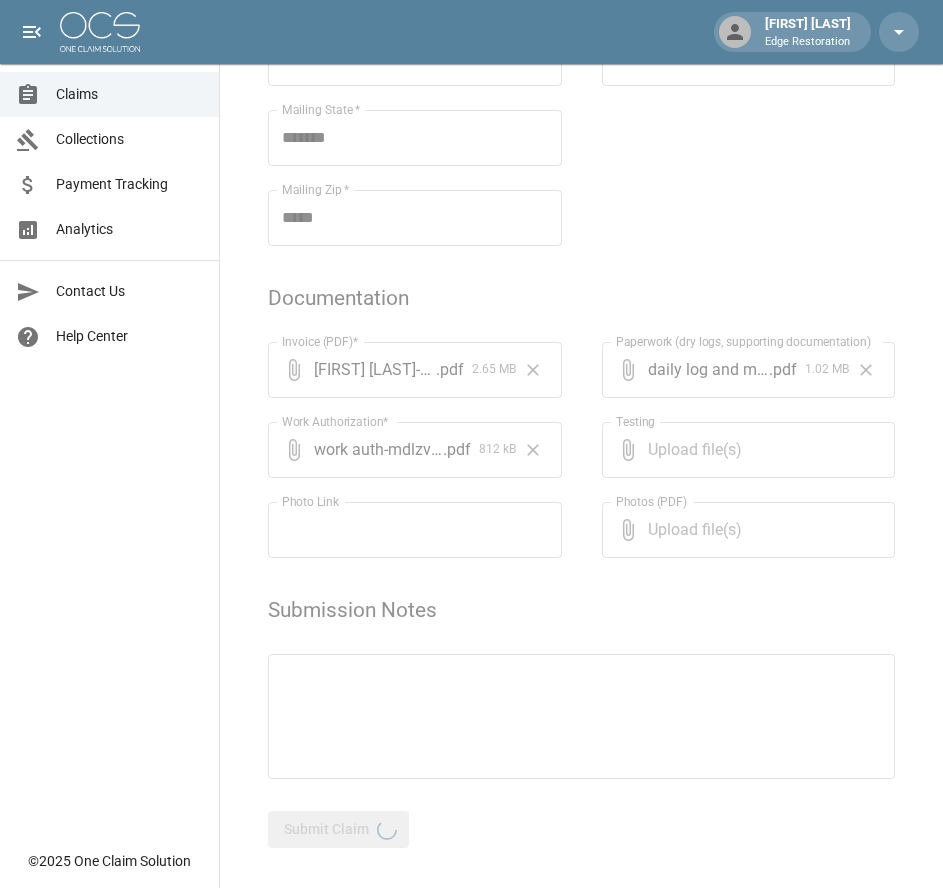 scroll, scrollTop: 0, scrollLeft: 0, axis: both 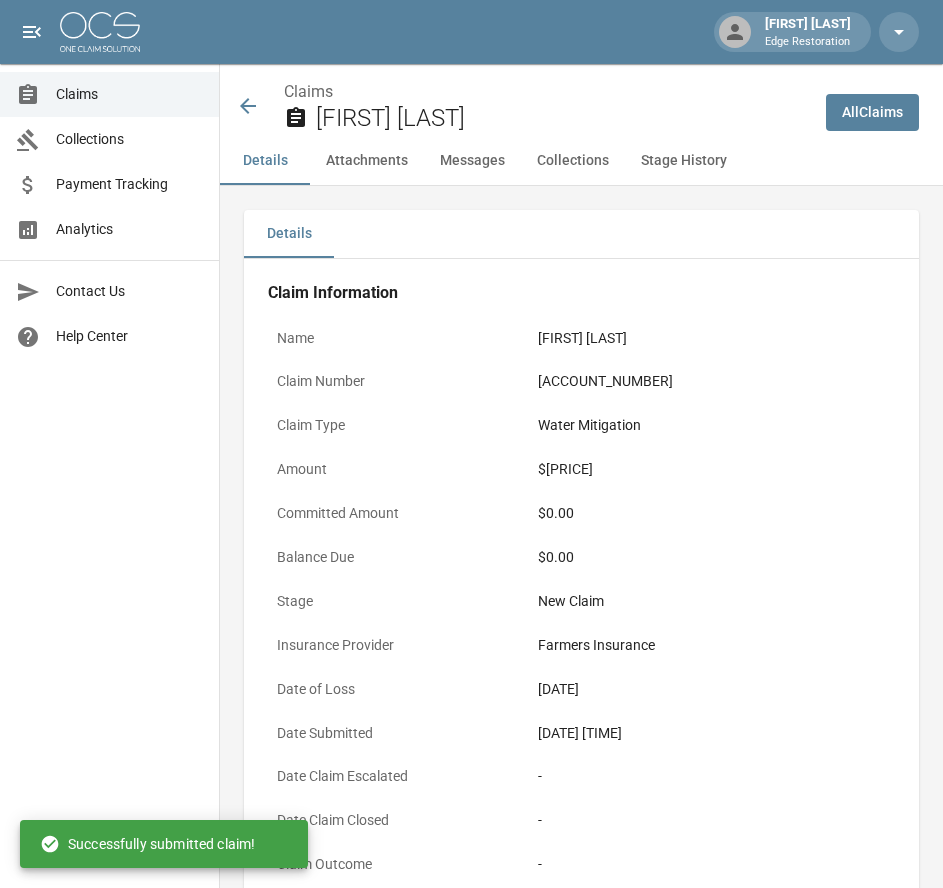 click at bounding box center [100, 32] 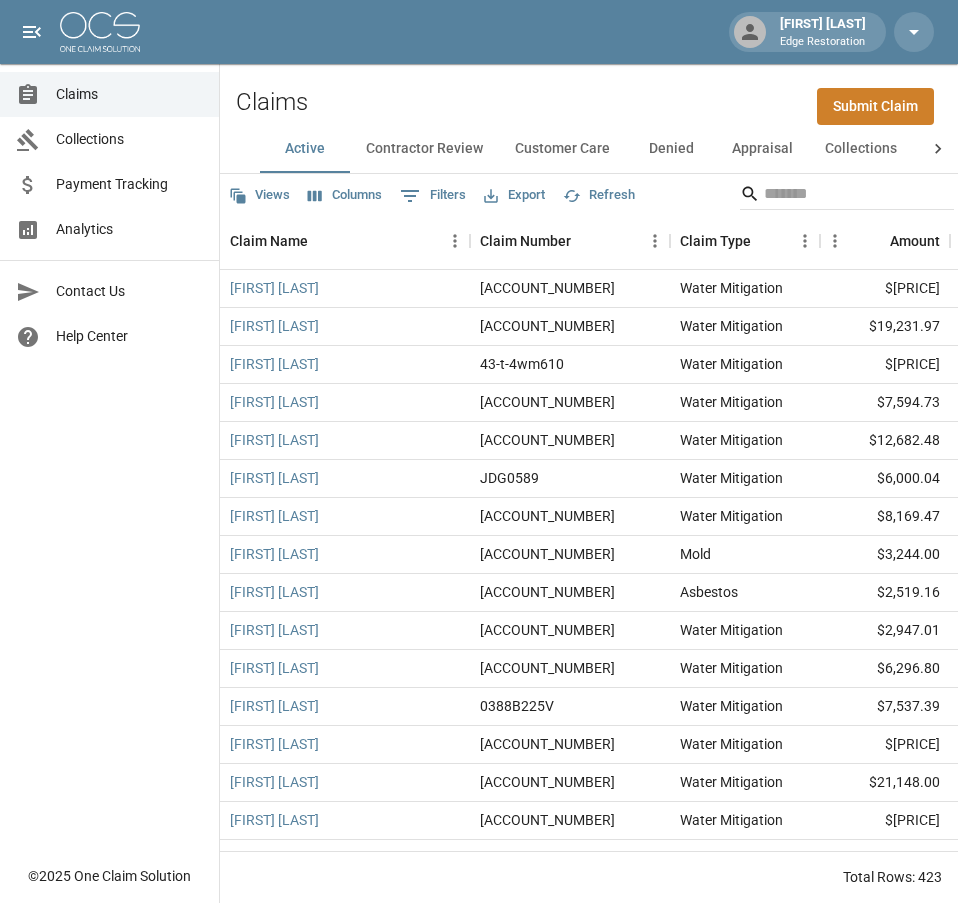 click on "Submit Claim" at bounding box center (875, 106) 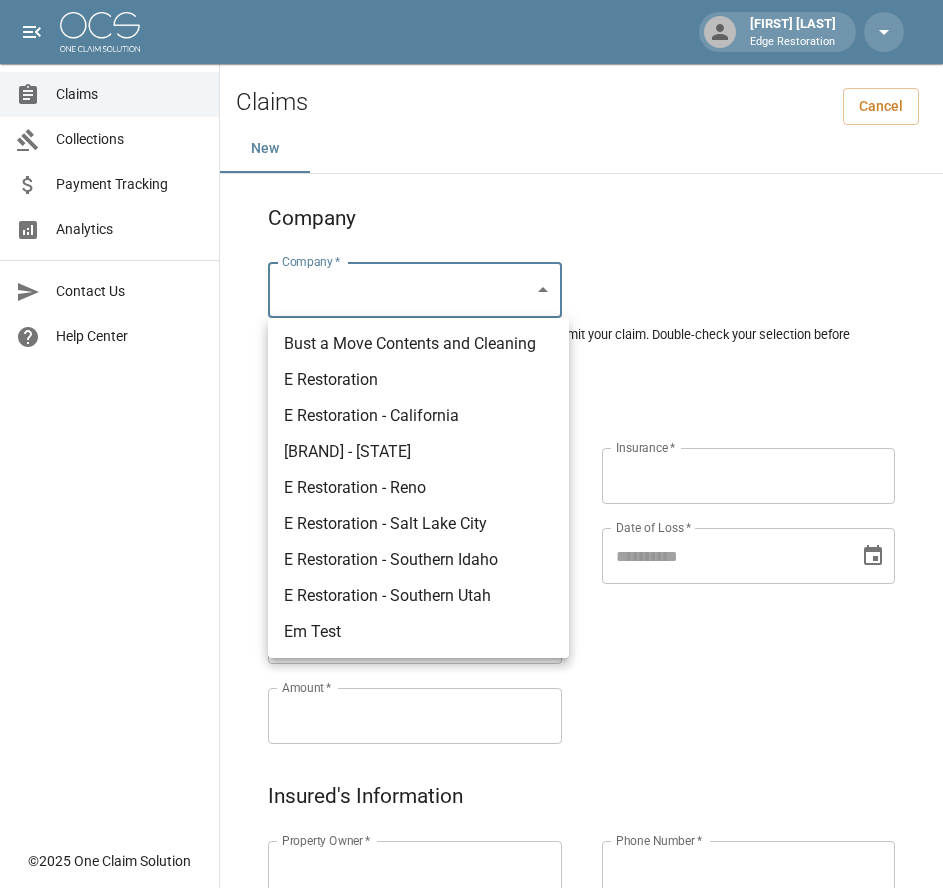 click on "Alicia Tubbs Edge Restoration Claims Collections Payment Tracking Analytics Contact Us Help Center ©  2025   One Claim Solution Claims Cancel New Company Company   * ​ Company   * Please ensure you select the correct company to submit your claim. Double-check your selection before proceeding. Claim Information Claim Type   * ​ Claim Type   * Claim Name   * Claim Name   * Claim Number   * Claim Number   * Amount   * Amount   * Insurance   * Insurance   * Date of Loss   * Date of Loss   * Insured's Information Property Owner   * Property Owner   * Mailing Address   * Mailing Address   * Mailing City   * Mailing City   * Mailing State   * Mailing State   * Mailing Zip   * Mailing Zip   * Phone Number   * Phone Number   * Alt. Phone Number Alt. Phone Number Email Email Documentation Invoice (PDF)* ​ Upload file(s) Invoice (PDF)* Work Authorization* ​ Upload file(s) Work Authorization* Photo Link Photo Link ​ Upload file(s) Testing ​ ​" at bounding box center [471, 929] 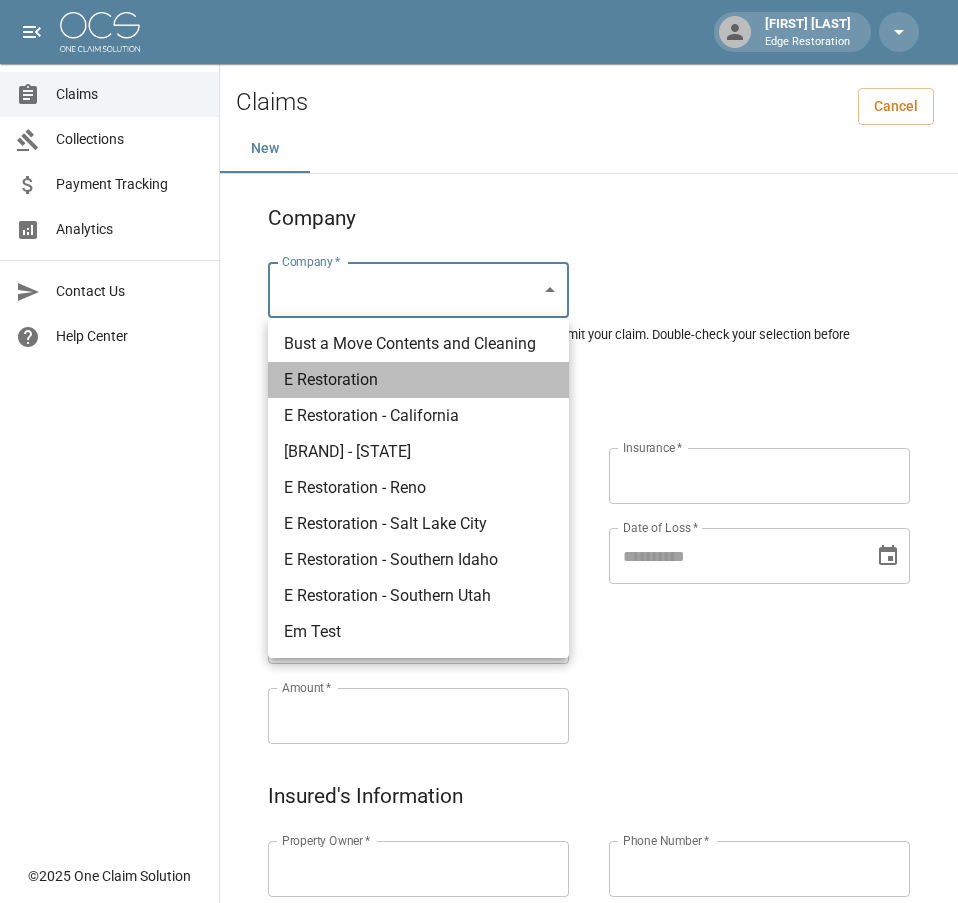 click on "E Restoration" at bounding box center (418, 380) 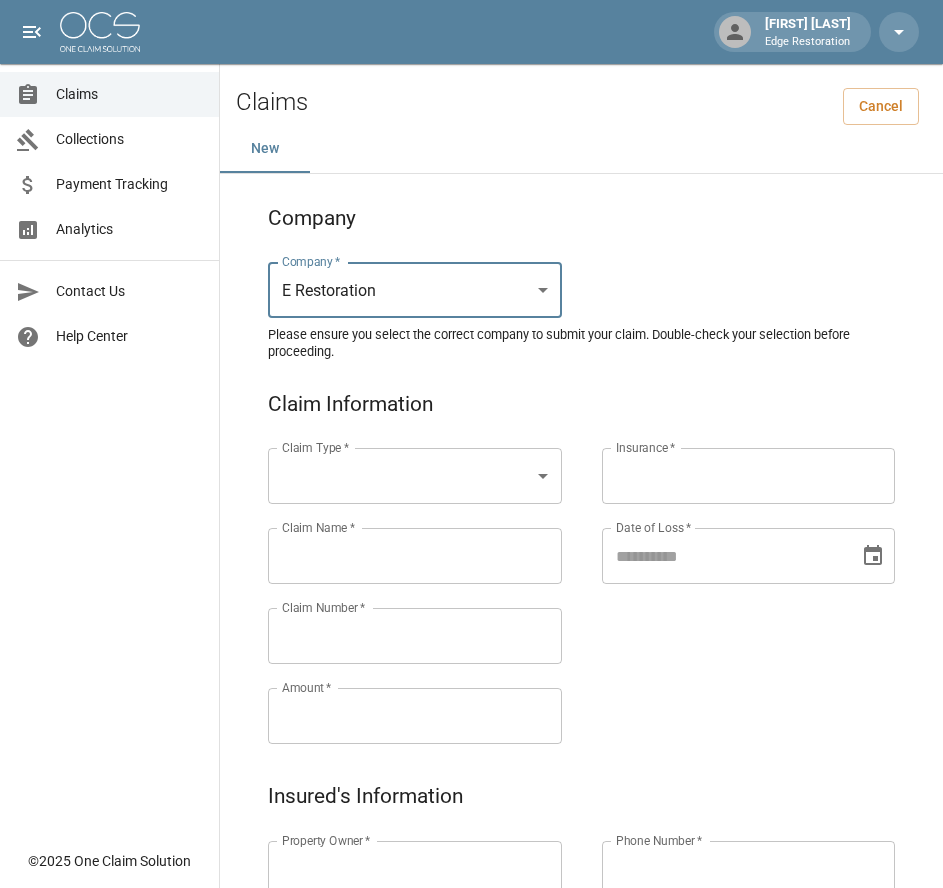 click on "Alicia Tubbs Edge Restoration Claims Collections Payment Tracking Analytics Contact Us Help Center ©  2025   One Claim Solution Claims Cancel New Company Company   * E Restoration *** Company   * Please ensure you select the correct company to submit your claim. Double-check your selection before proceeding. Claim Information Claim Type   * ​ Claim Type   * Claim Name   * Claim Name   * Claim Number   * Claim Number   * Amount   * Amount   * Insurance   * Insurance   * Date of Loss   * Date of Loss   * Insured's Information Property Owner   * Property Owner   * Mailing Address   * Mailing Address   * Mailing City   * Mailing City   * Mailing State   * Mailing State   * Mailing Zip   * Mailing Zip   * Phone Number   * Phone Number   * Alt. Phone Number Alt. Phone Number Email Email Documentation Invoice (PDF)* ​ Upload file(s) Invoice (PDF)* Work Authorization* ​ Upload file(s) Work Authorization* Photo Link Photo Link ​ Upload file(s) *" at bounding box center [471, 929] 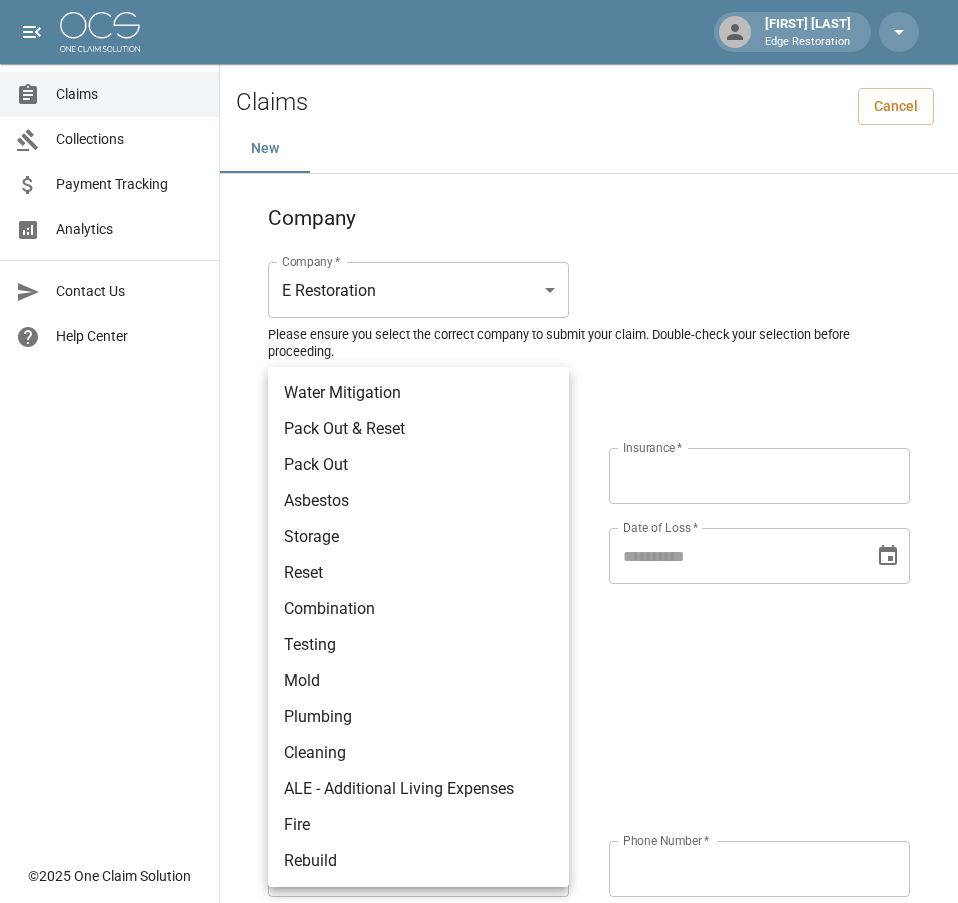 click on "Testing" at bounding box center [418, 645] 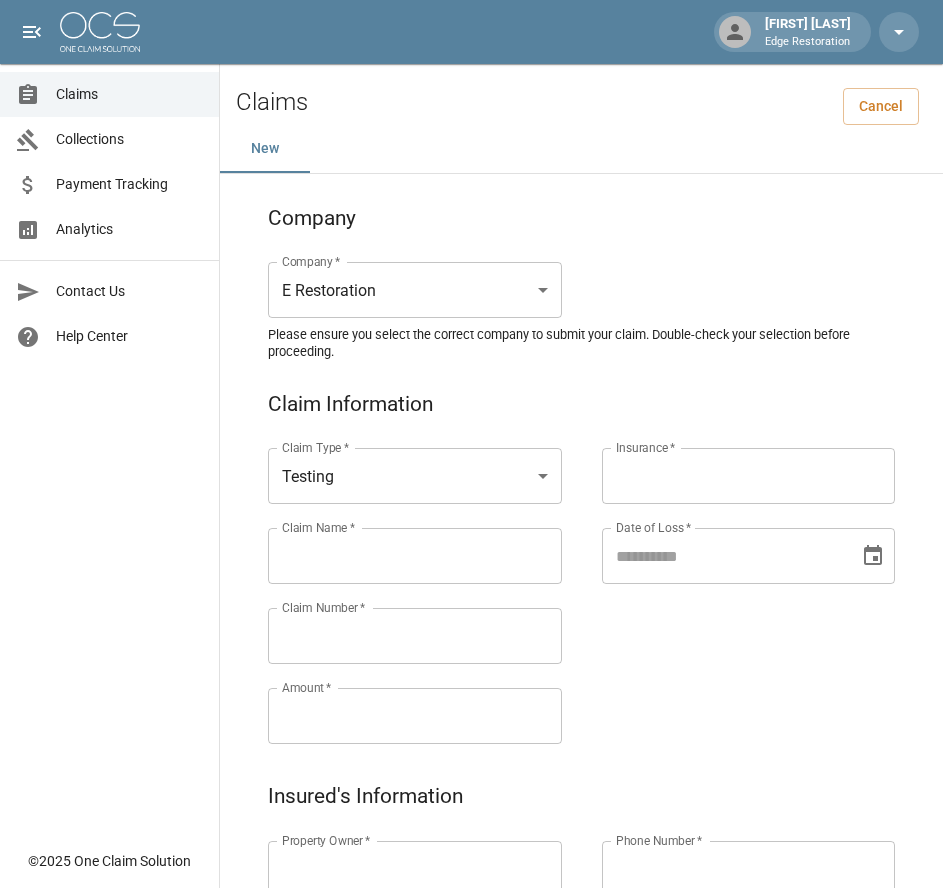 click on "Claim Name   *" at bounding box center [415, 556] 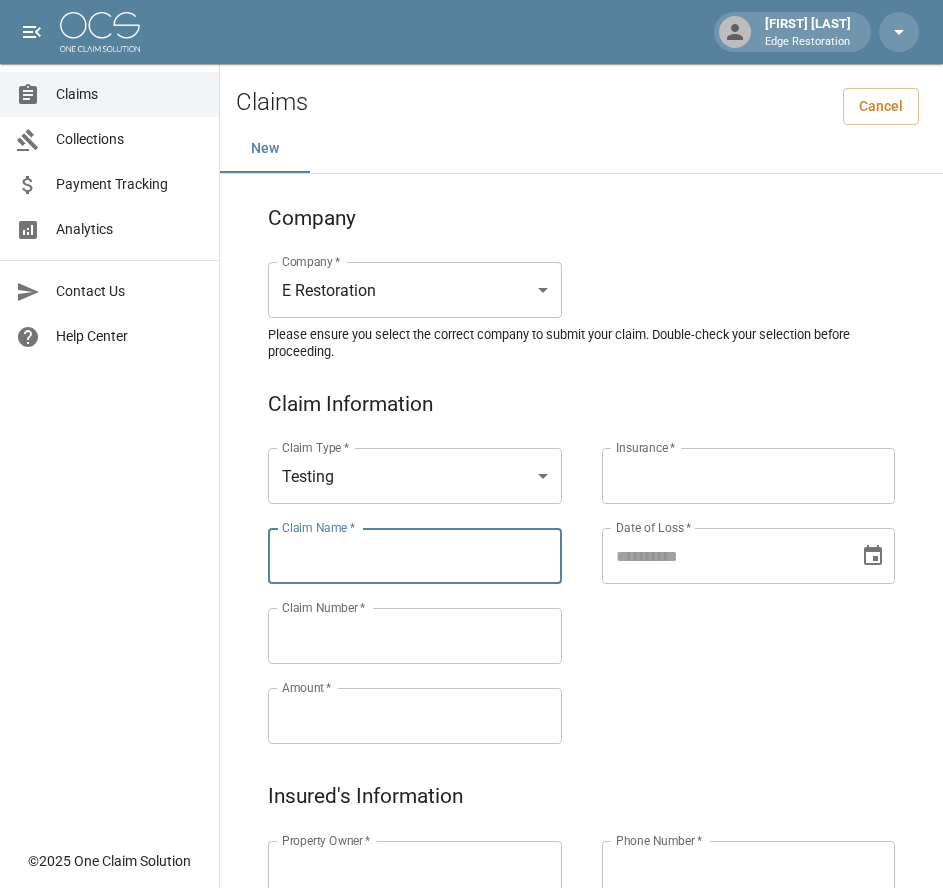 paste on "**********" 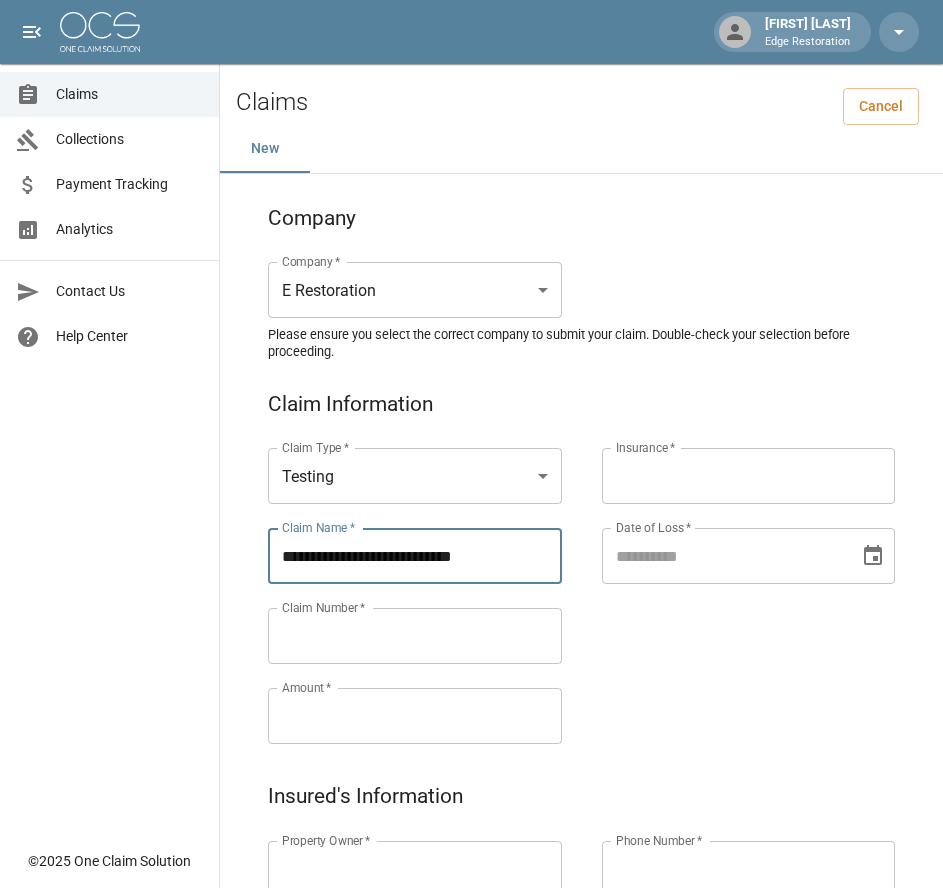 type on "**********" 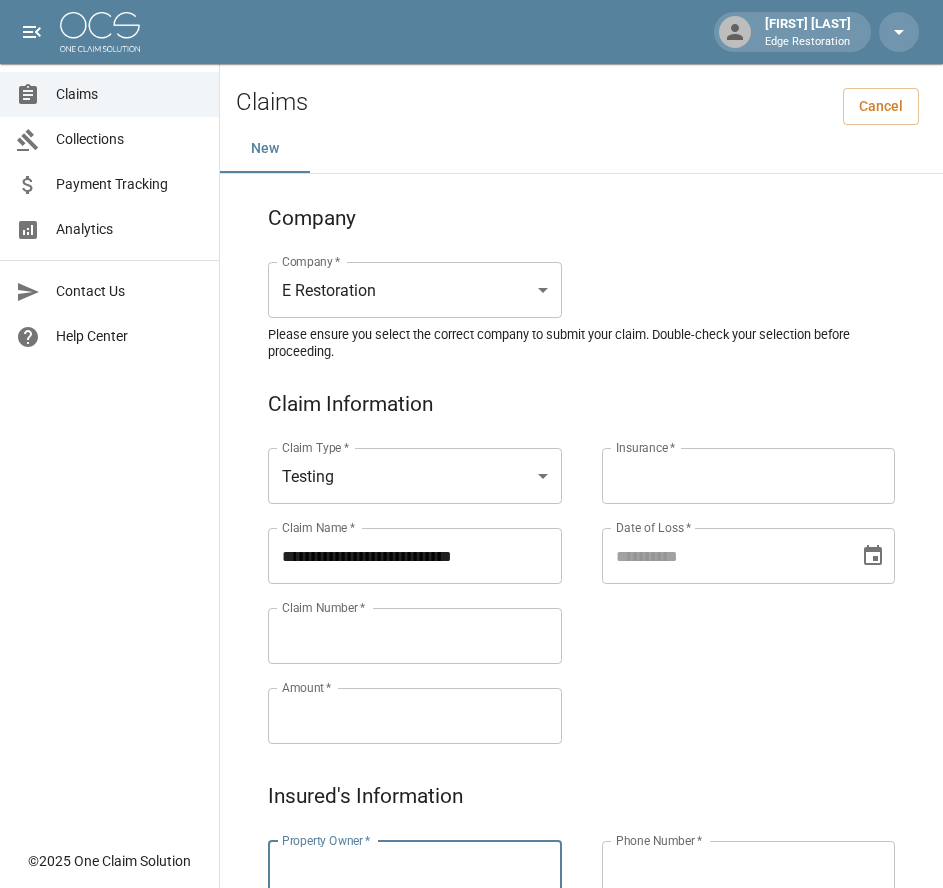 paste on "**********" 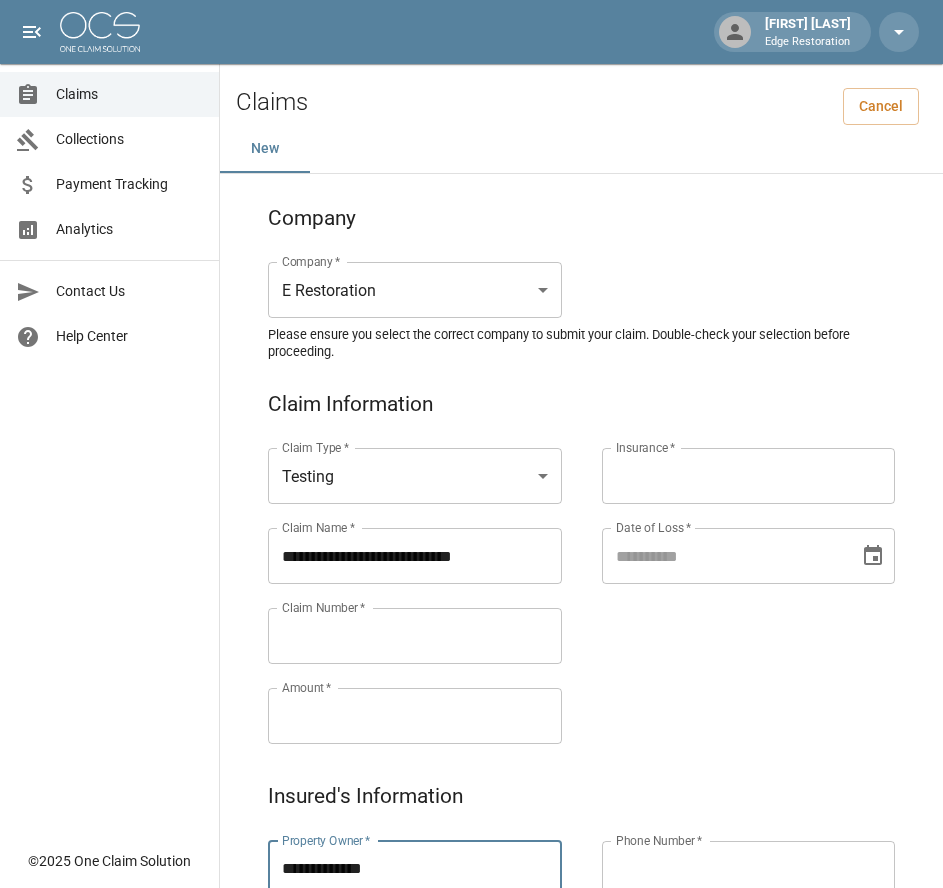 type on "**********" 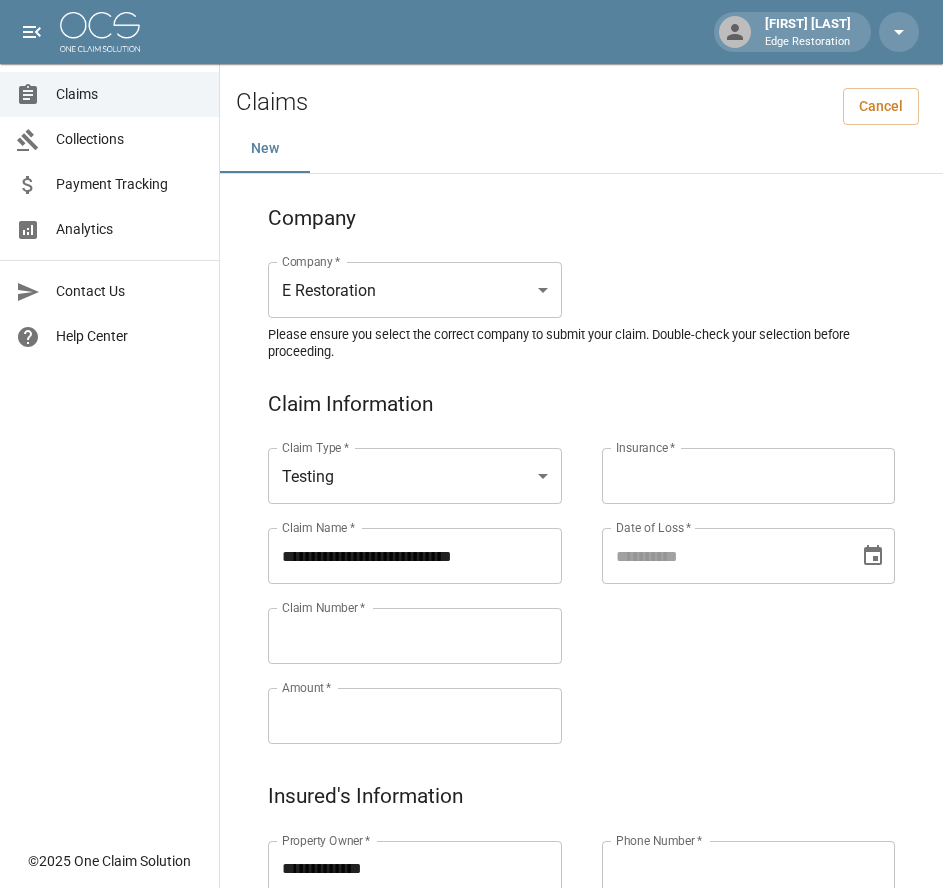 click on "Claim Number   *" at bounding box center [415, 636] 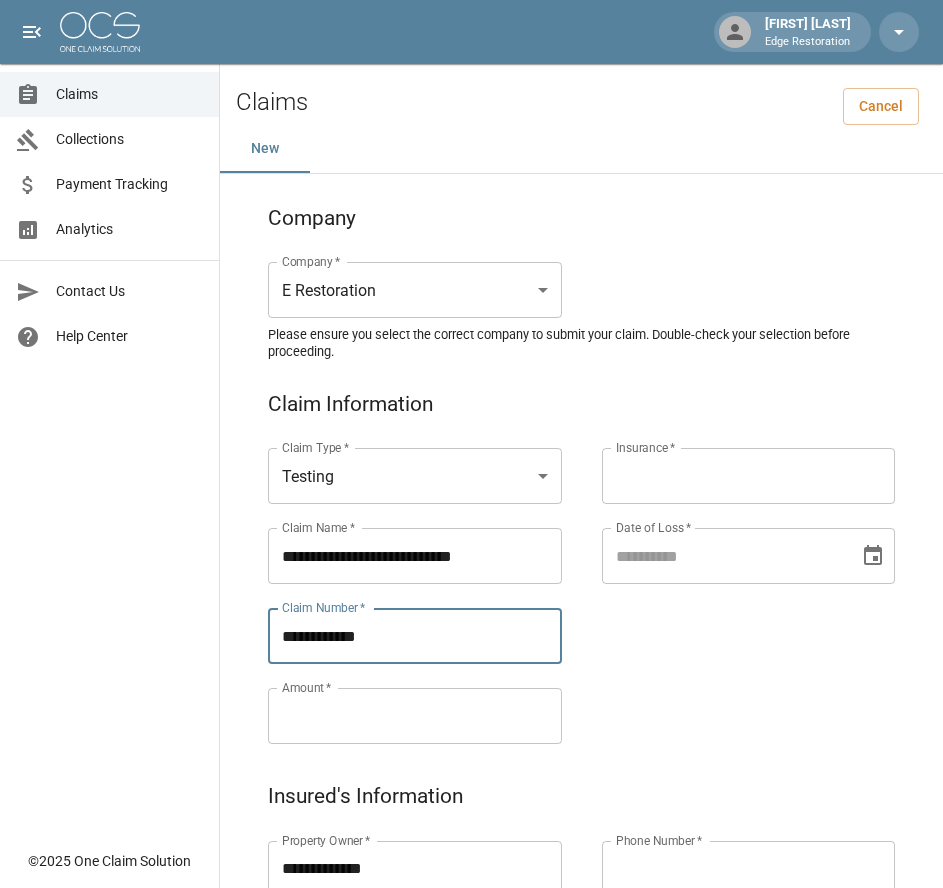type on "**********" 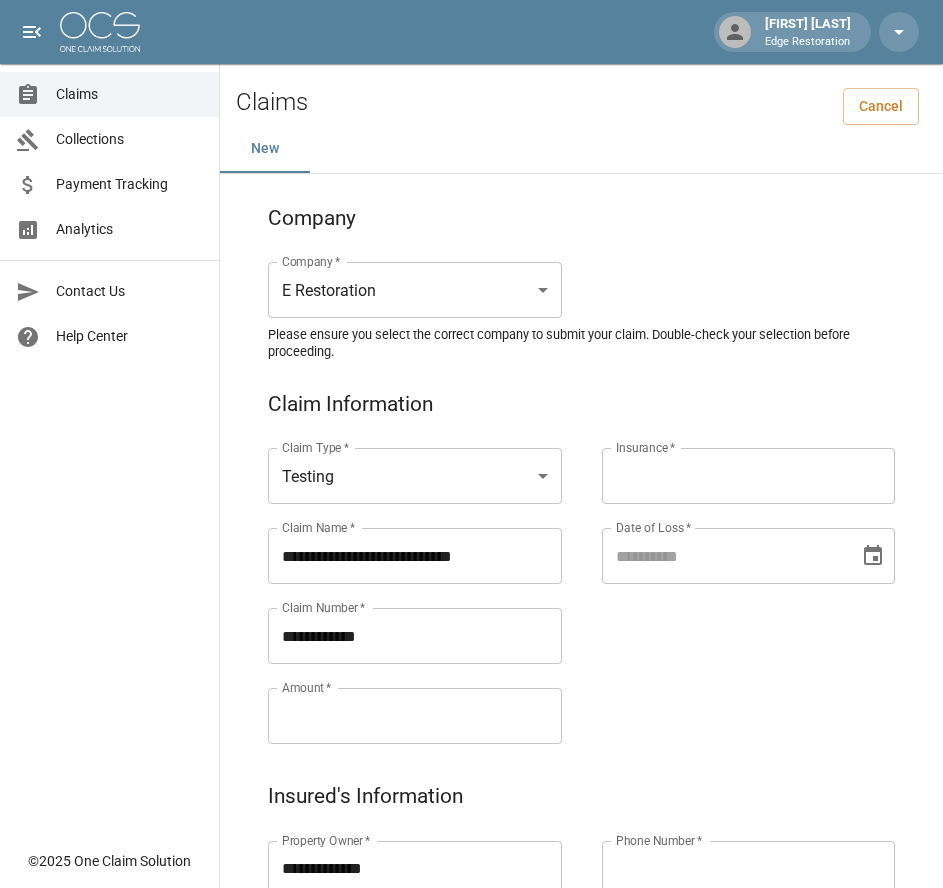 click on "Amount   *" at bounding box center [415, 716] 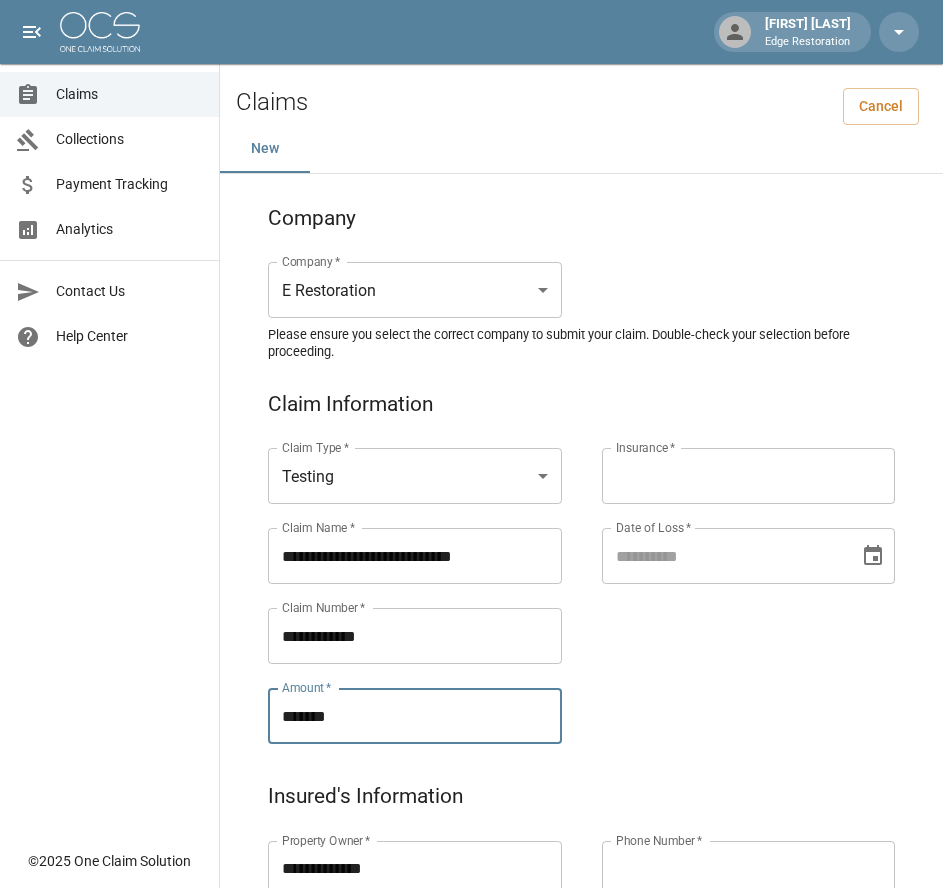 type on "*******" 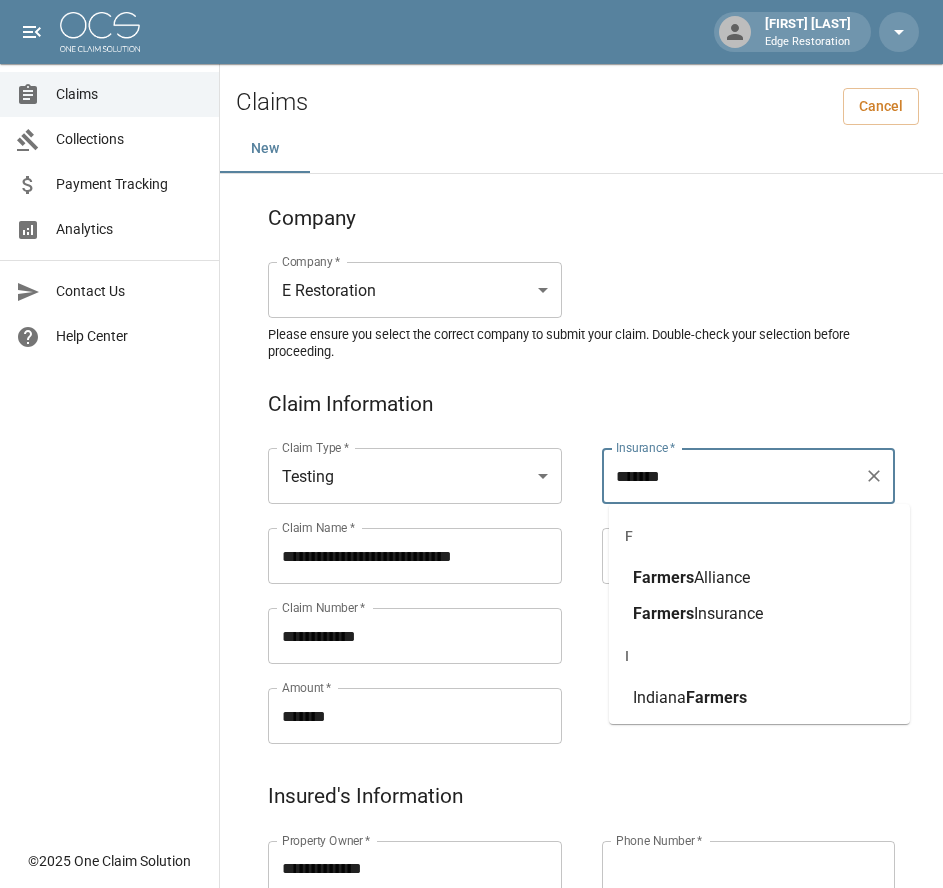 click on "Insurance" at bounding box center (728, 613) 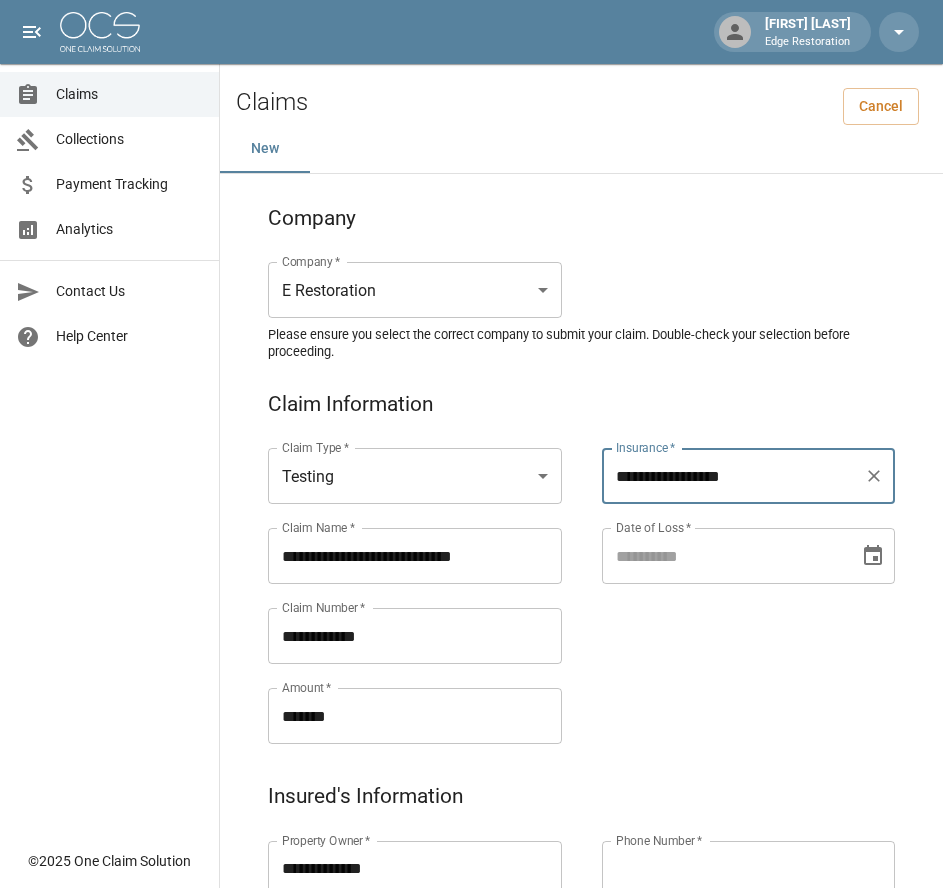 type on "**********" 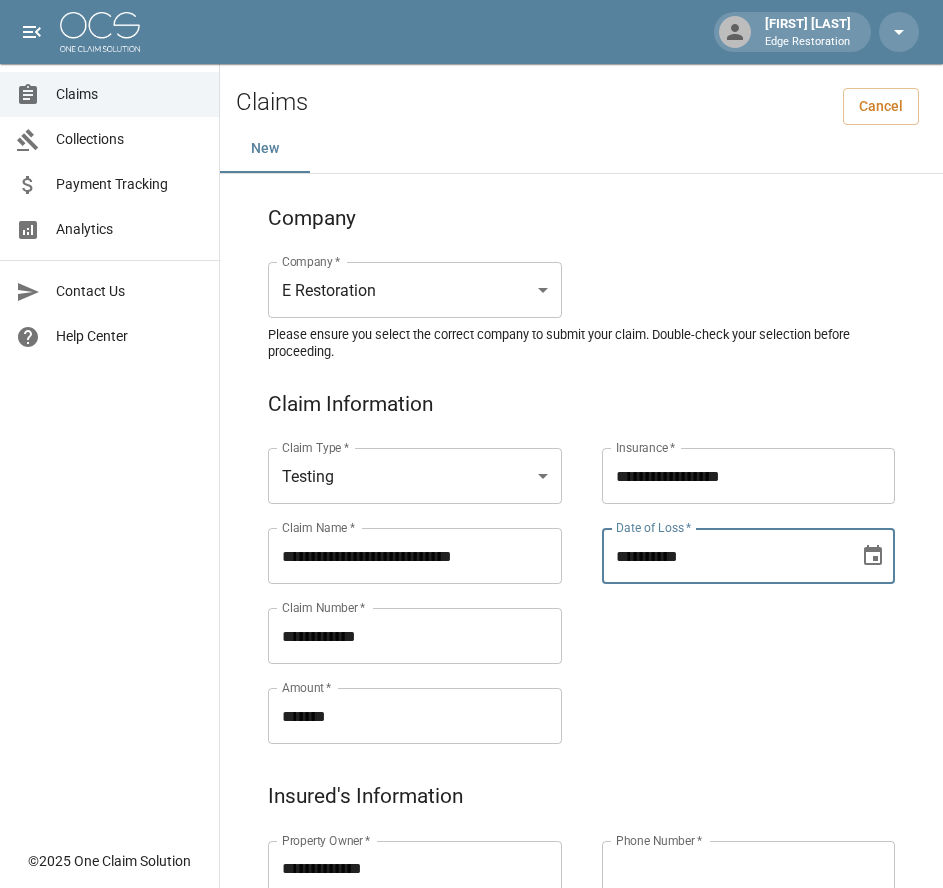 type on "**********" 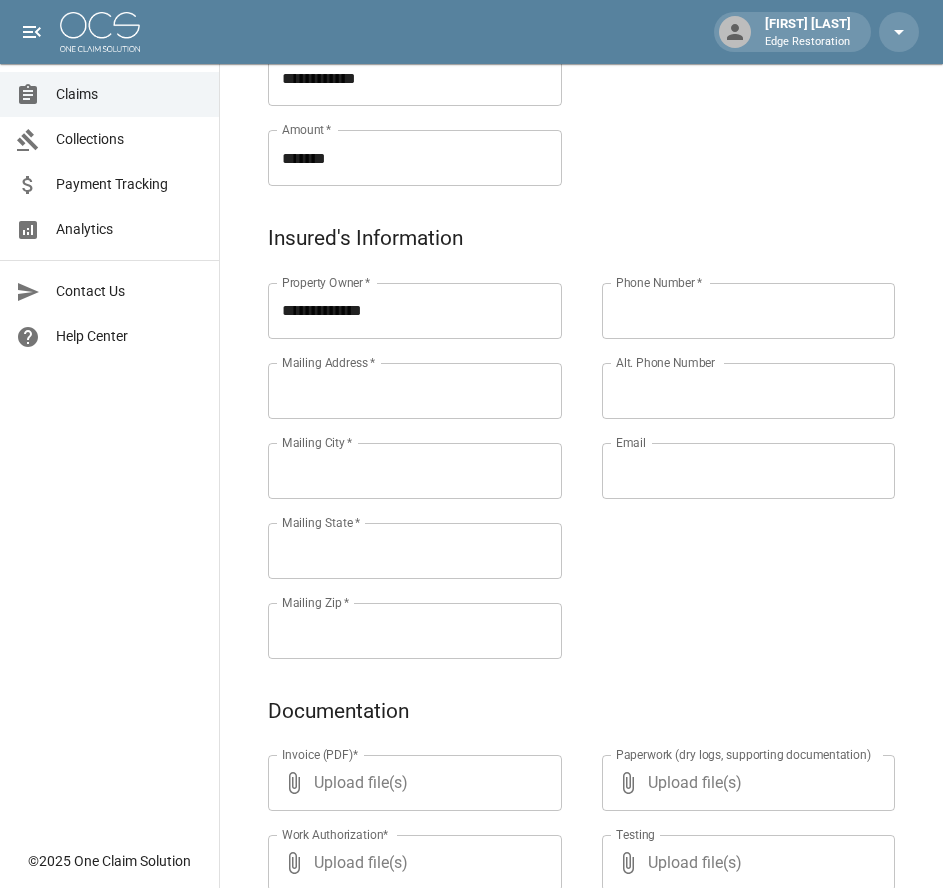 scroll, scrollTop: 561, scrollLeft: 0, axis: vertical 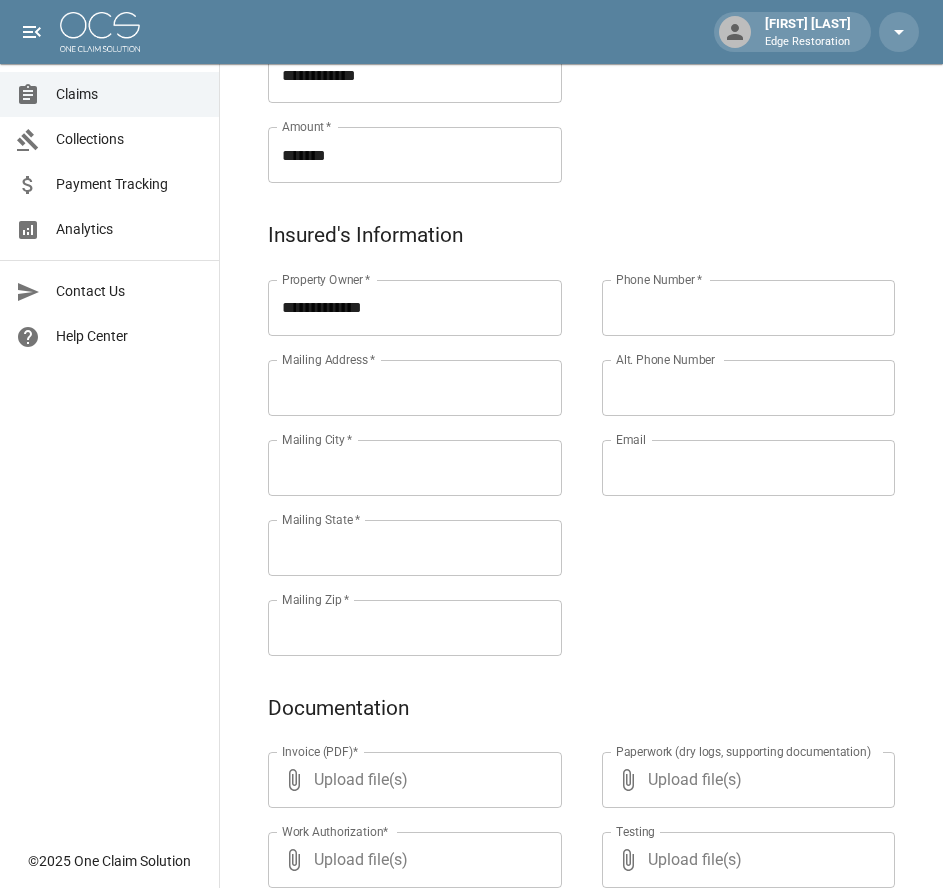 click on "Mailing Address   *" at bounding box center [415, 388] 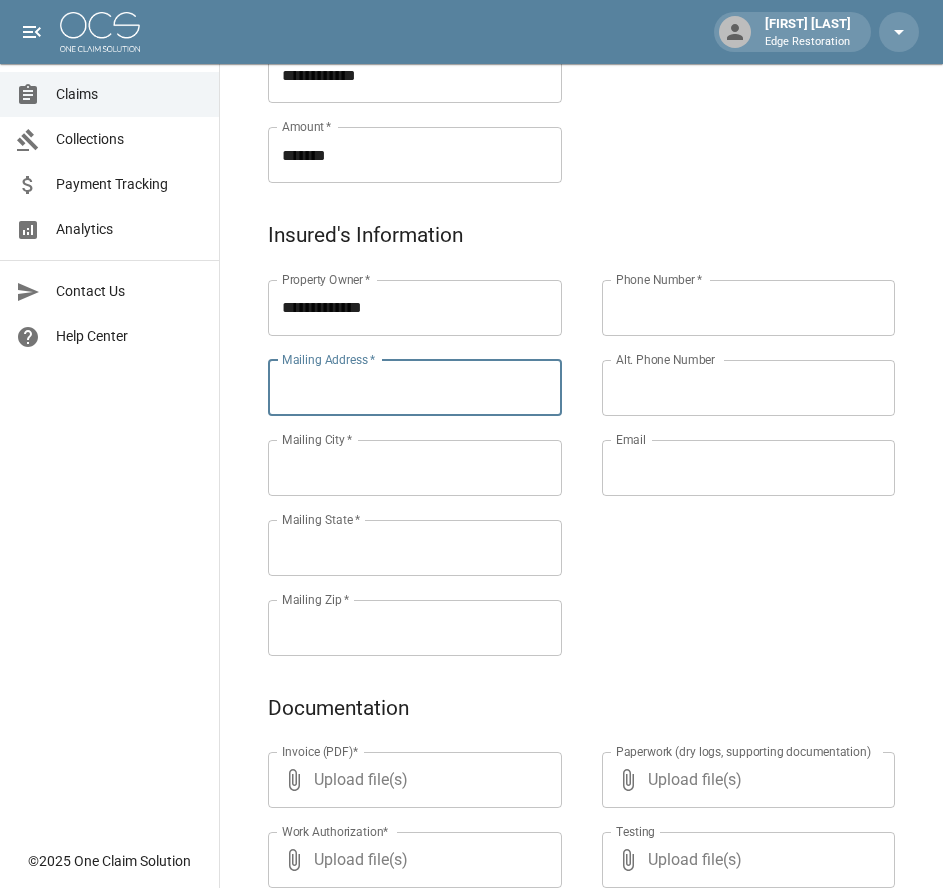 paste on "**********" 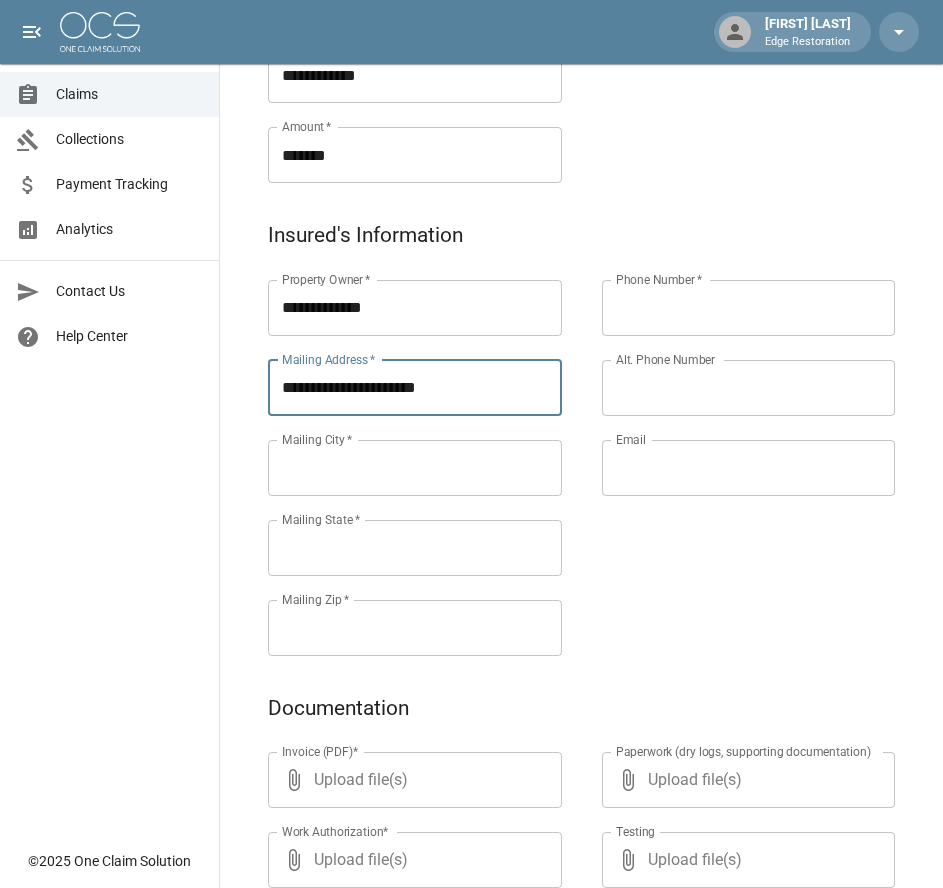 type on "**********" 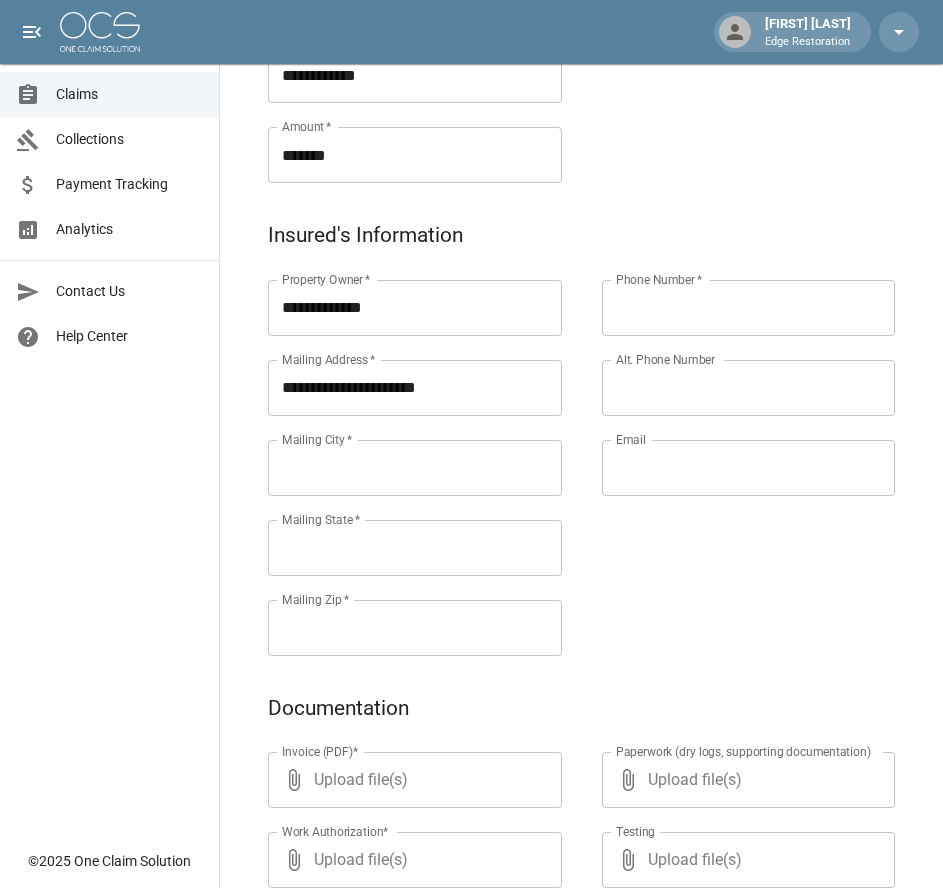 click on "Mailing City   *" at bounding box center [415, 468] 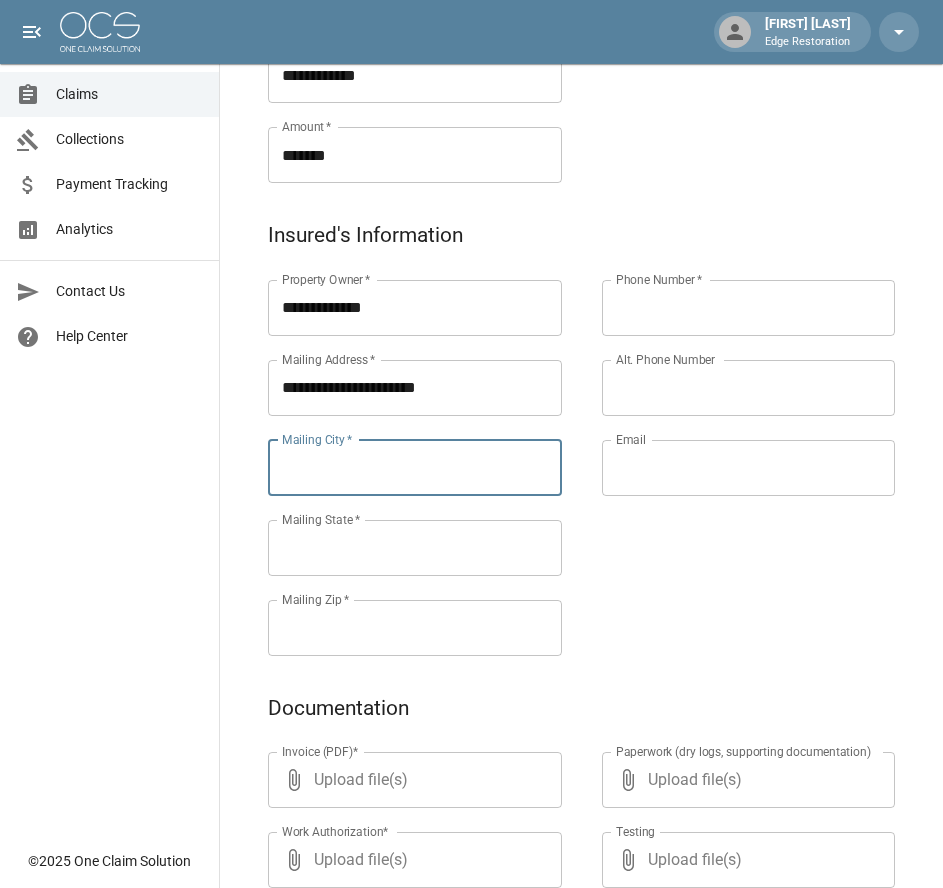 paste on "**********" 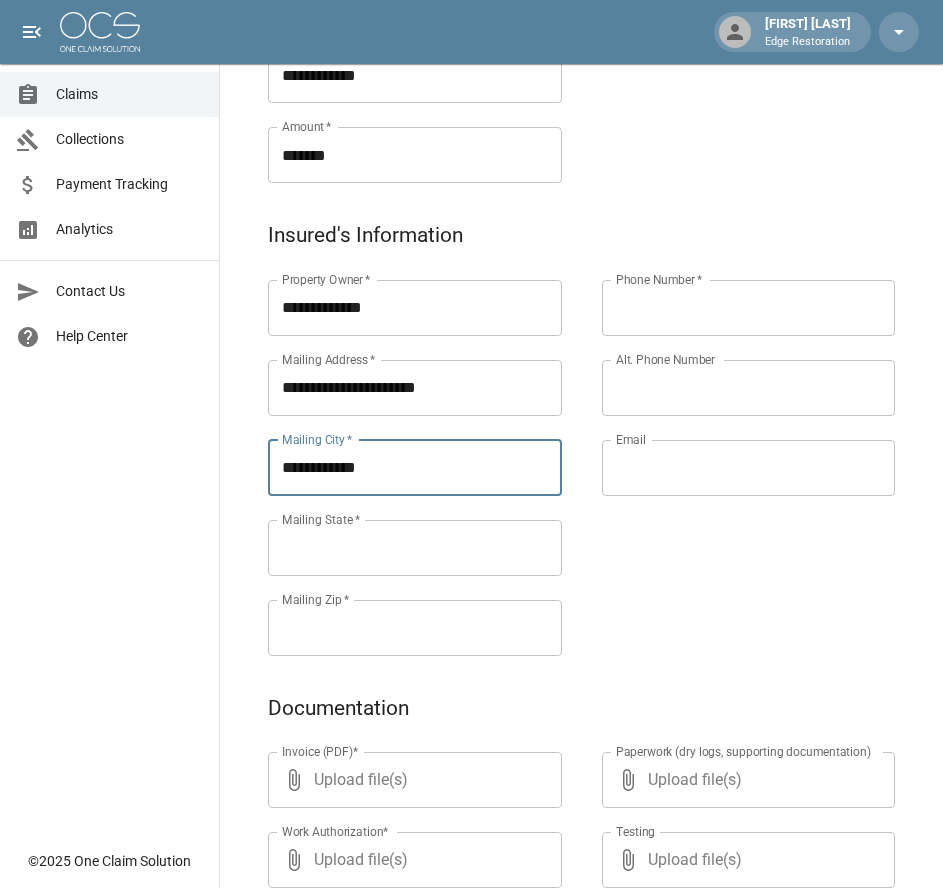 type on "**********" 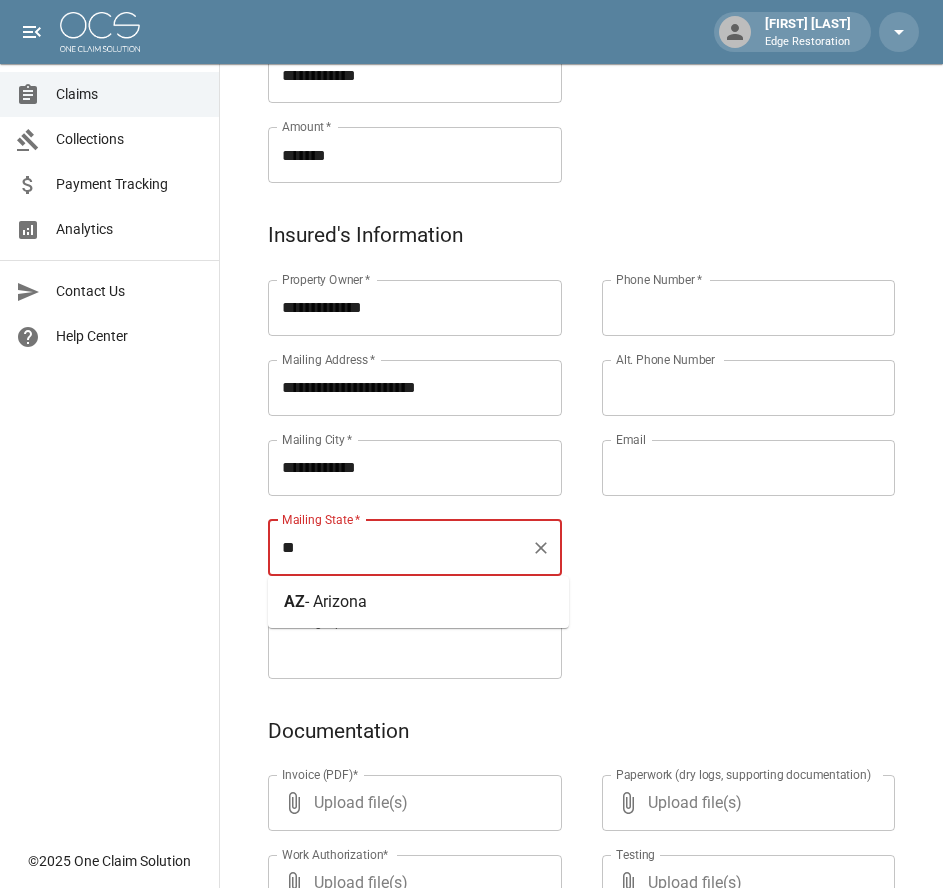 click on "- Arizona" at bounding box center [336, 601] 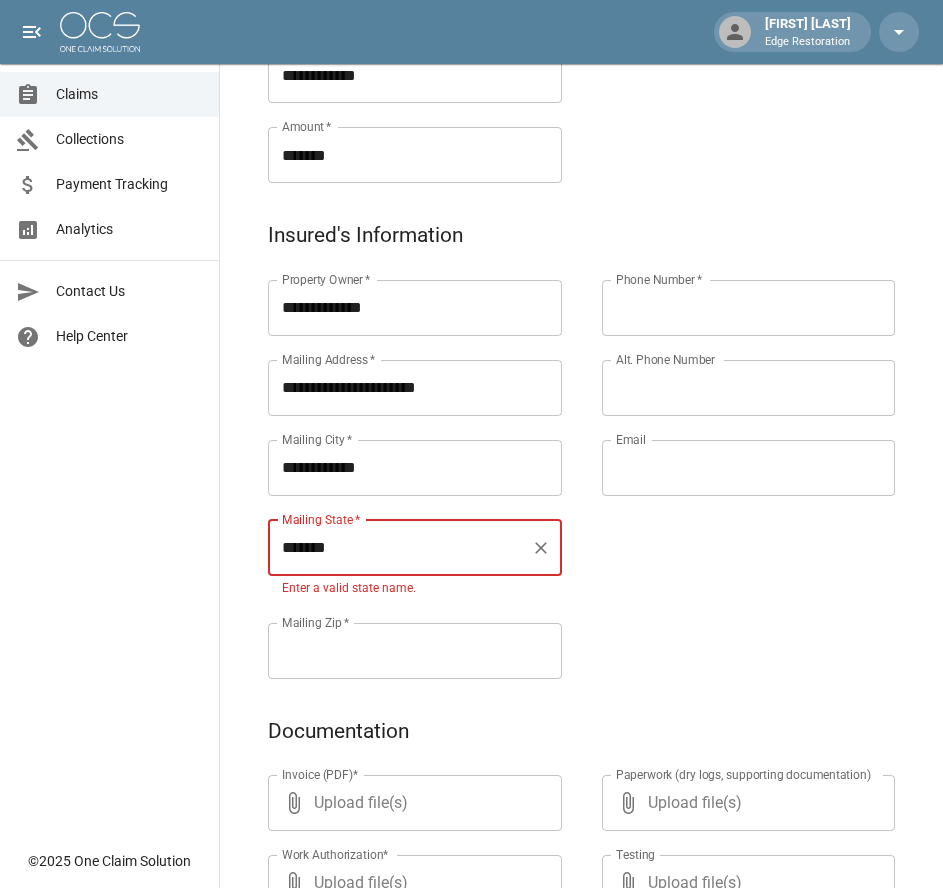 type on "*******" 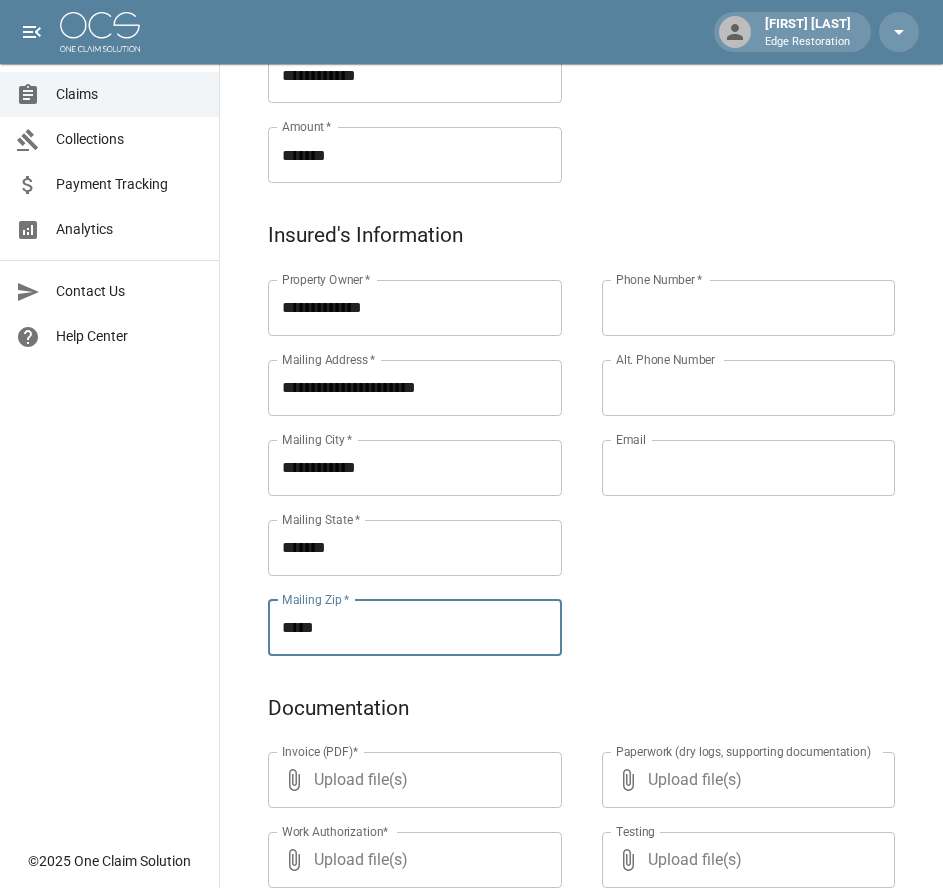 type on "*****" 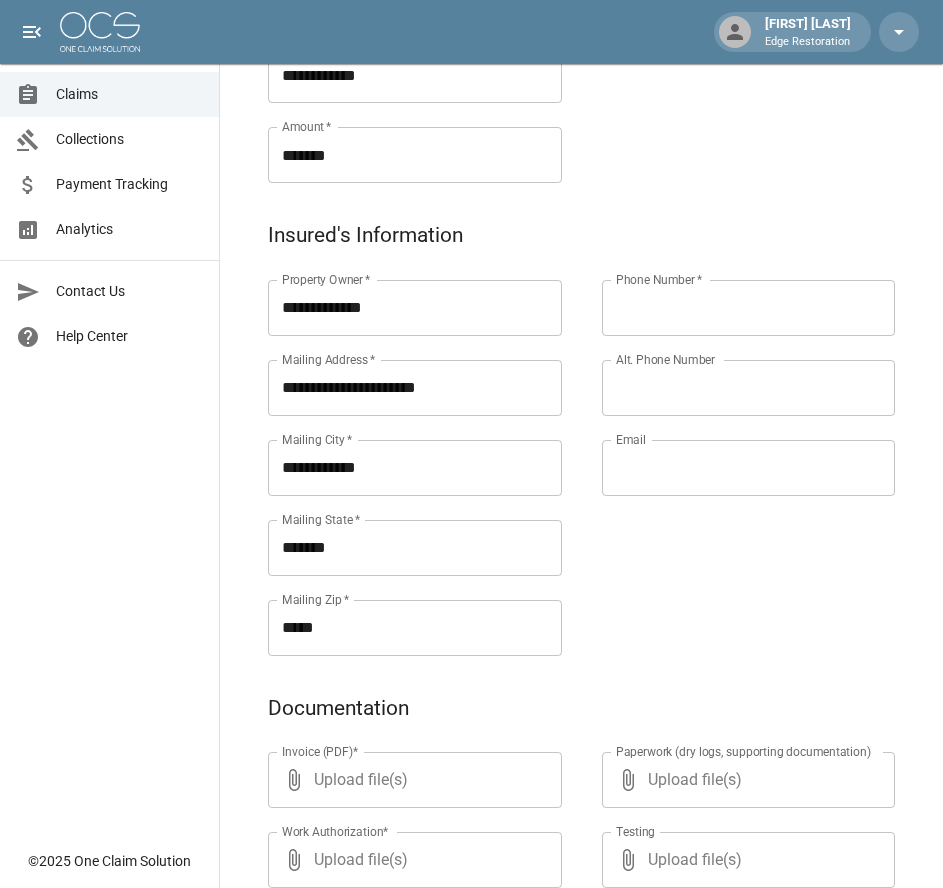 click on "Phone Number   *" at bounding box center (749, 308) 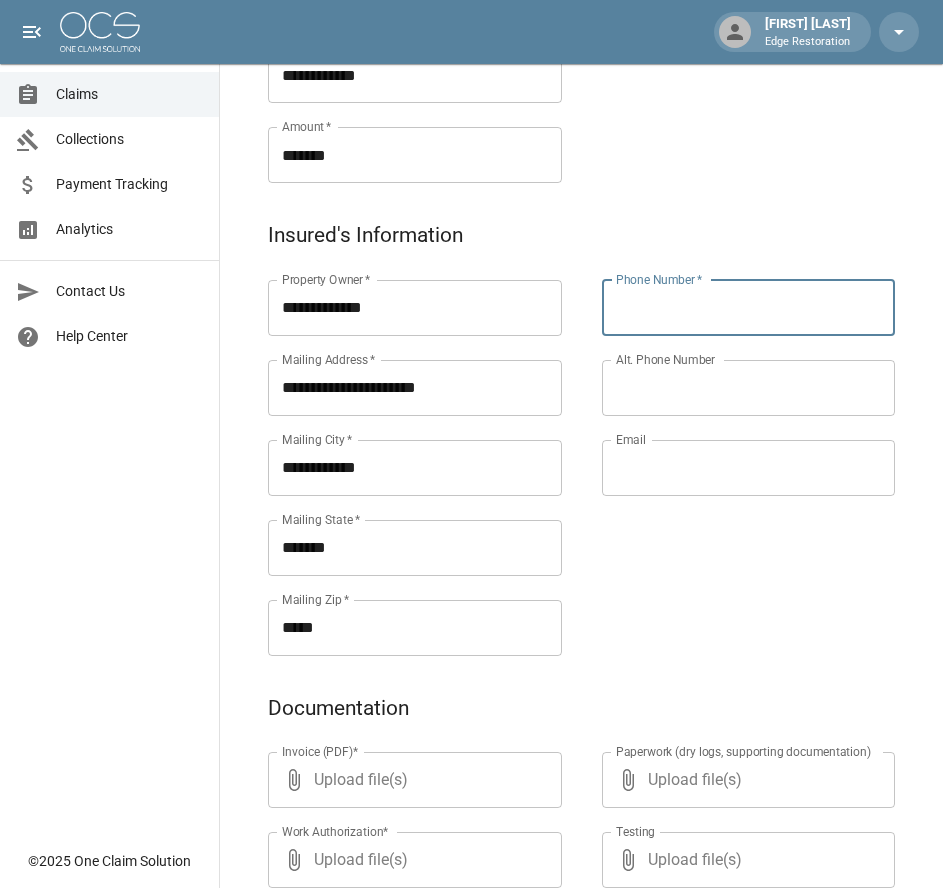paste on "**********" 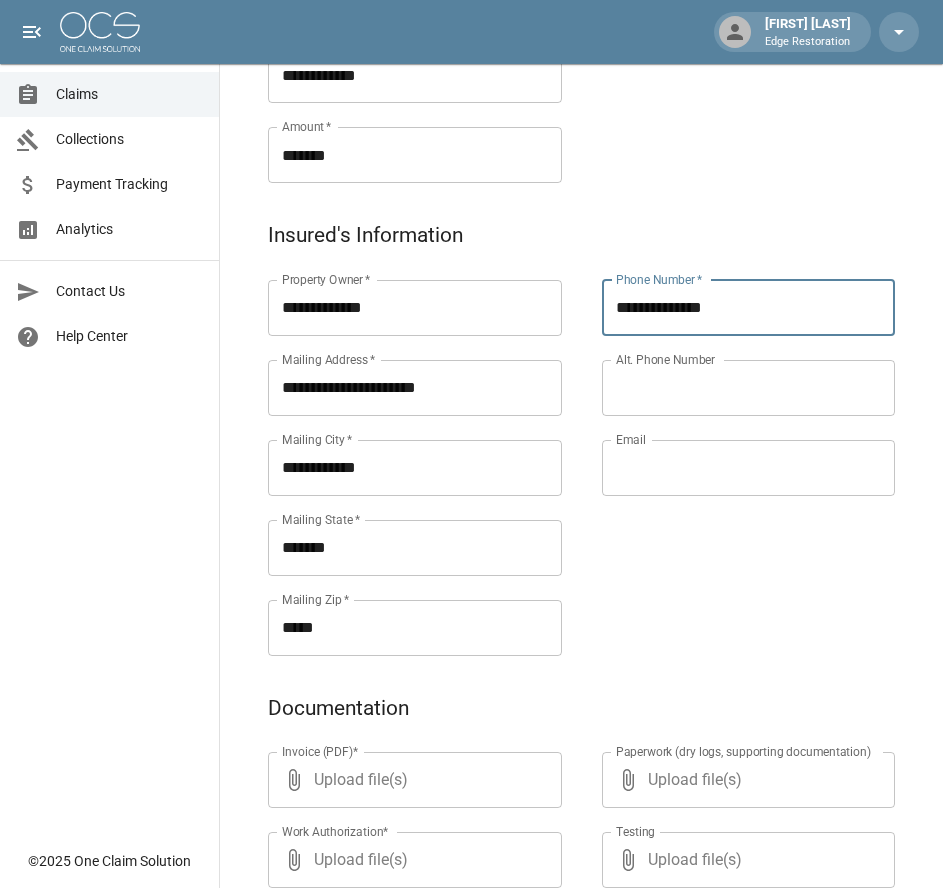 type on "**********" 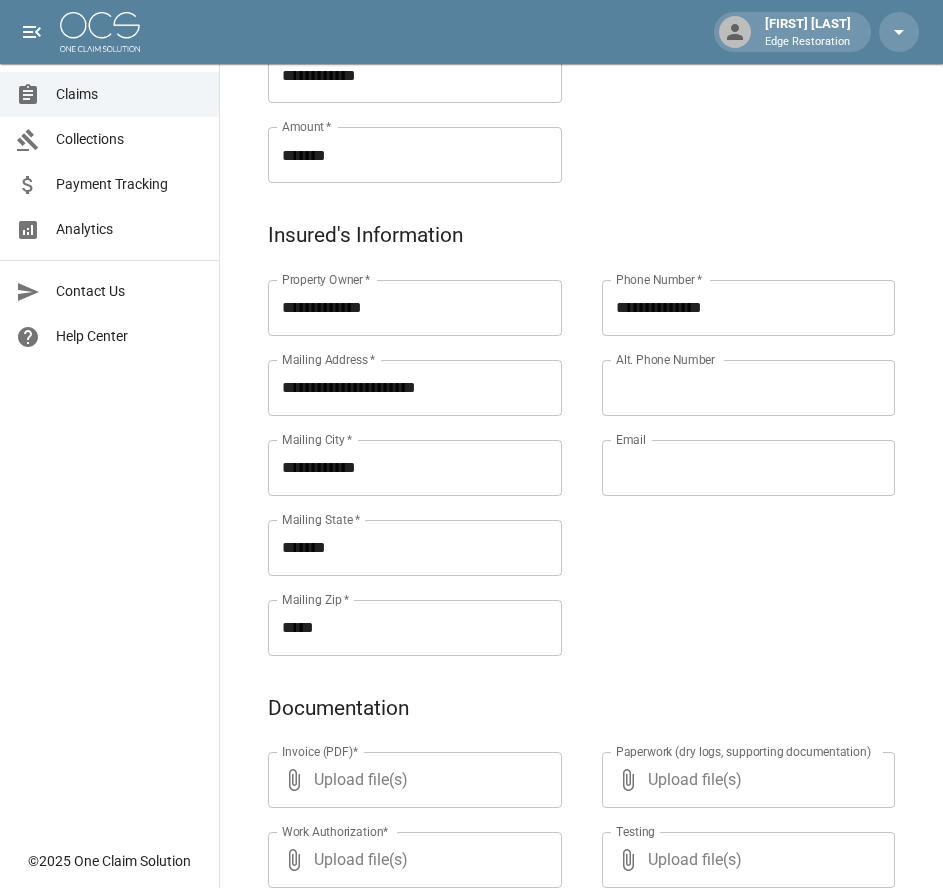 click on "Alt. Phone Number" at bounding box center (749, 388) 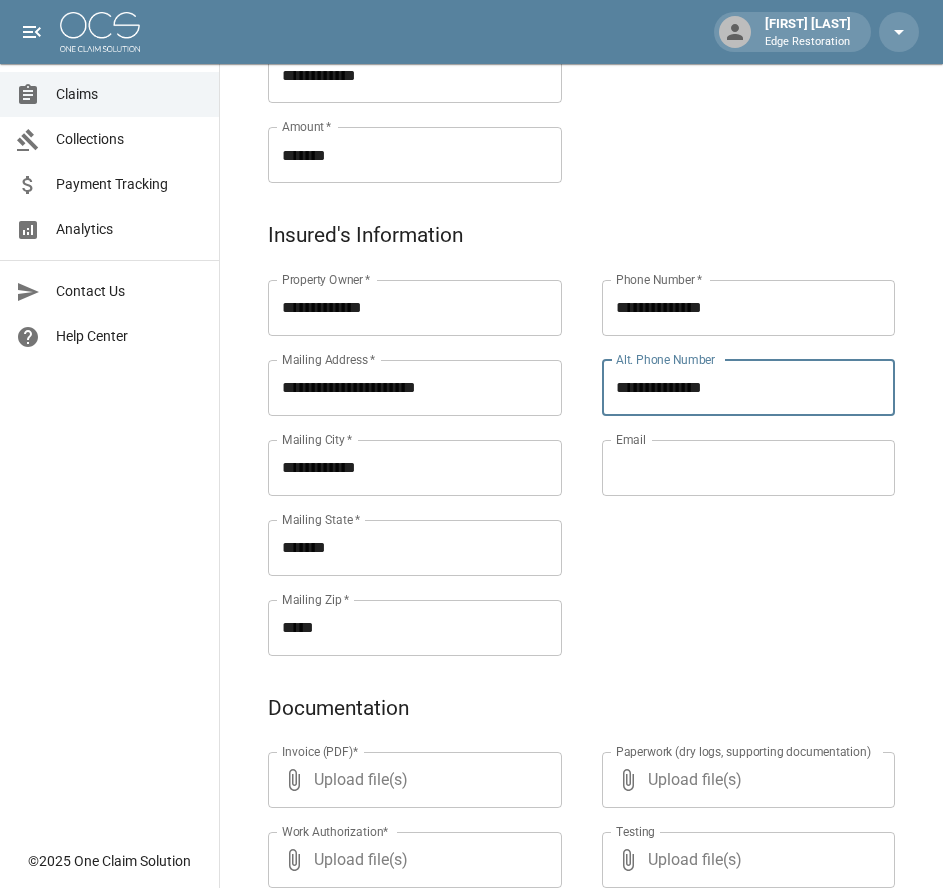 type on "**********" 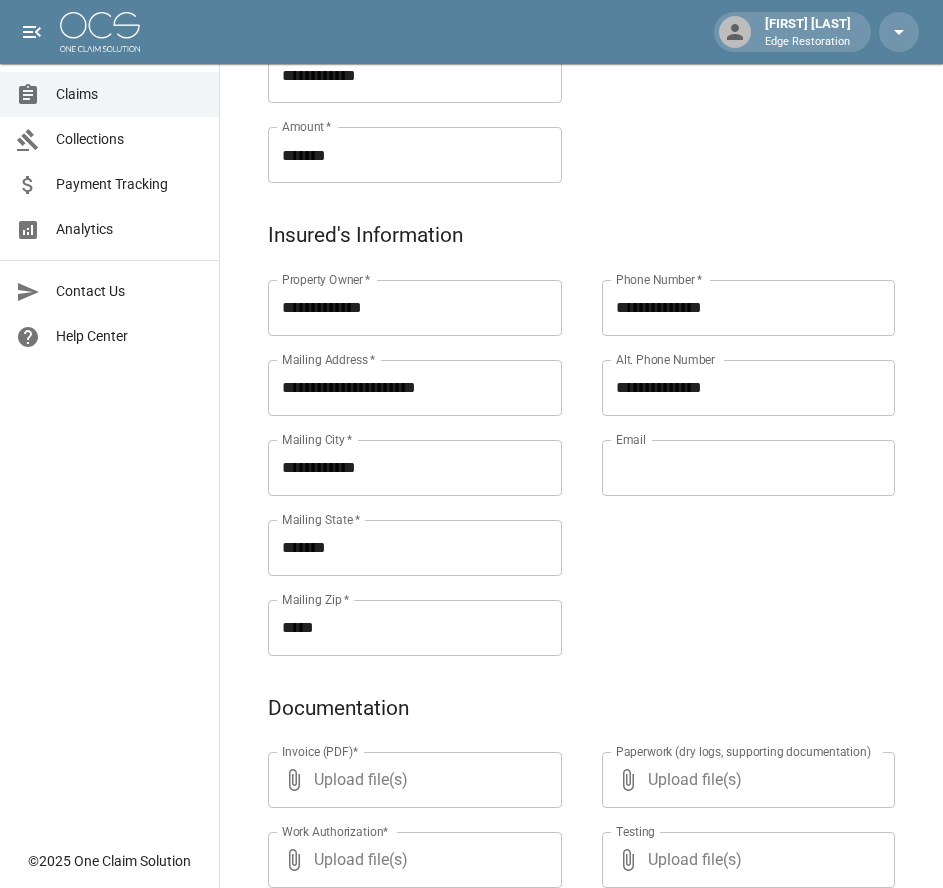 scroll, scrollTop: 971, scrollLeft: 0, axis: vertical 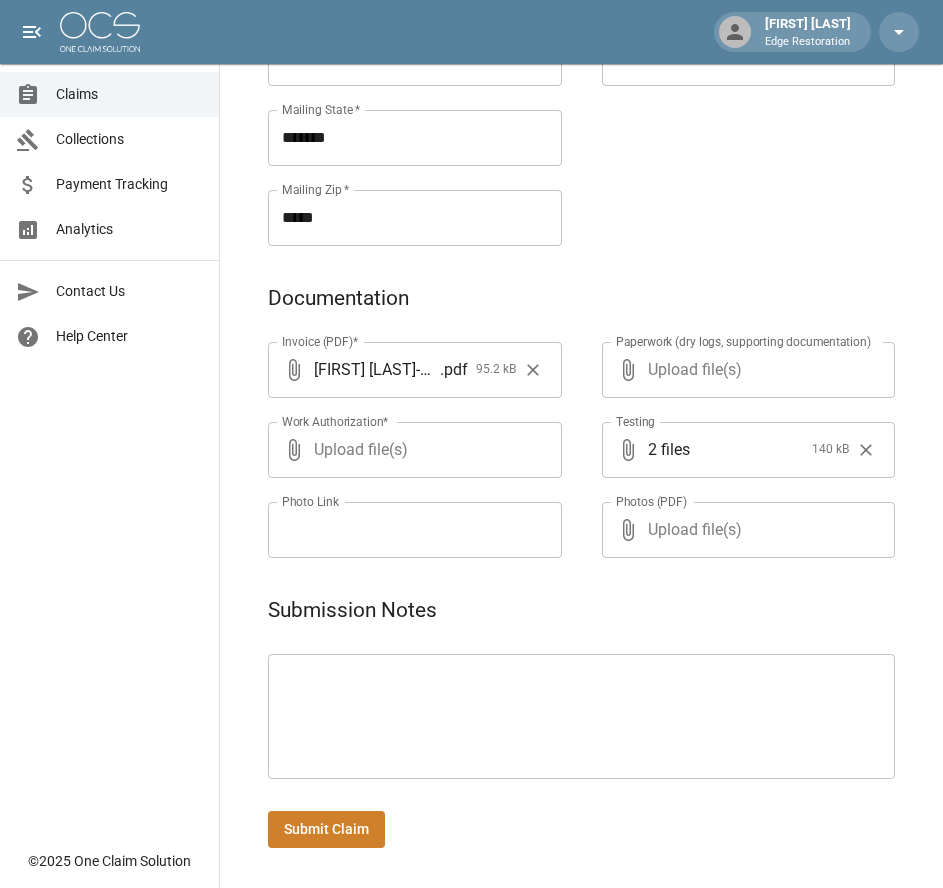 click on "Submit Claim" at bounding box center (326, 829) 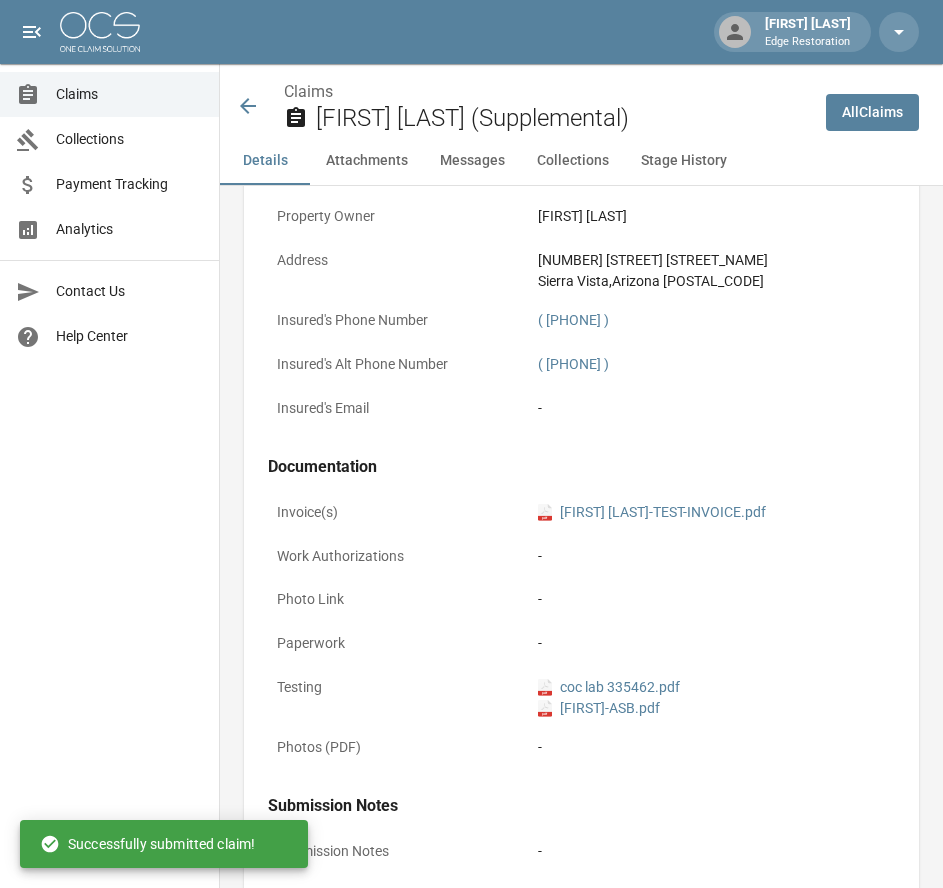click at bounding box center [100, 32] 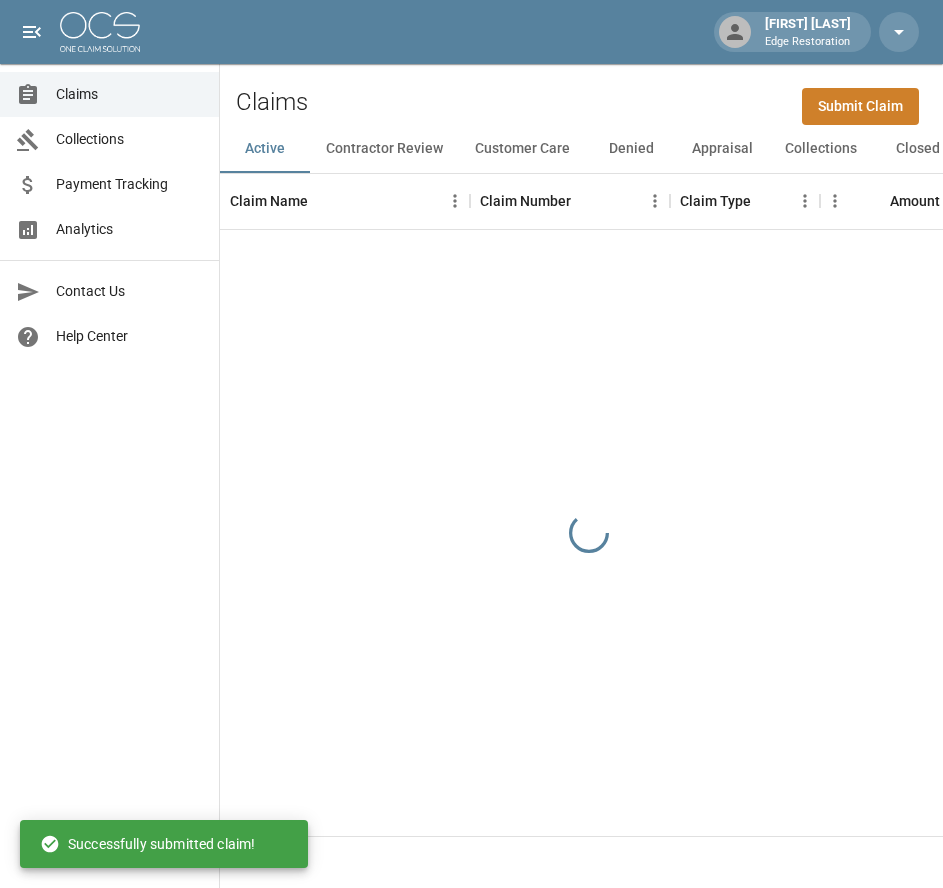 scroll, scrollTop: 0, scrollLeft: 0, axis: both 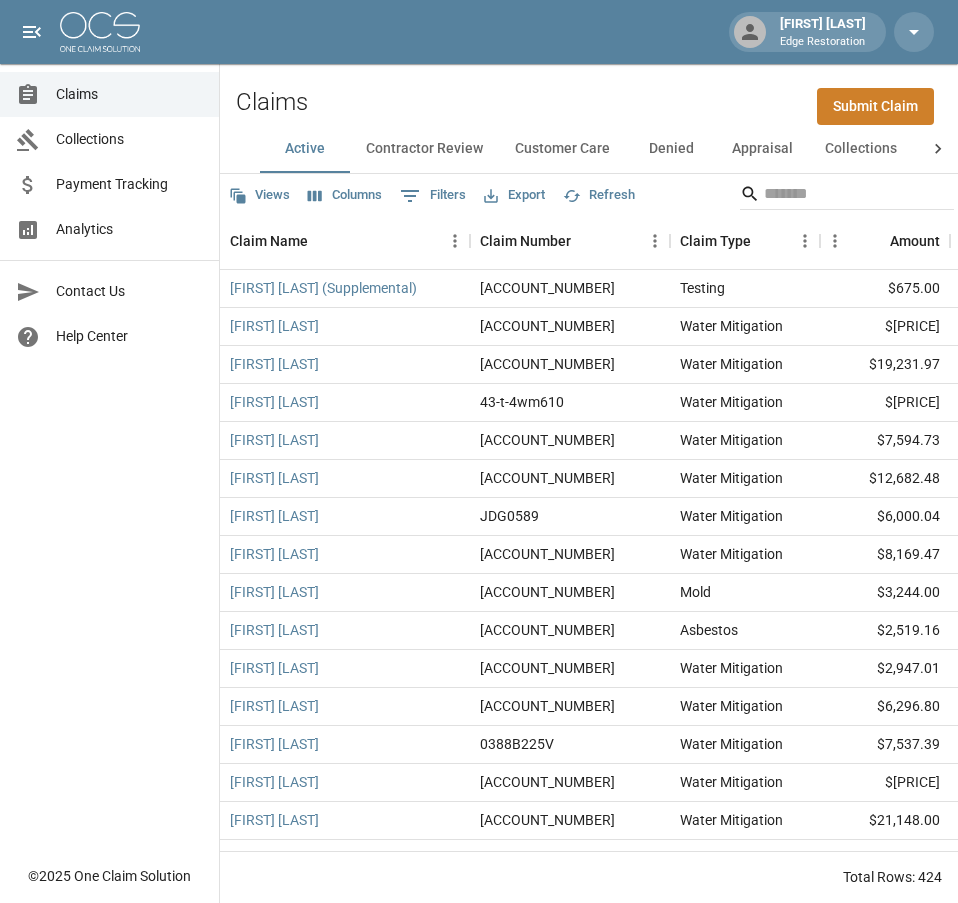 click on "Claims Submit Claim" at bounding box center [589, 94] 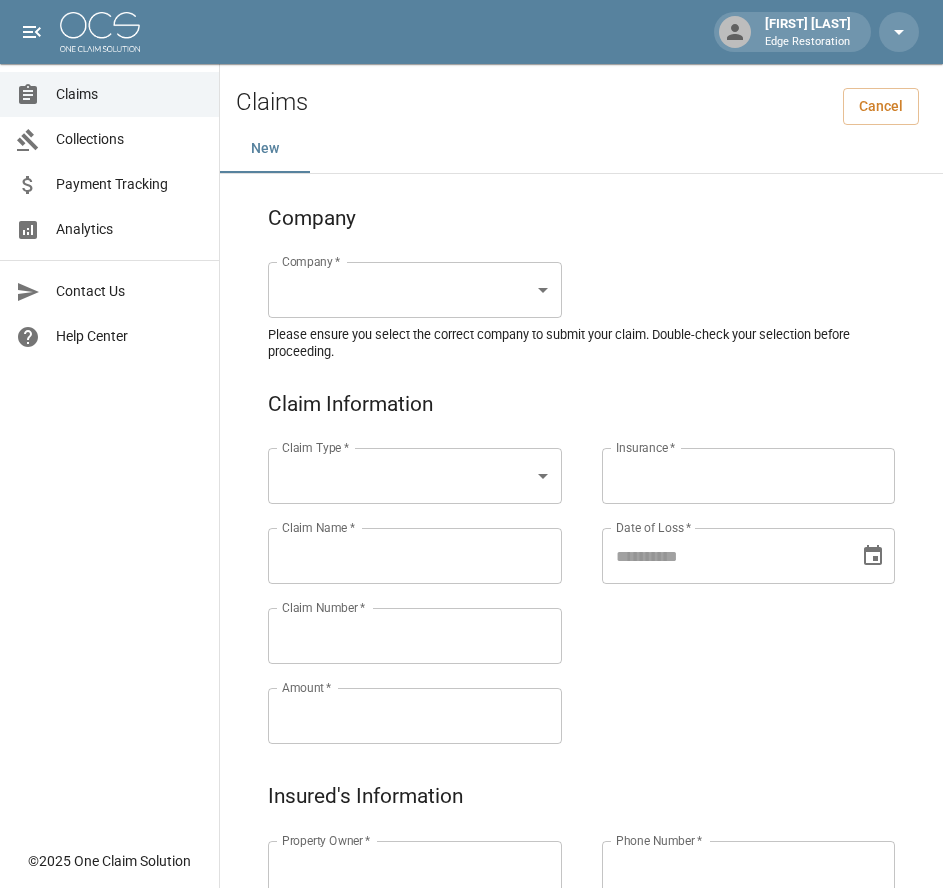 click on "Alicia Tubbs Edge Restoration Claims Collections Payment Tracking Analytics Contact Us Help Center ©  2025   One Claim Solution Claims Cancel New Company Company   * ​ Company   * Please ensure you select the correct company to submit your claim. Double-check your selection before proceeding. Claim Information Claim Type   * ​ Claim Type   * Claim Name   * Claim Name   * Claim Number   * Claim Number   * Amount   * Amount   * Insurance   * Insurance   * Date of Loss   * Date of Loss   * Insured's Information Property Owner   * Property Owner   * Mailing Address   * Mailing Address   * Mailing City   * Mailing City   * Mailing State   * Mailing State   * Mailing Zip   * Mailing Zip   * Phone Number   * Phone Number   * Alt. Phone Number Alt. Phone Number Email Email Documentation Invoice (PDF)* ​ Upload file(s) Invoice (PDF)* Work Authorization* ​ Upload file(s) Work Authorization* Photo Link Photo Link ​ Upload file(s) Testing ​ ​" at bounding box center (471, 929) 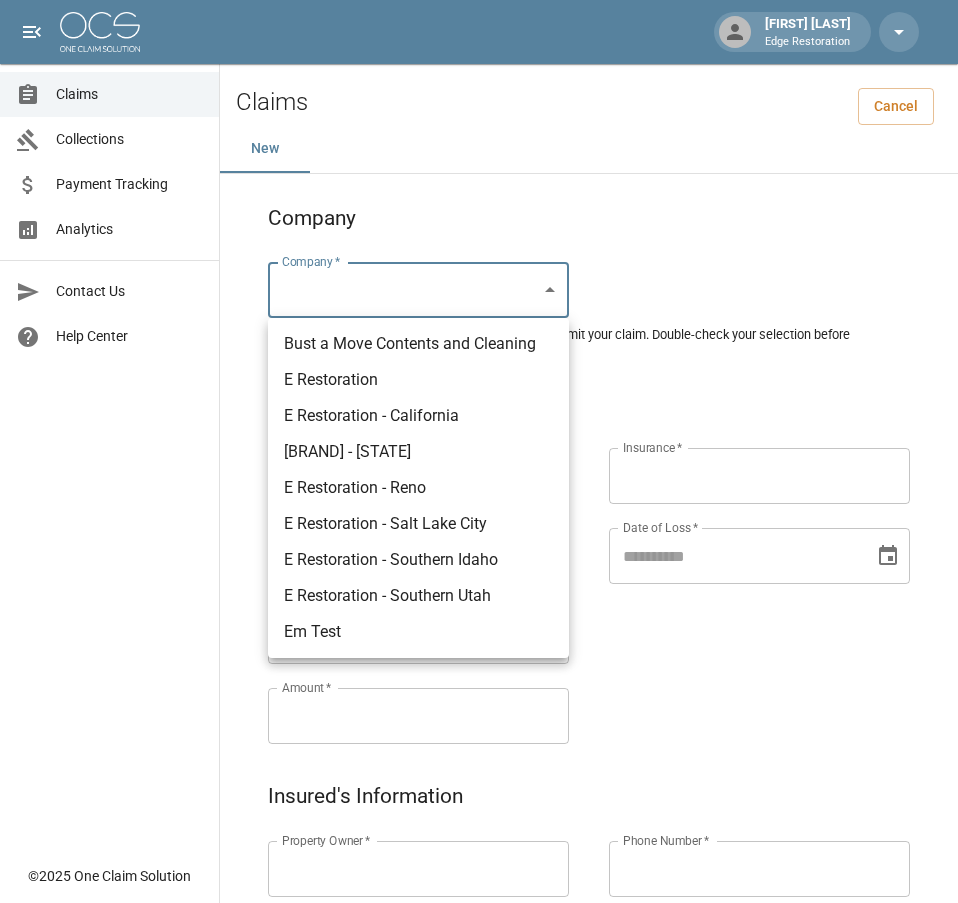 click on "E Restoration" at bounding box center [418, 380] 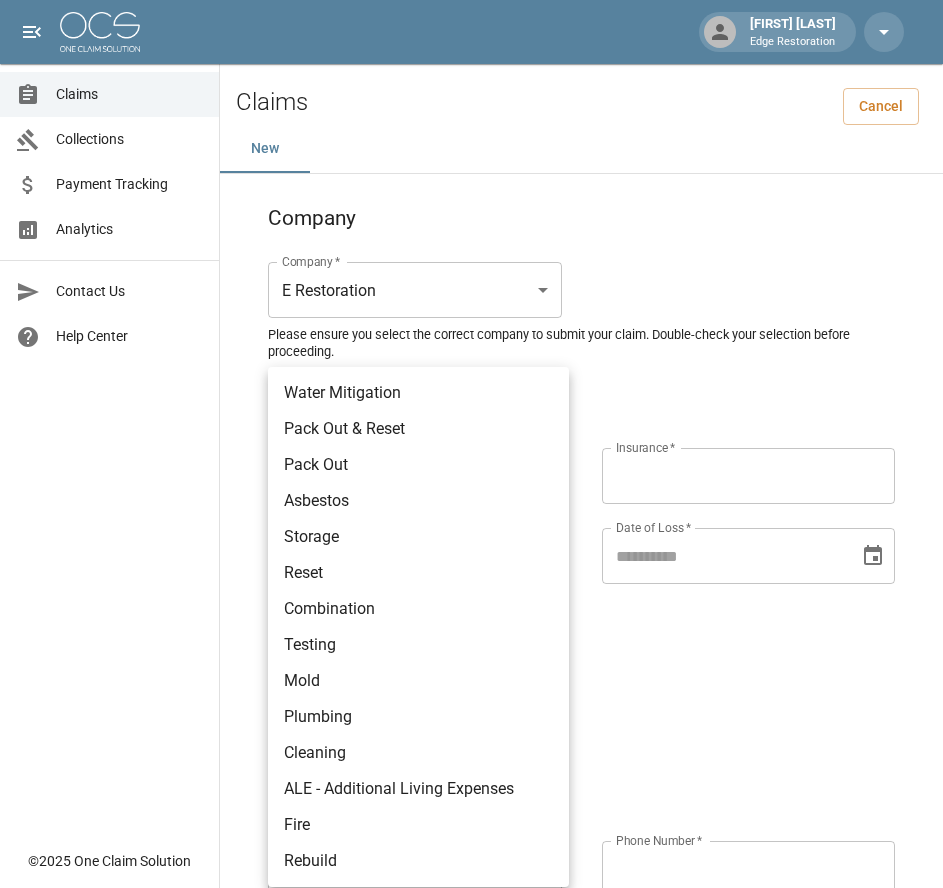 click on "Alicia Tubbs Edge Restoration Claims Collections Payment Tracking Analytics Contact Us Help Center ©  2025   One Claim Solution Claims Cancel New Company Company   * E Restoration *** Company   * Please ensure you select the correct company to submit your claim. Double-check your selection before proceeding. Claim Information Claim Type   * ​ Claim Type   * Claim Name   * Claim Name   * Claim Number   * Claim Number   * Amount   * Amount   * Insurance   * Insurance   * Date of Loss   * Date of Loss   * Insured's Information Property Owner   * Property Owner   * Mailing Address   * Mailing Address   * Mailing City   * Mailing City   * Mailing State   * Mailing State   * Mailing Zip   * Mailing Zip   * Phone Number   * Phone Number   * Alt. Phone Number Alt. Phone Number Email Email Documentation Invoice (PDF)* ​ Upload file(s) Invoice (PDF)* Work Authorization* ​ Upload file(s) Work Authorization* Photo Link Photo Link ​ Upload file(s) *" at bounding box center (471, 929) 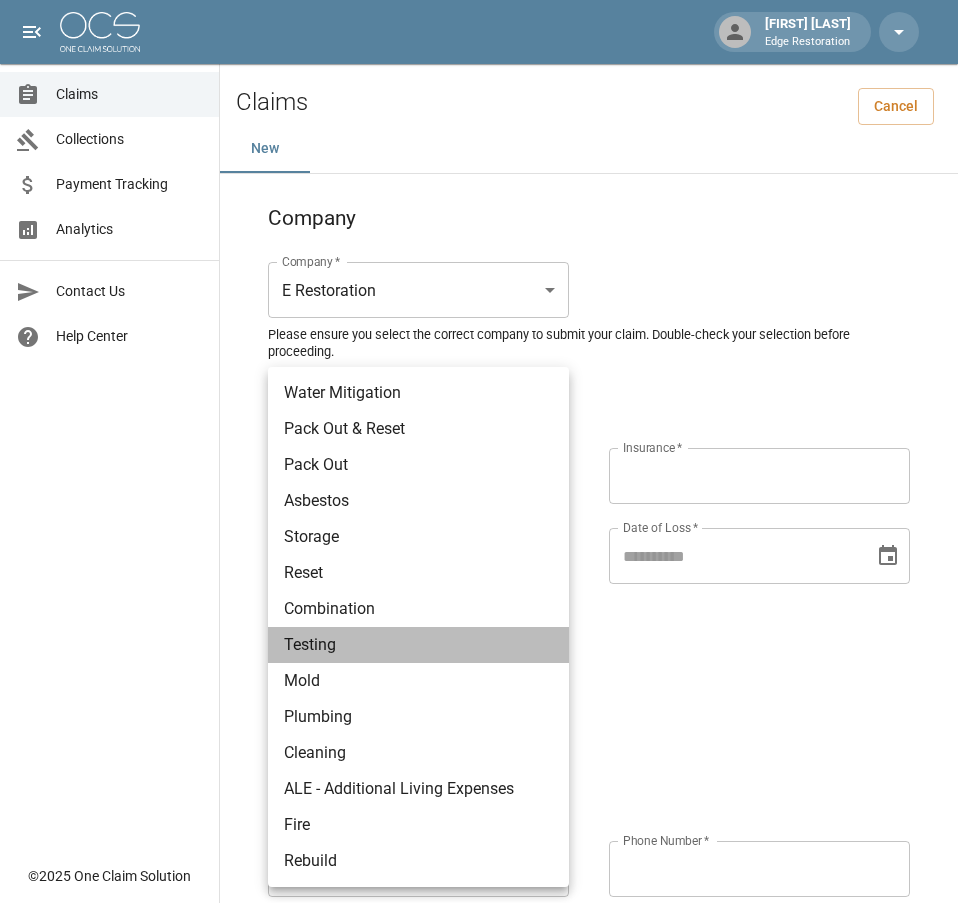 click on "Testing" at bounding box center [418, 645] 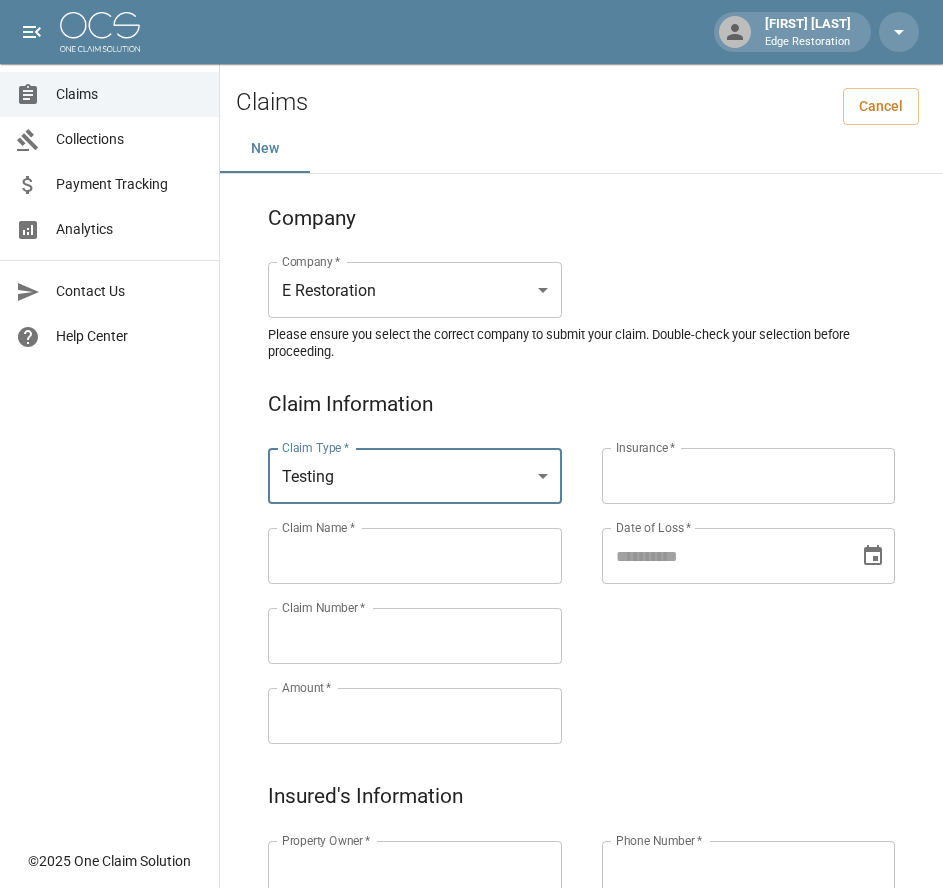 click on "Claims Collections Payment Tracking Analytics Contact Us Help Center" at bounding box center (109, 419) 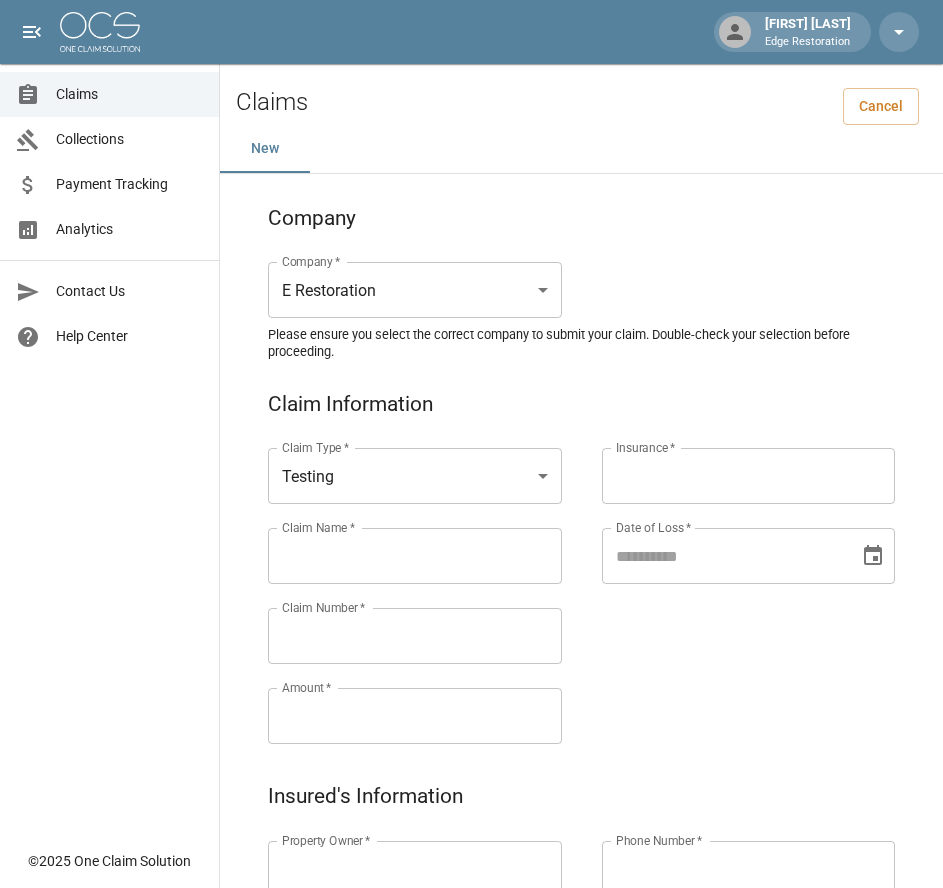 click on "Claim Name   *" at bounding box center [415, 556] 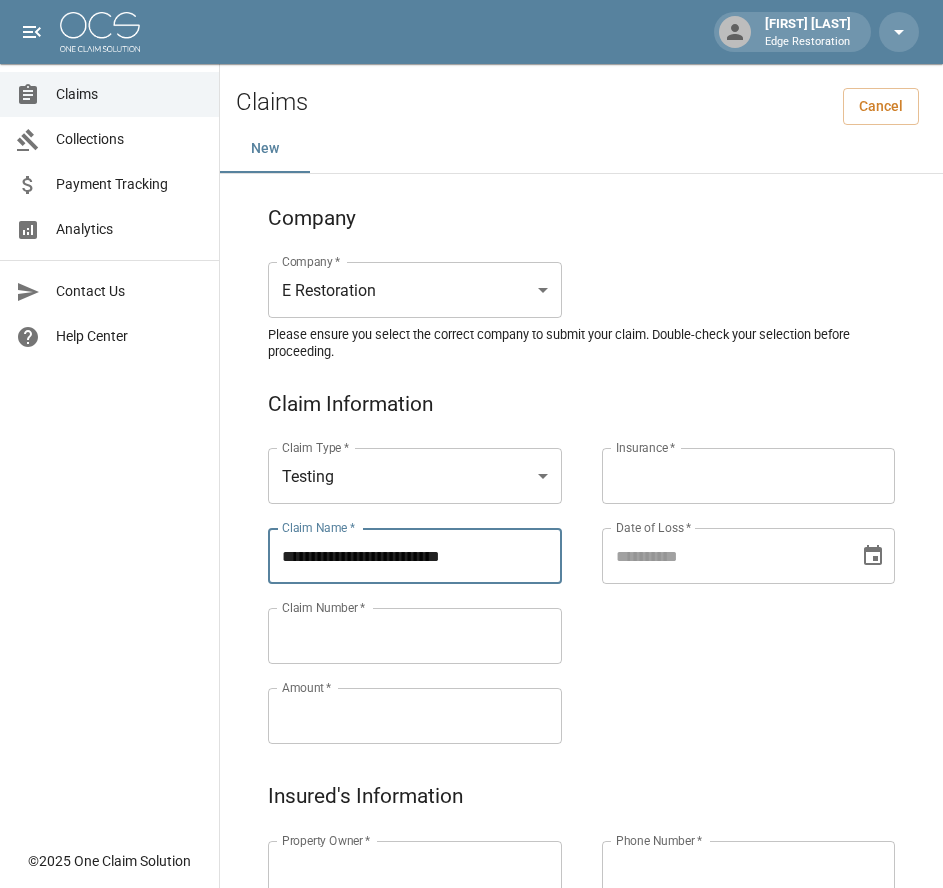 type on "**********" 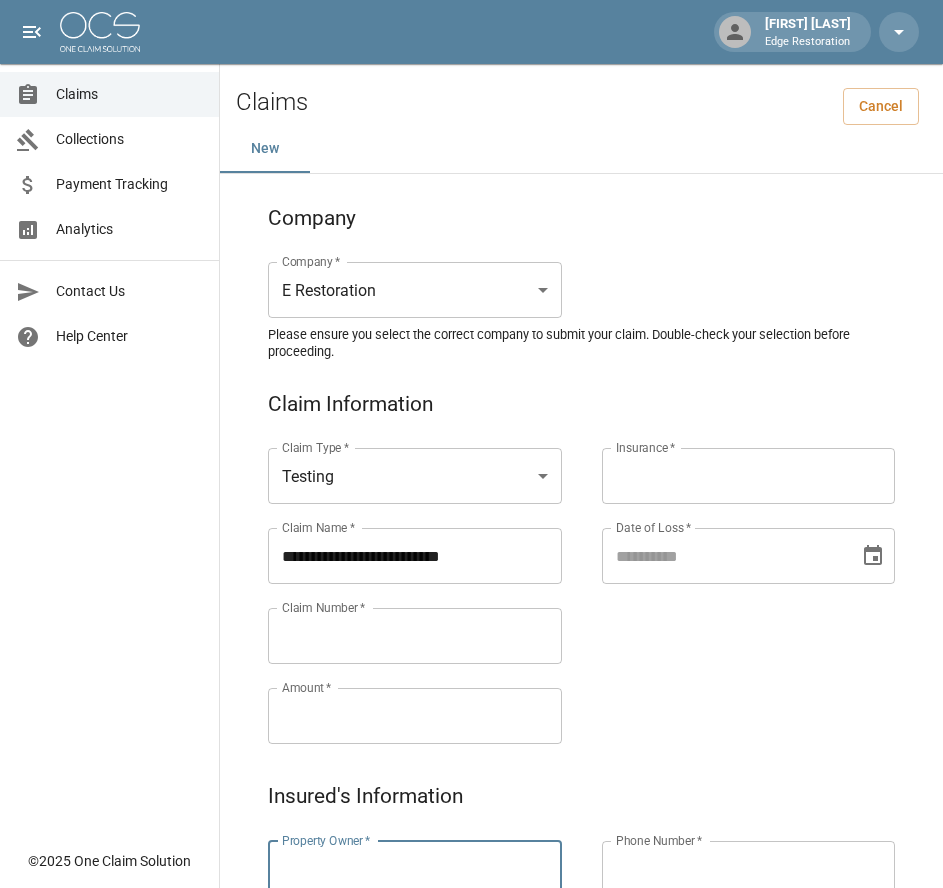 paste on "**********" 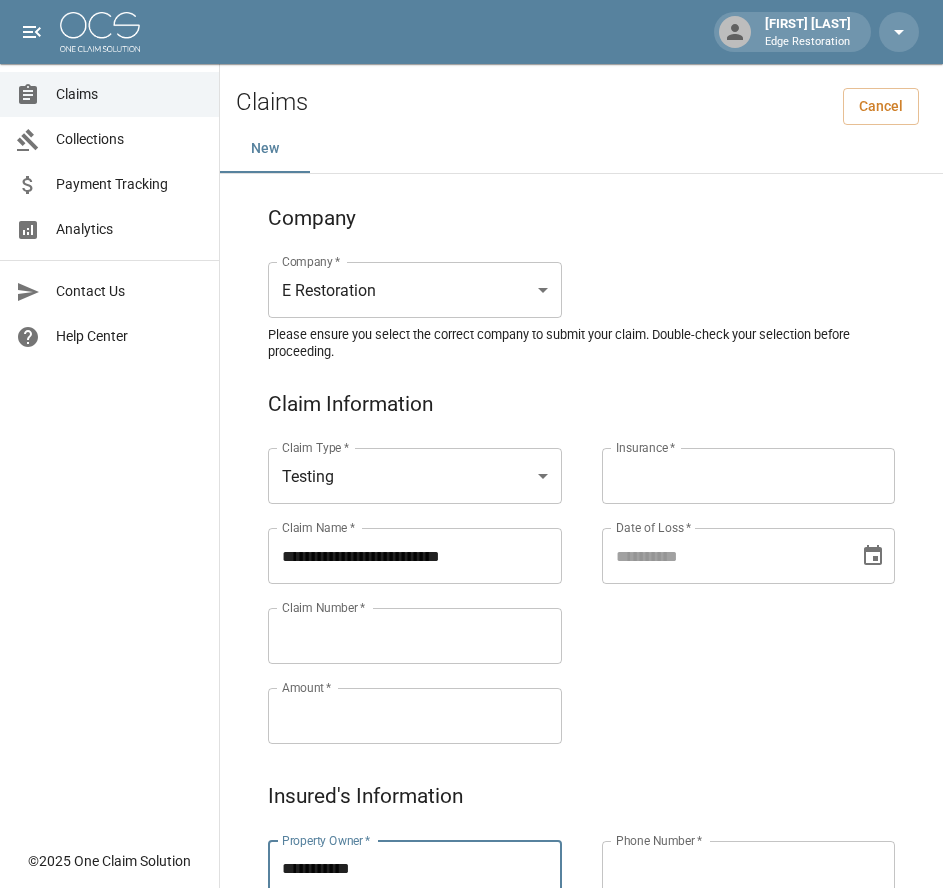 type on "**********" 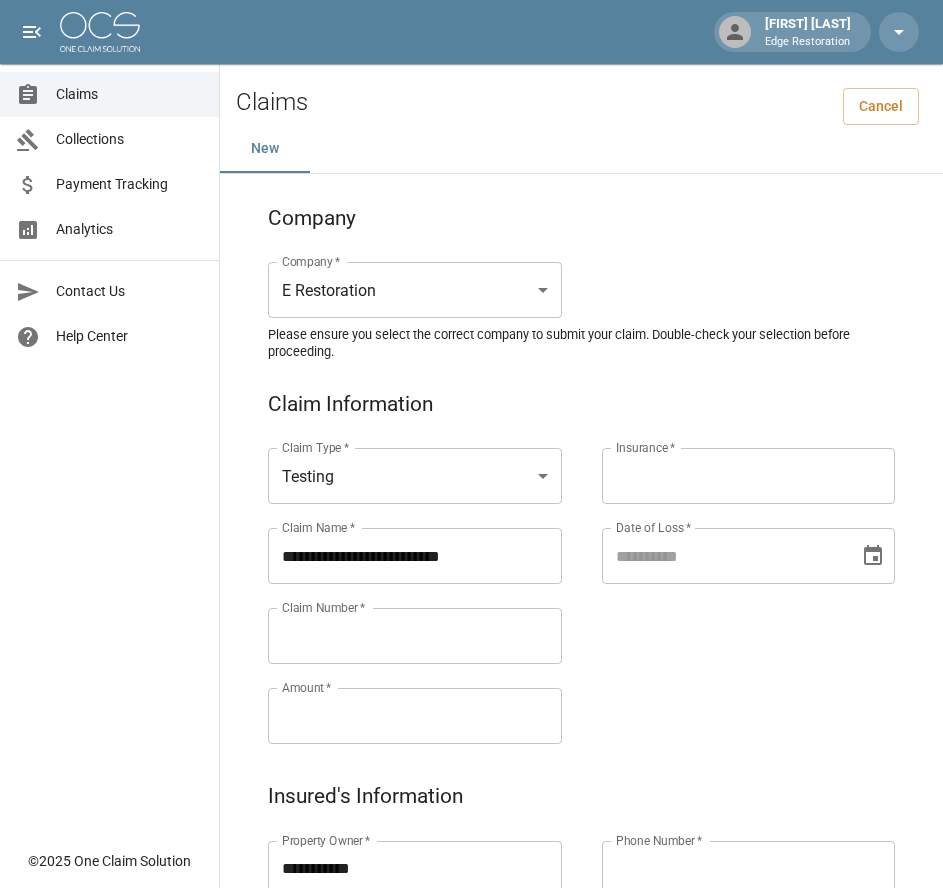 click on "Claim Number   *" at bounding box center (415, 636) 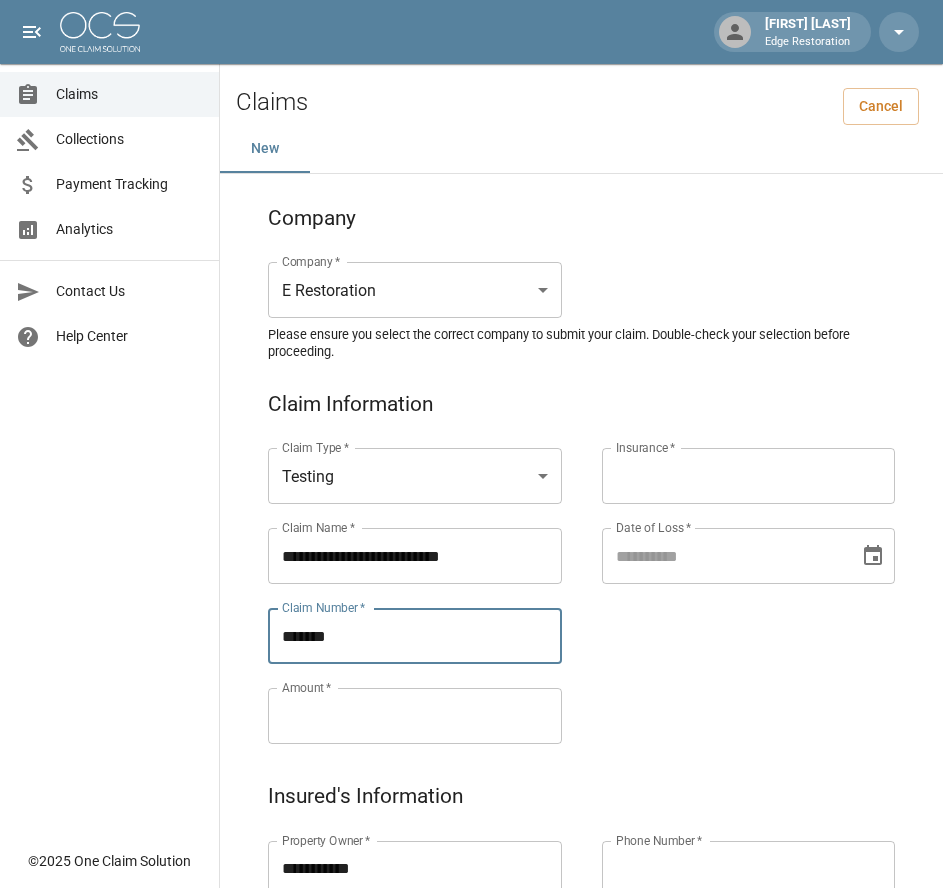 type on "*******" 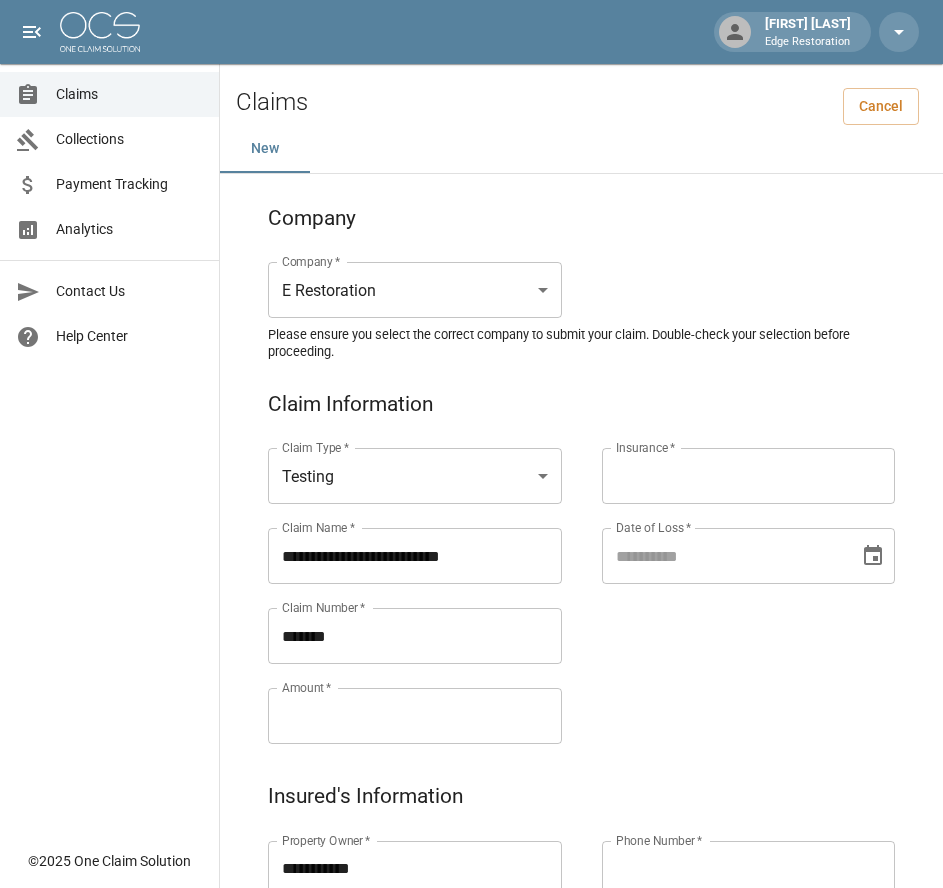 click on "Amount   *" at bounding box center [415, 716] 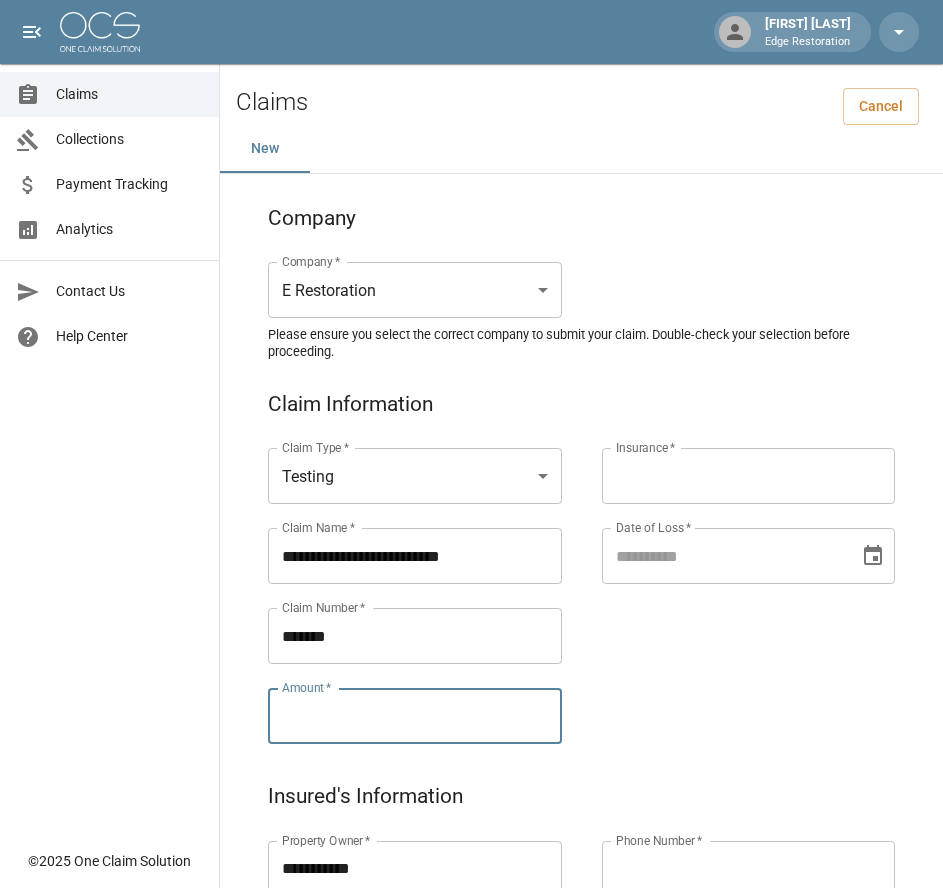 paste on "*******" 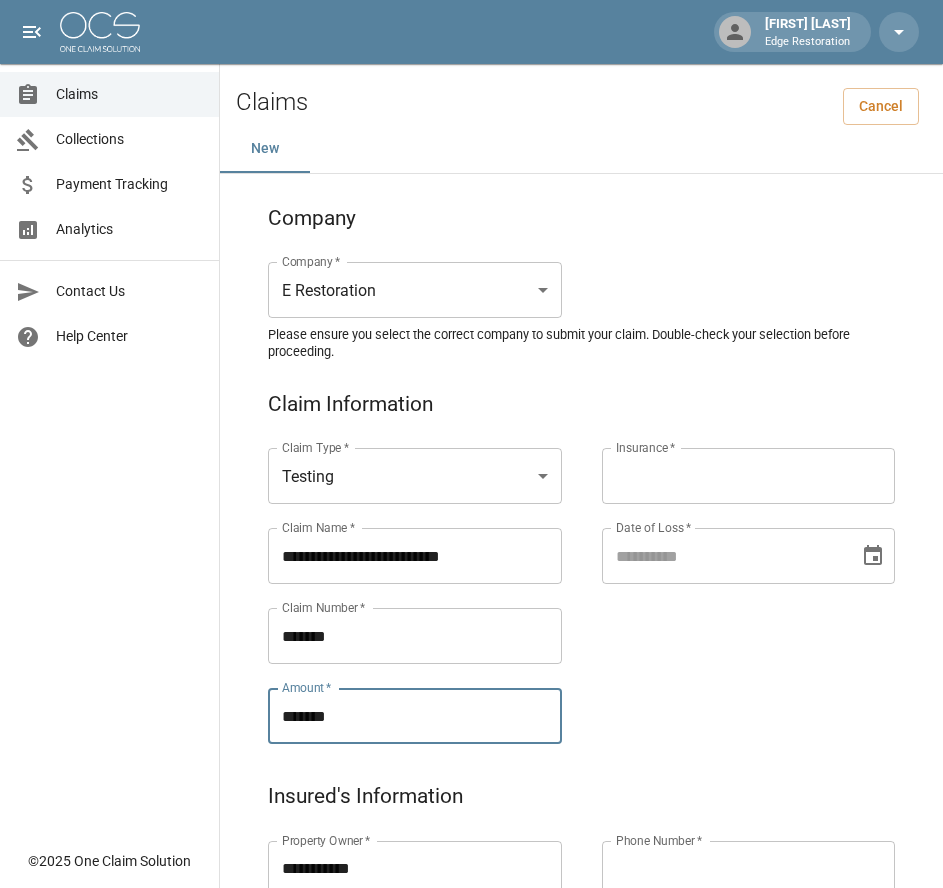 type on "*******" 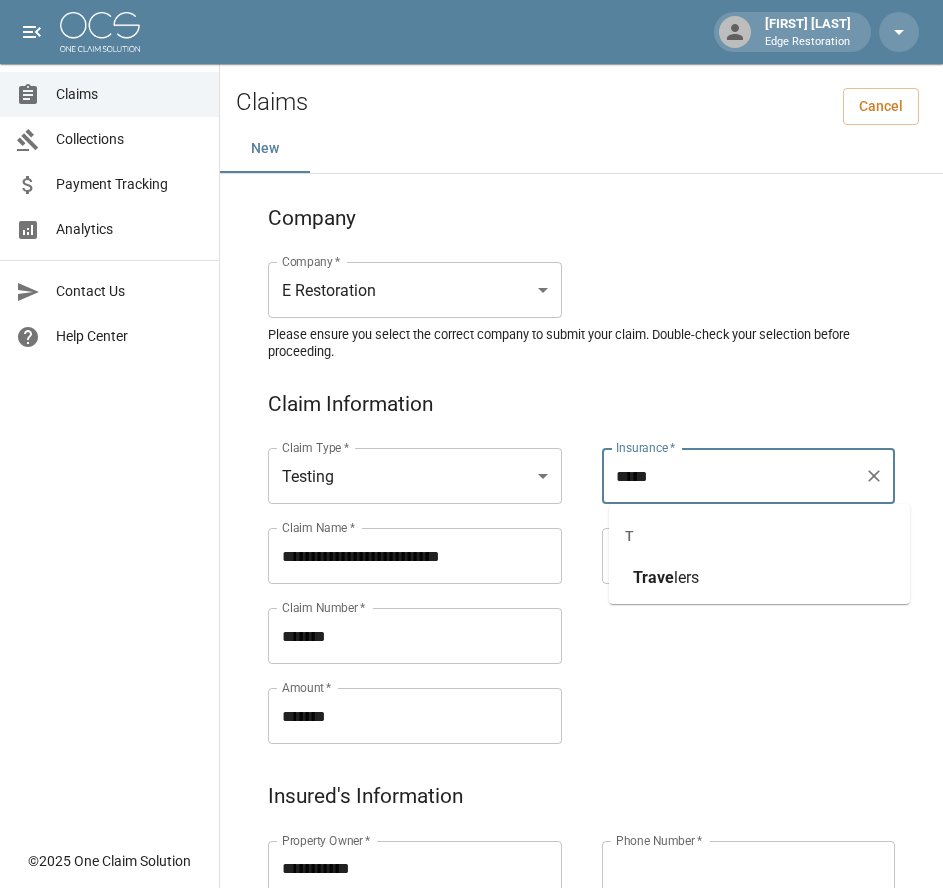 click on "Trave lers" at bounding box center [759, 578] 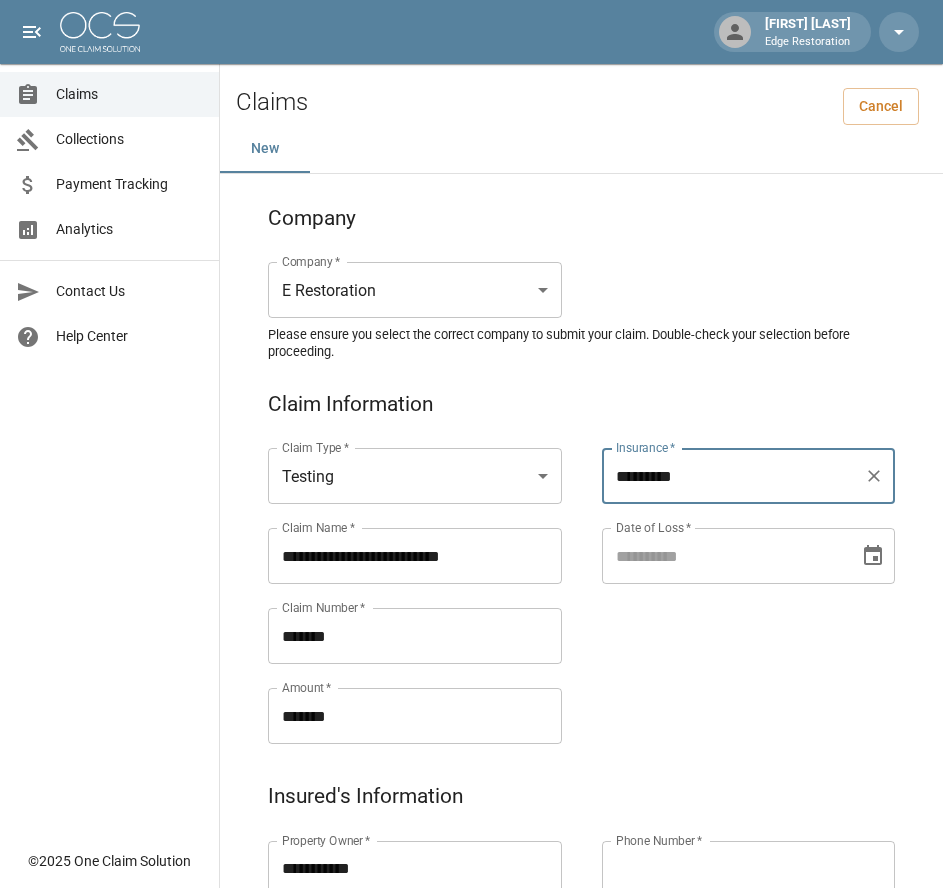 type on "*********" 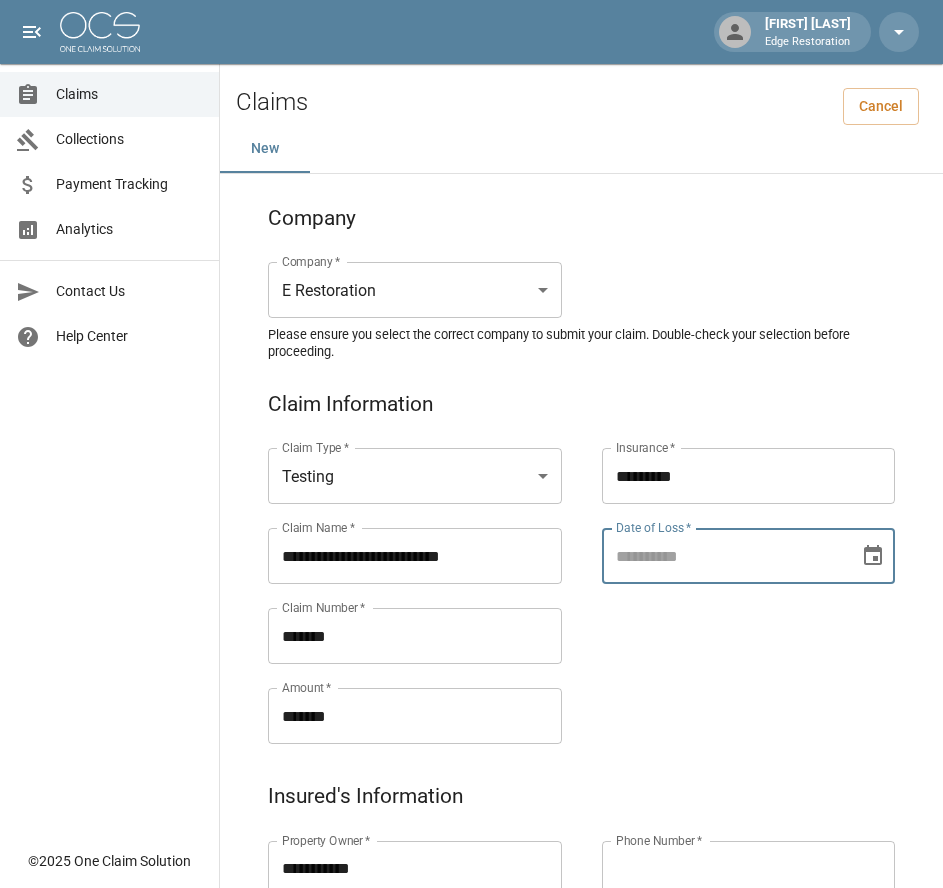 click on "Date of Loss   *" at bounding box center [724, 556] 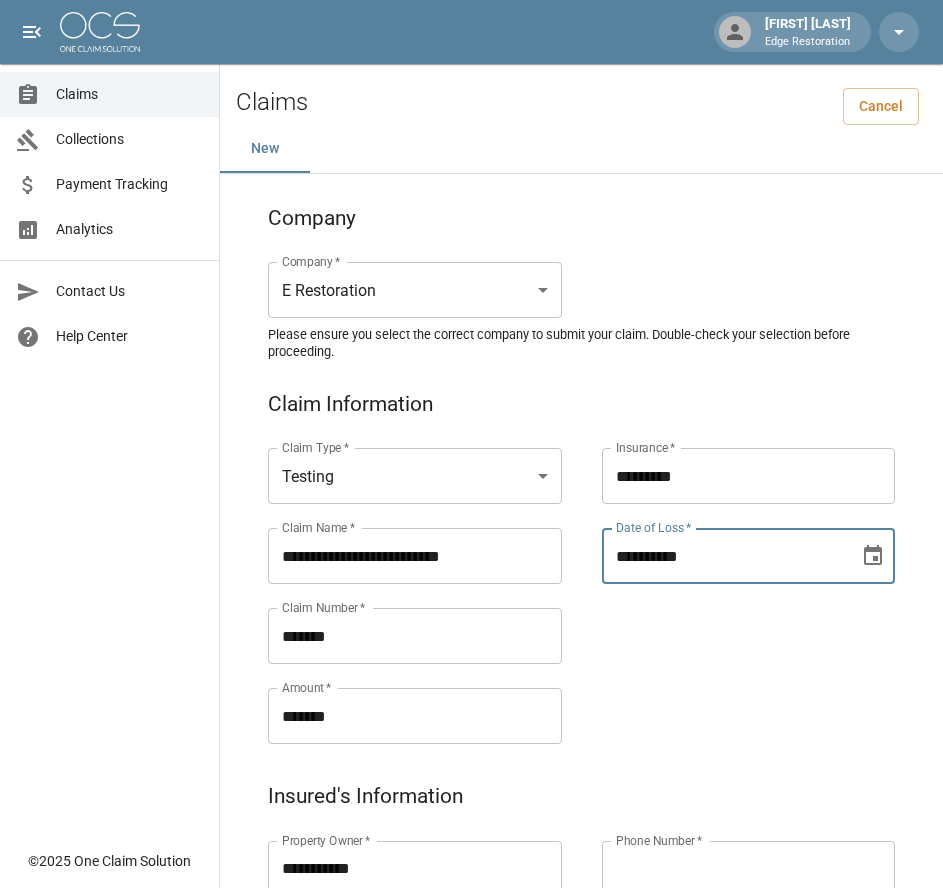 type on "**********" 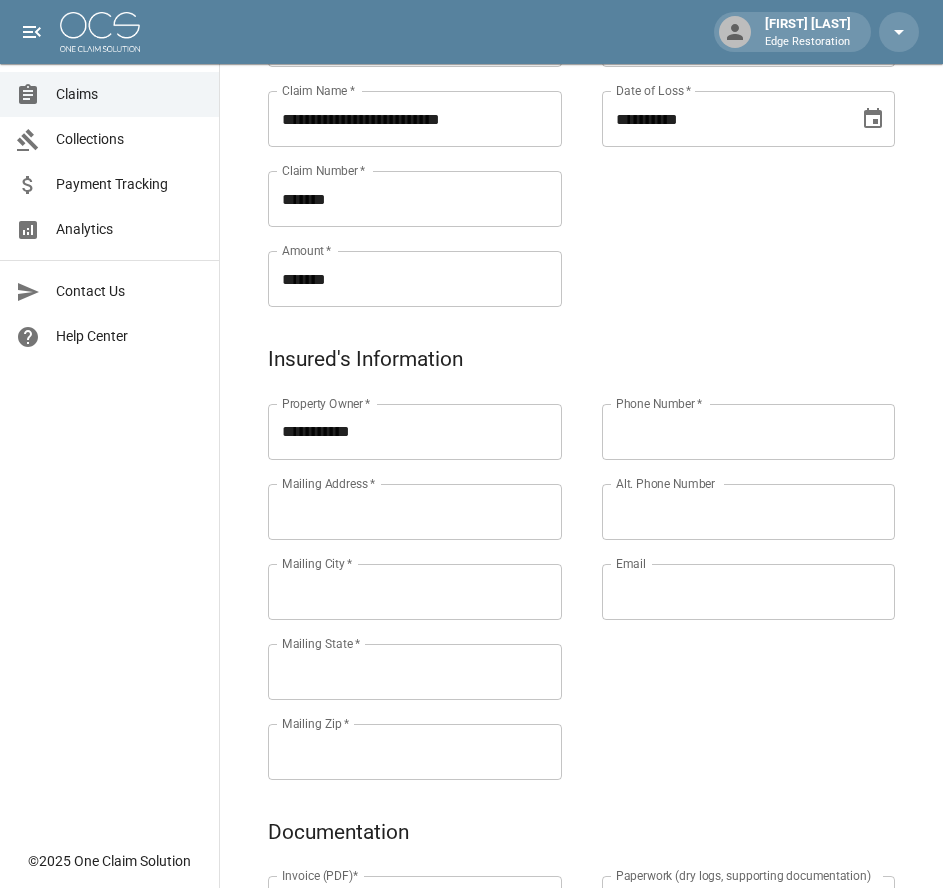 scroll, scrollTop: 438, scrollLeft: 0, axis: vertical 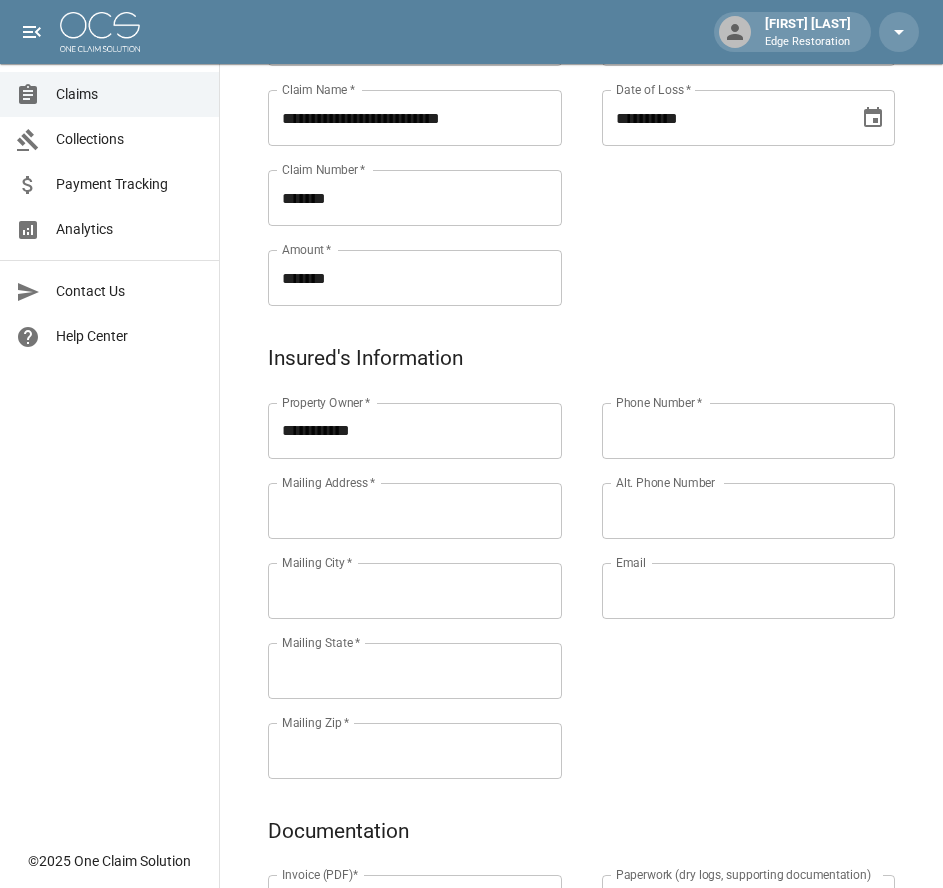 click on "Mailing Address   *" at bounding box center (415, 511) 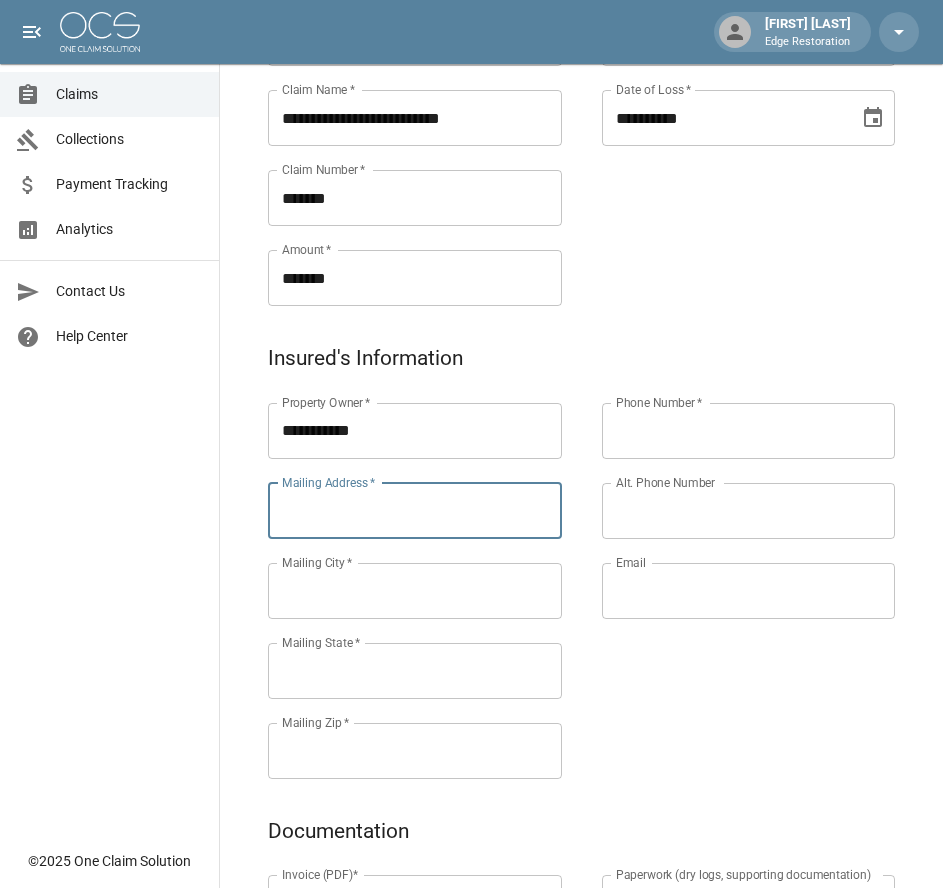 paste on "**********" 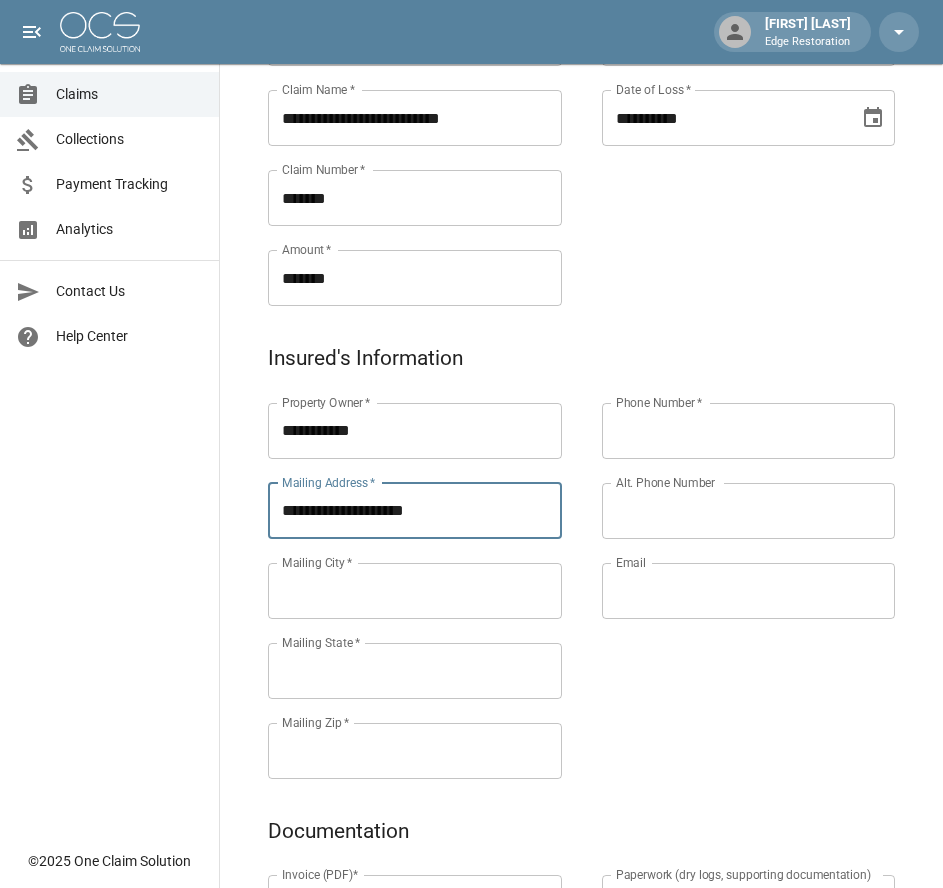 type on "**********" 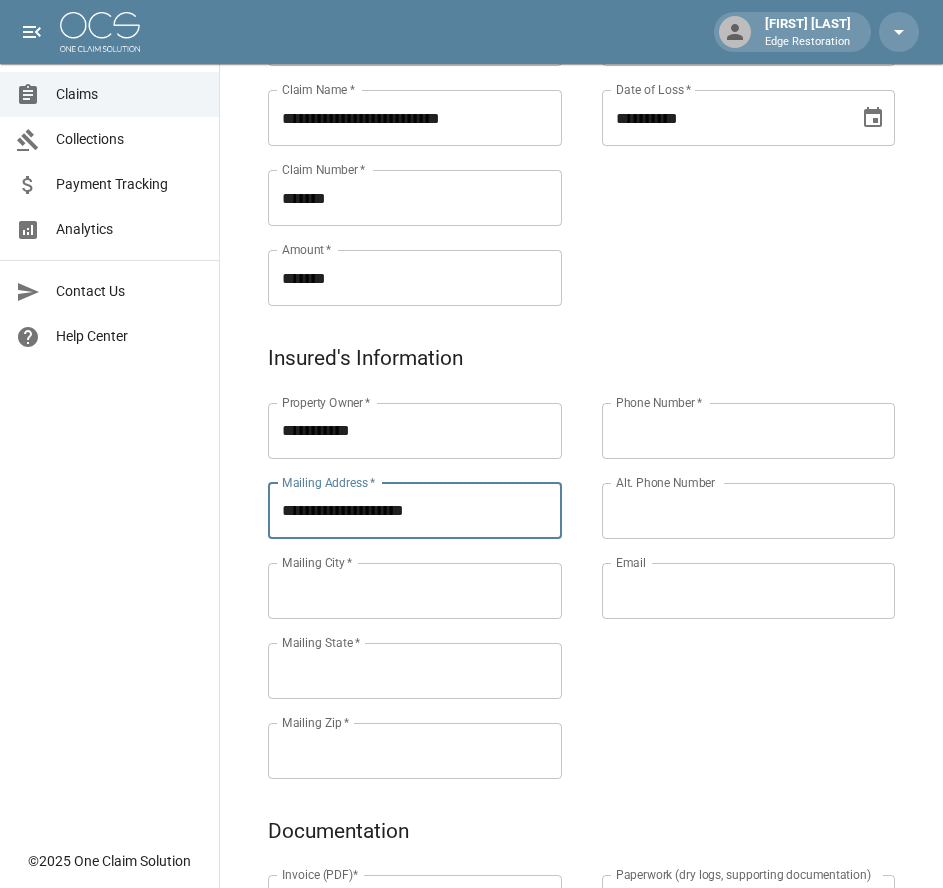 click on "Mailing City   *" at bounding box center (415, 591) 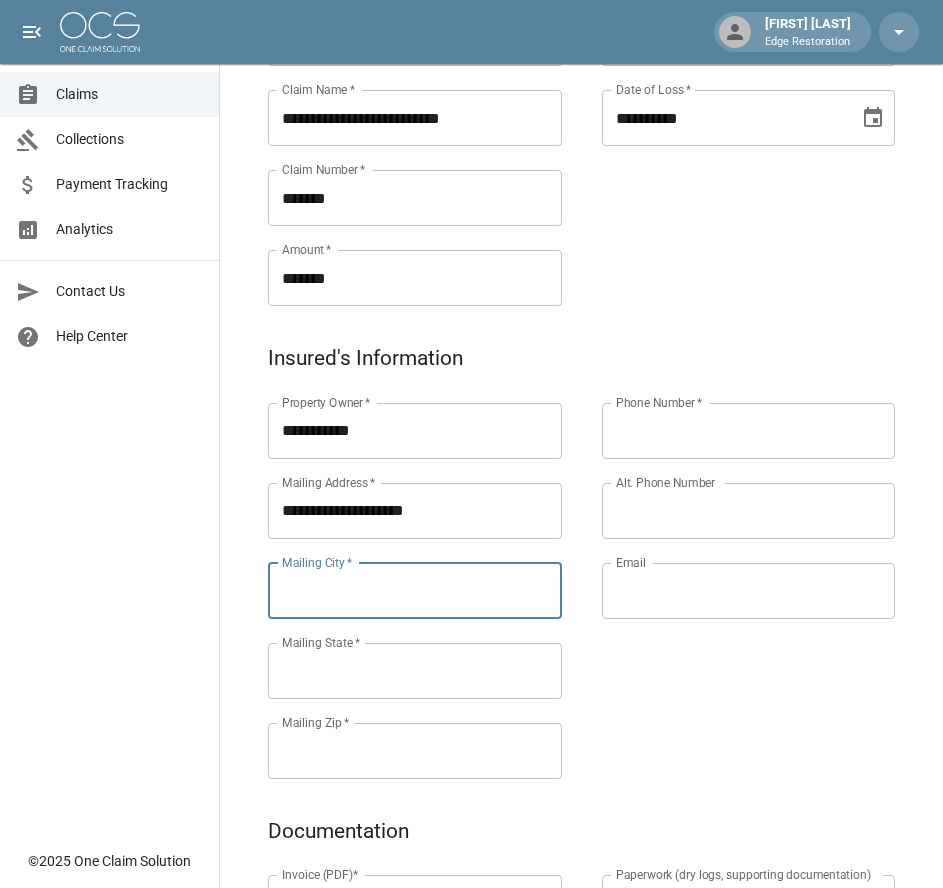 click on "Mailing City   *" at bounding box center [415, 591] 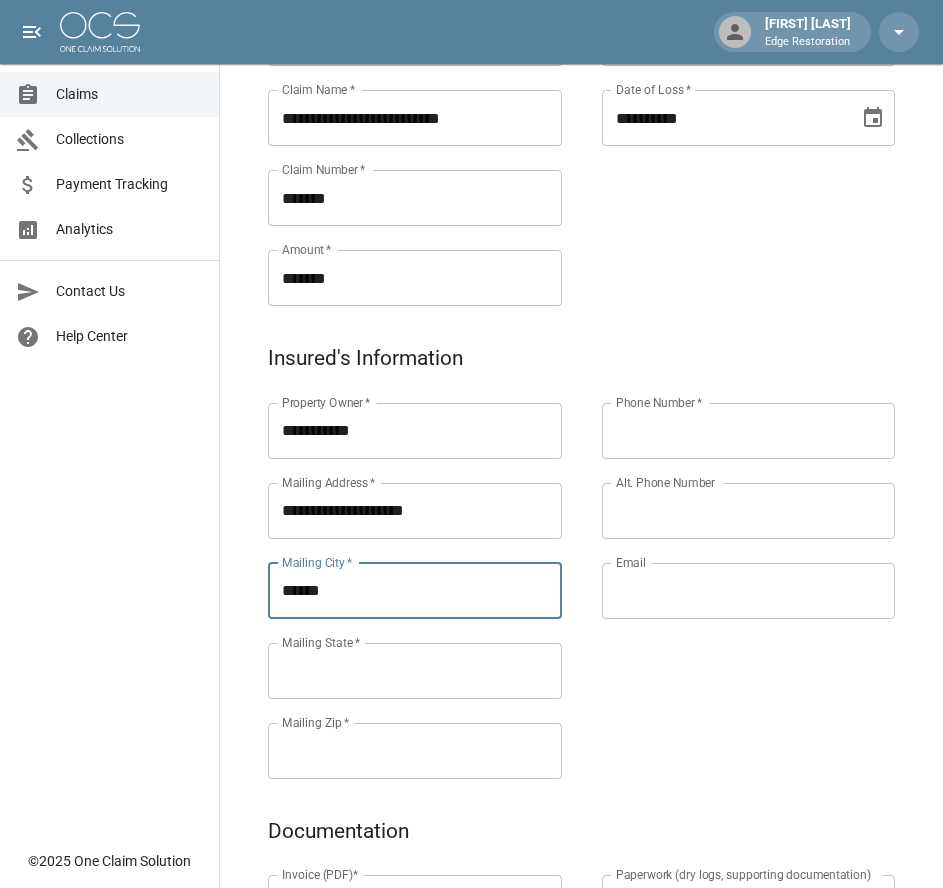type on "******" 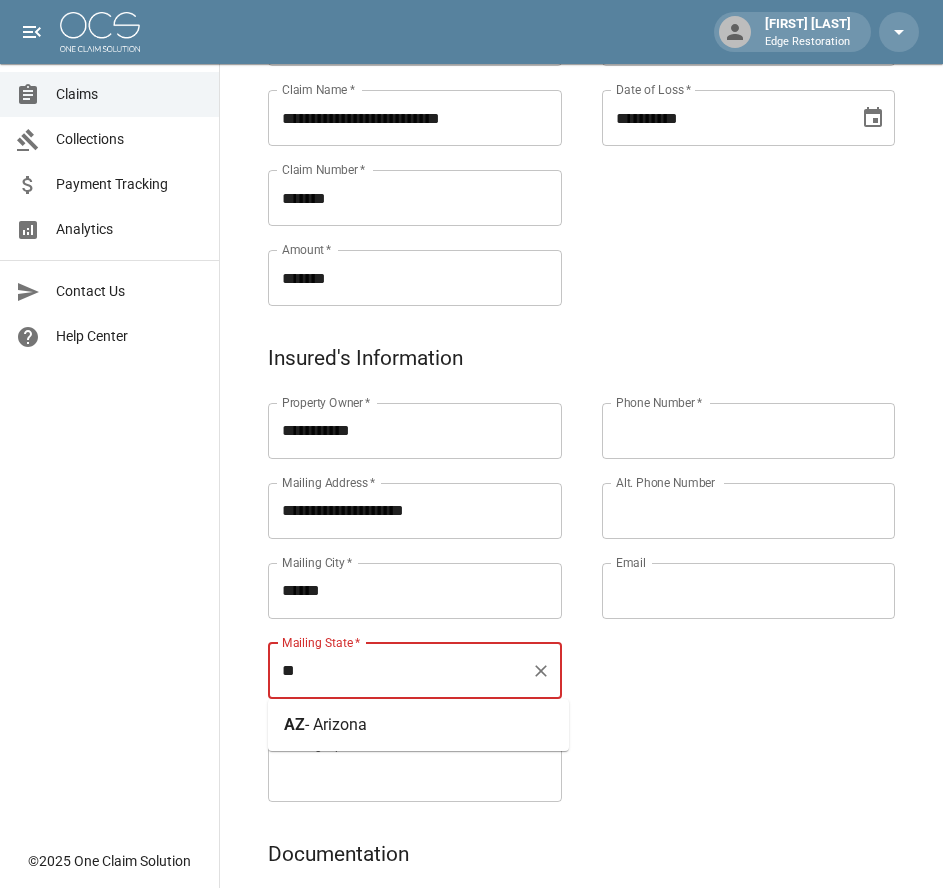 click on "- Arizona" at bounding box center [336, 724] 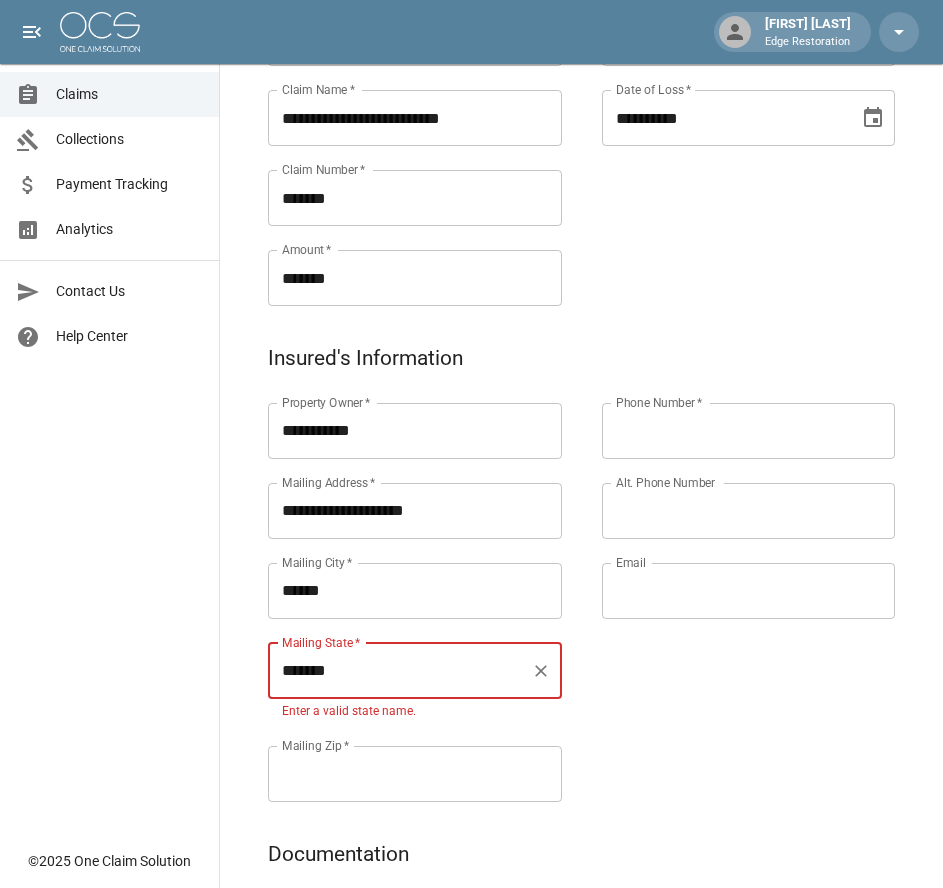 type on "*******" 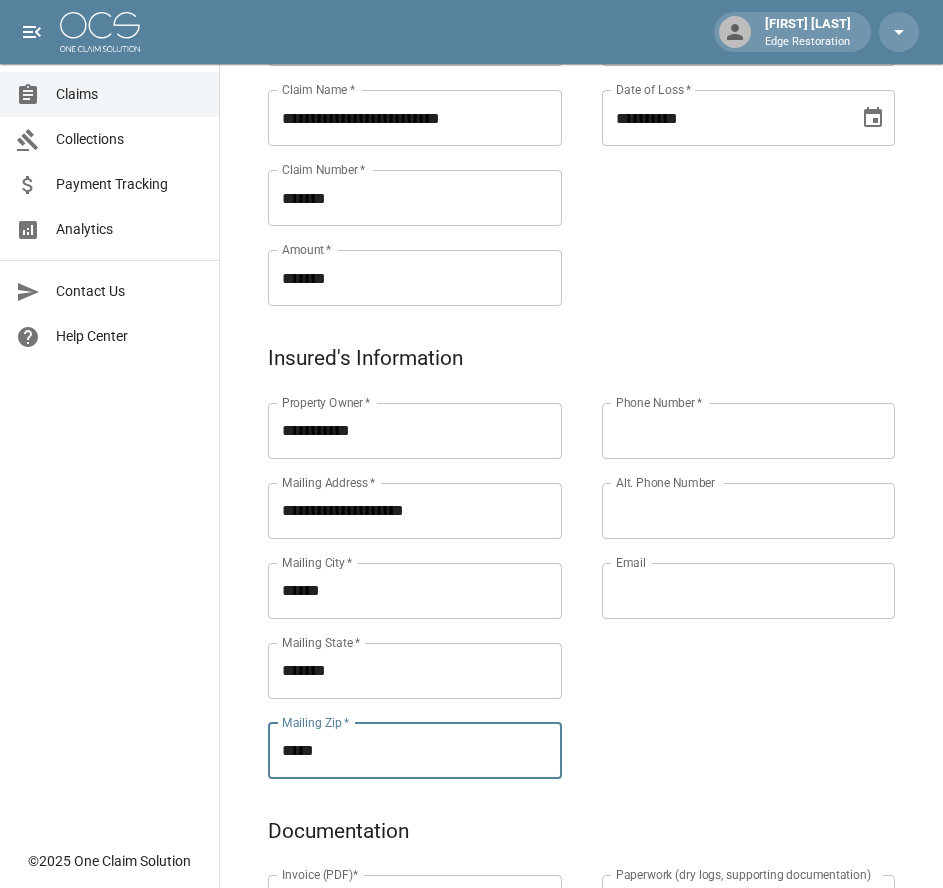 type on "*****" 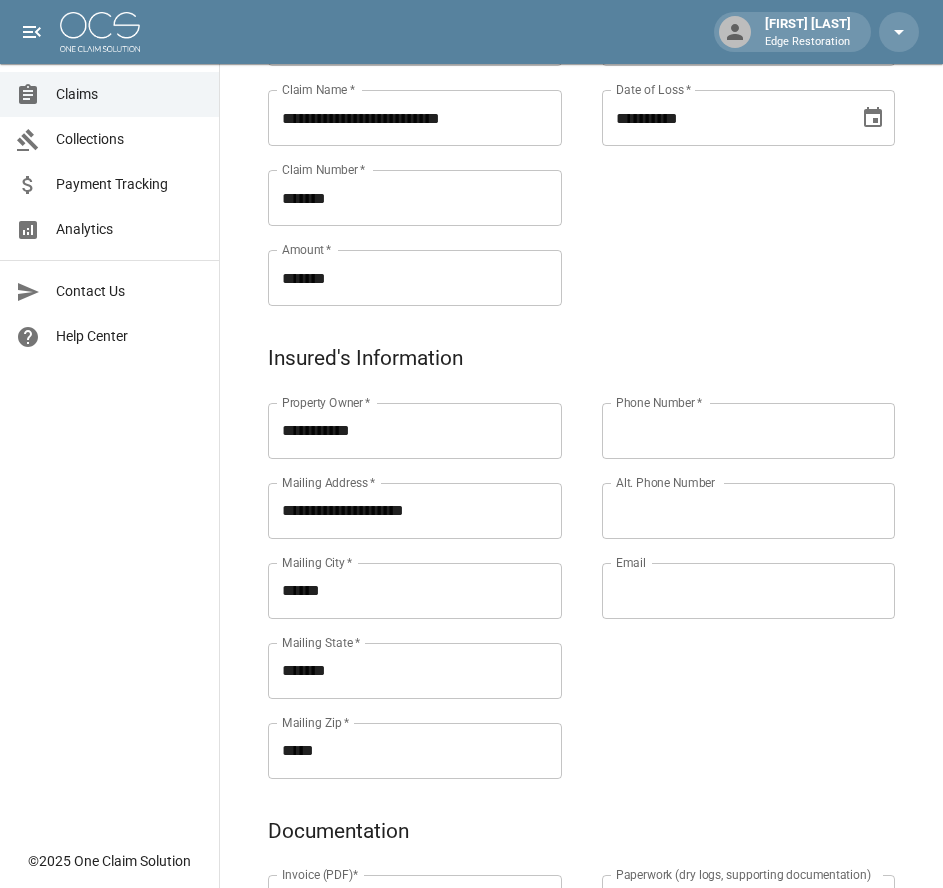 click on "Phone Number   *" at bounding box center [749, 431] 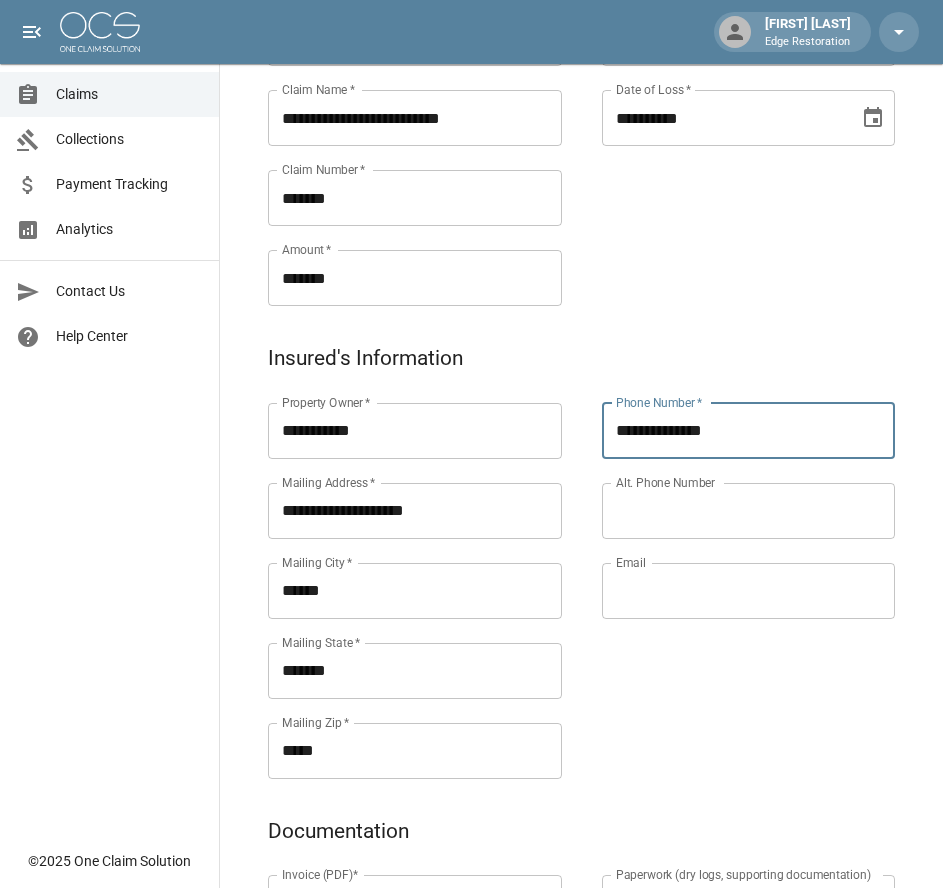 type on "**********" 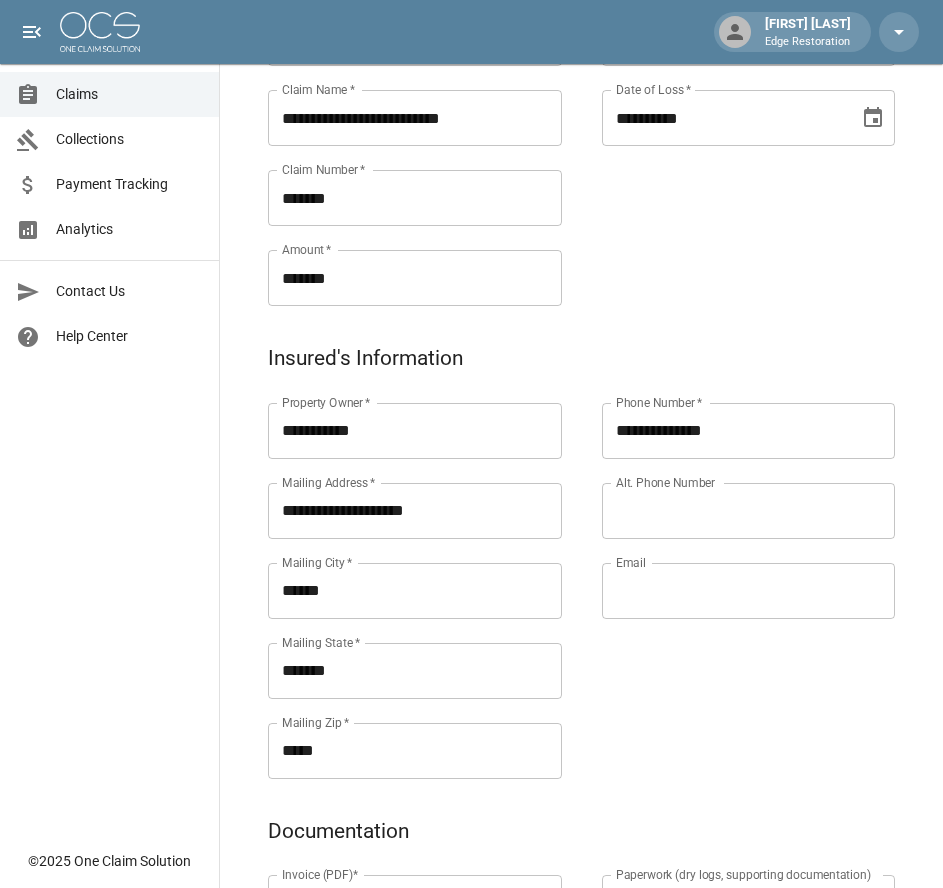 click on "**********" at bounding box center [729, 567] 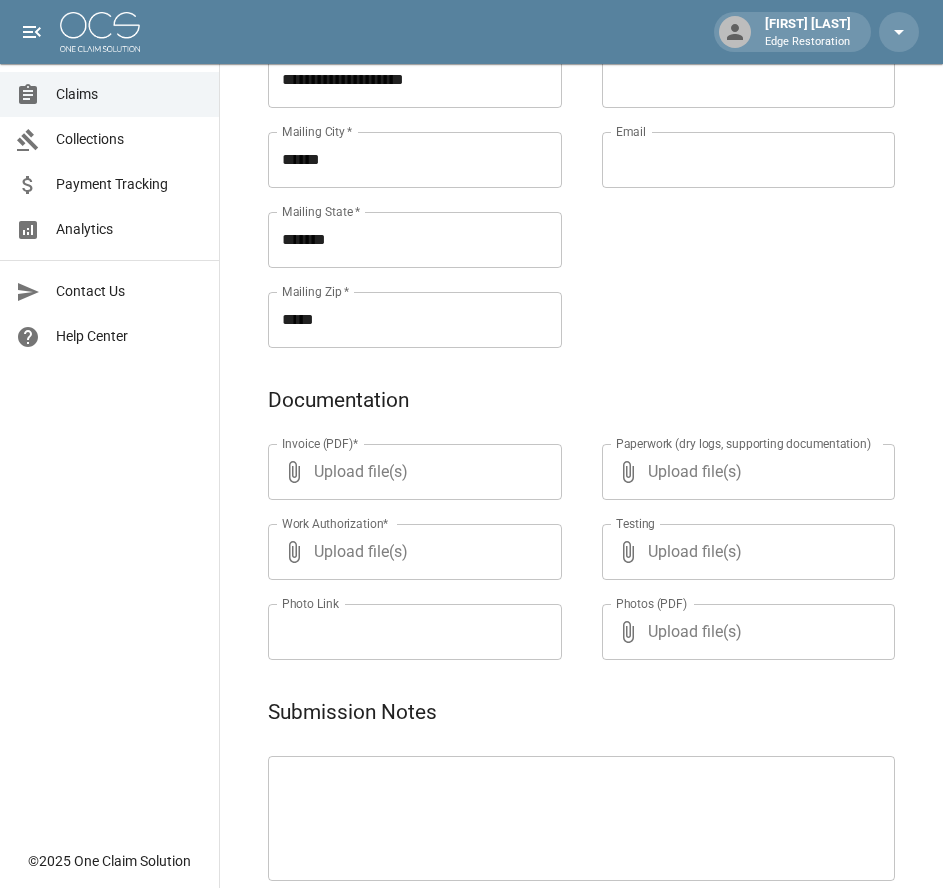 scroll, scrollTop: 971, scrollLeft: 0, axis: vertical 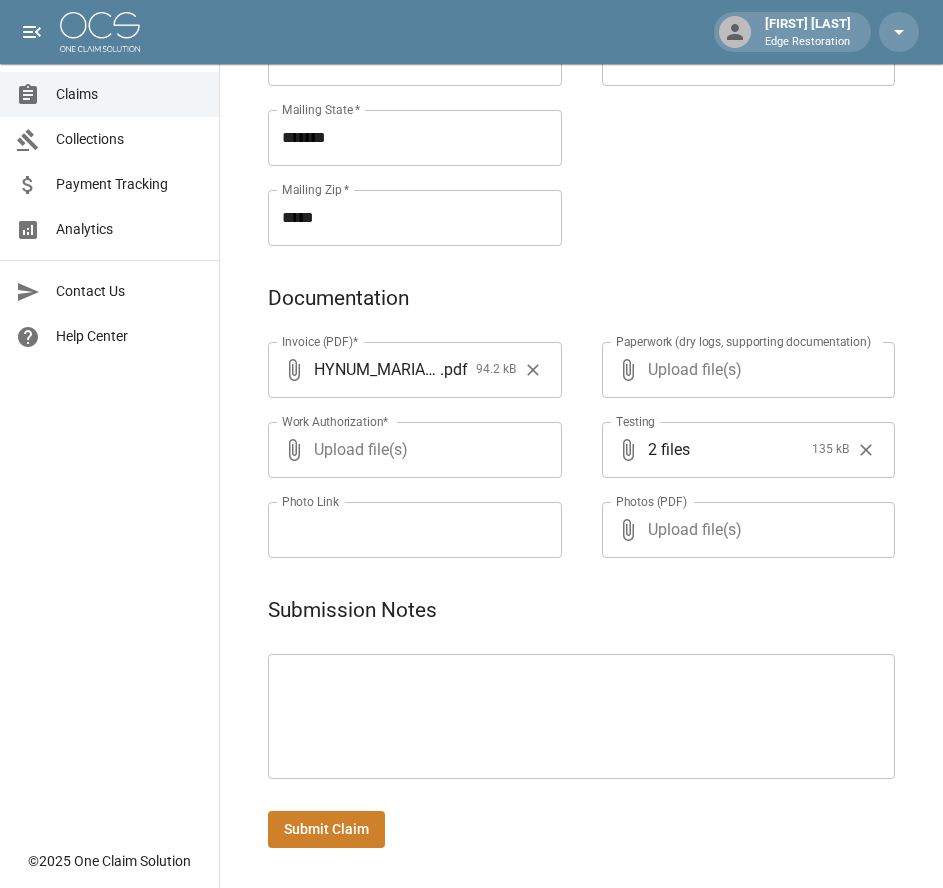 click on "Claims Collections Payment Tracking Analytics Contact Us Help Center" at bounding box center [109, 419] 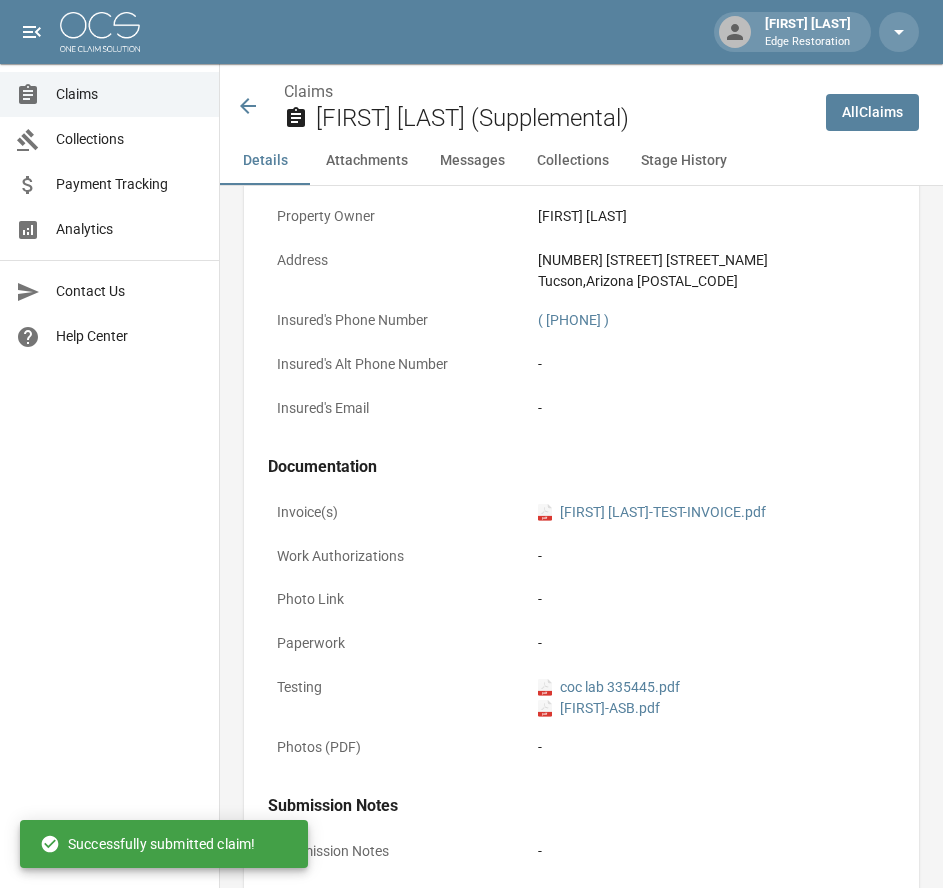 click at bounding box center (100, 32) 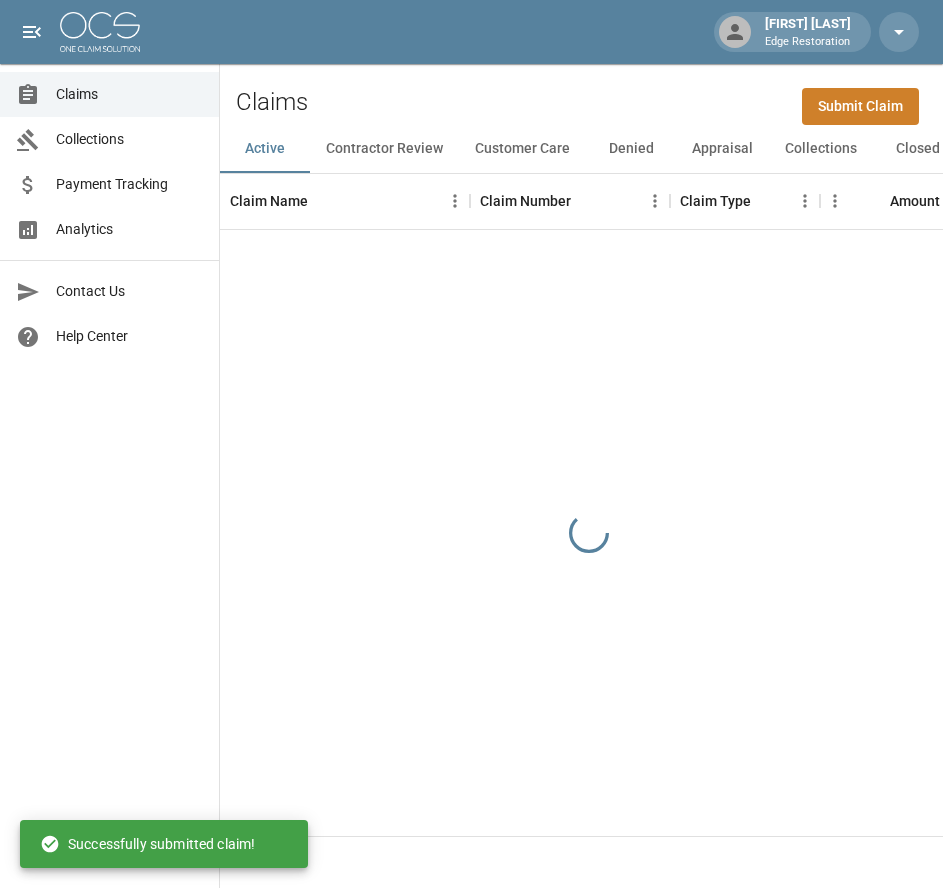scroll, scrollTop: 0, scrollLeft: 0, axis: both 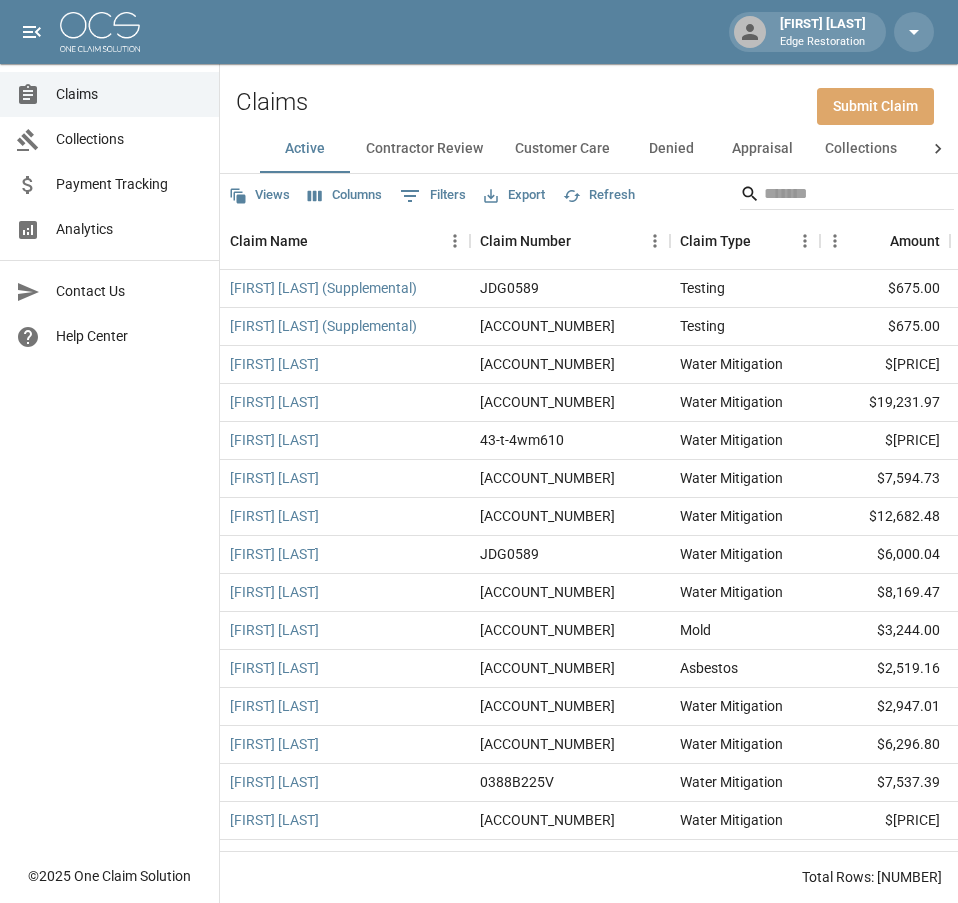 click on "Submit Claim" at bounding box center [875, 106] 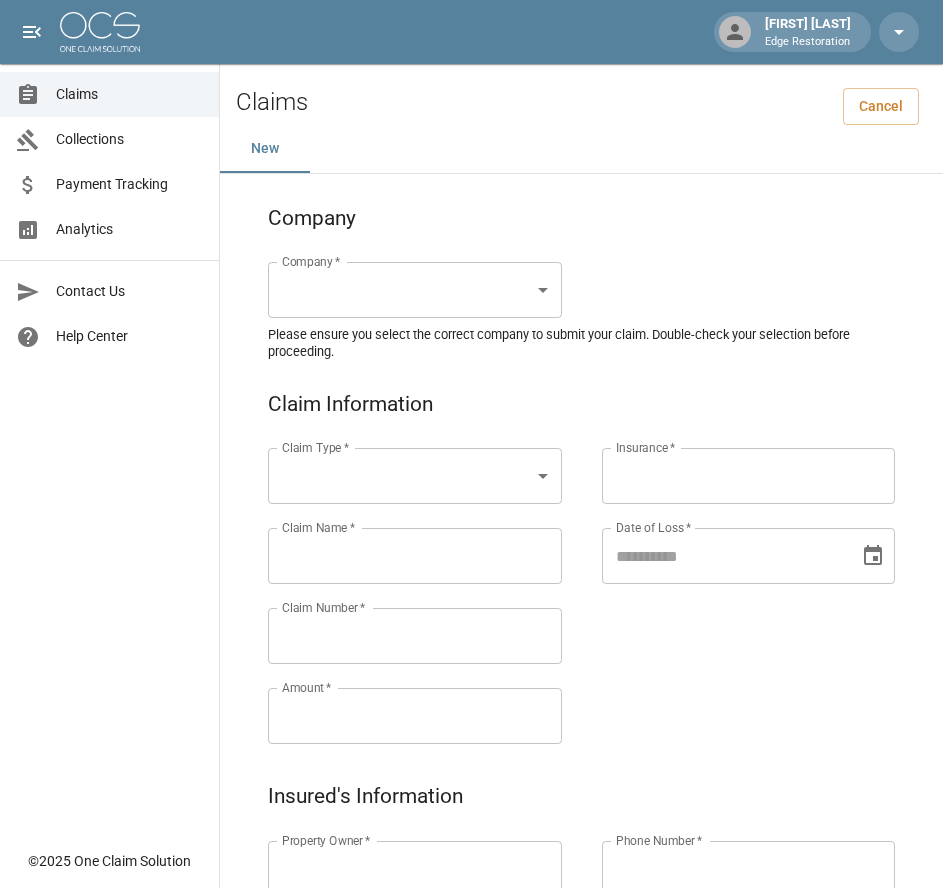 click on "Alicia Tubbs Edge Restoration Claims Collections Payment Tracking Analytics Contact Us Help Center ©  2025   One Claim Solution Claims Cancel New Company Company   * ​ Company   * Please ensure you select the correct company to submit your claim. Double-check your selection before proceeding. Claim Information Claim Type   * ​ Claim Type   * Claim Name   * Claim Name   * Claim Number   * Claim Number   * Amount   * Amount   * Insurance   * Insurance   * Date of Loss   * Date of Loss   * Insured's Information Property Owner   * Property Owner   * Mailing Address   * Mailing Address   * Mailing City   * Mailing City   * Mailing State   * Mailing State   * Mailing Zip   * Mailing Zip   * Phone Number   * Phone Number   * Alt. Phone Number Alt. Phone Number Email Email Documentation Invoice (PDF)* ​ Upload file(s) Invoice (PDF)* Work Authorization* ​ Upload file(s) Work Authorization* Photo Link Photo Link ​ Upload file(s) Testing ​ ​" at bounding box center [471, 929] 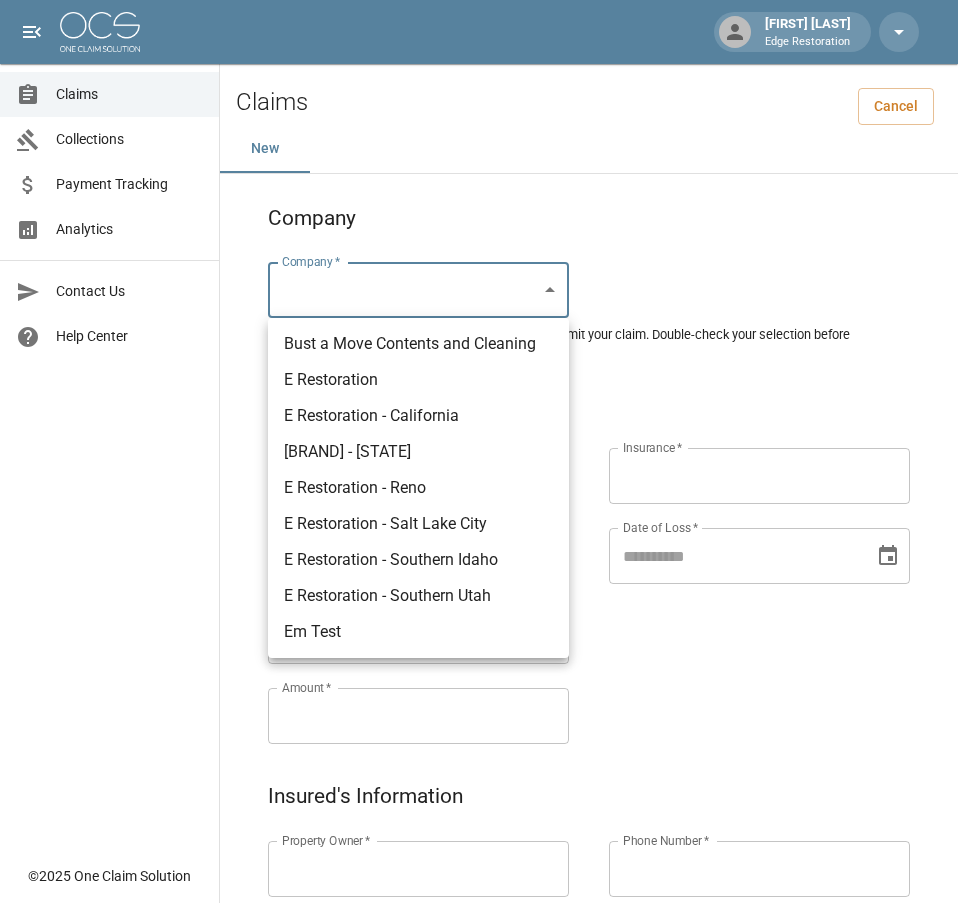 click on "E Restoration" at bounding box center [418, 380] 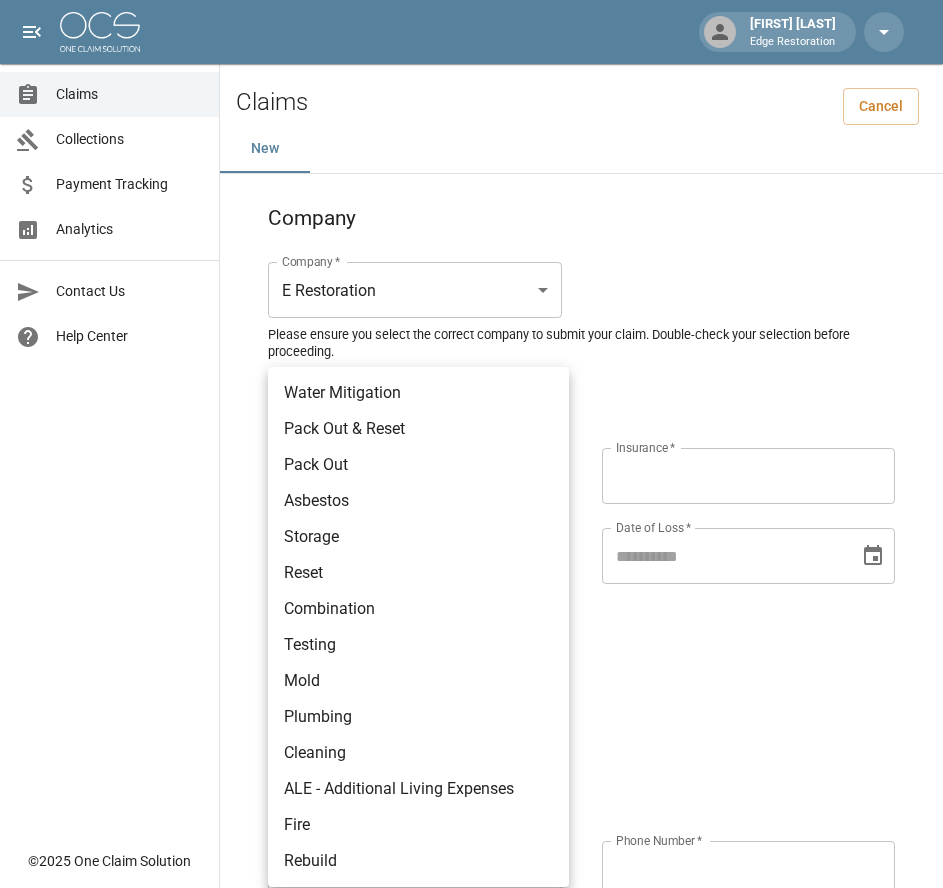 click on "Alicia Tubbs Edge Restoration Claims Collections Payment Tracking Analytics Contact Us Help Center ©  2025   One Claim Solution Claims Cancel New Company Company   * E Restoration *** Company   * Please ensure you select the correct company to submit your claim. Double-check your selection before proceeding. Claim Information Claim Type   * ​ Claim Type   * Claim Name   * Claim Name   * Claim Number   * Claim Number   * Amount   * Amount   * Insurance   * Insurance   * Date of Loss   * Date of Loss   * Insured's Information Property Owner   * Property Owner   * Mailing Address   * Mailing Address   * Mailing City   * Mailing City   * Mailing State   * Mailing State   * Mailing Zip   * Mailing Zip   * Phone Number   * Phone Number   * Alt. Phone Number Alt. Phone Number Email Email Documentation Invoice (PDF)* ​ Upload file(s) Invoice (PDF)* Work Authorization* ​ Upload file(s) Work Authorization* Photo Link Photo Link ​ Upload file(s) *" at bounding box center (471, 929) 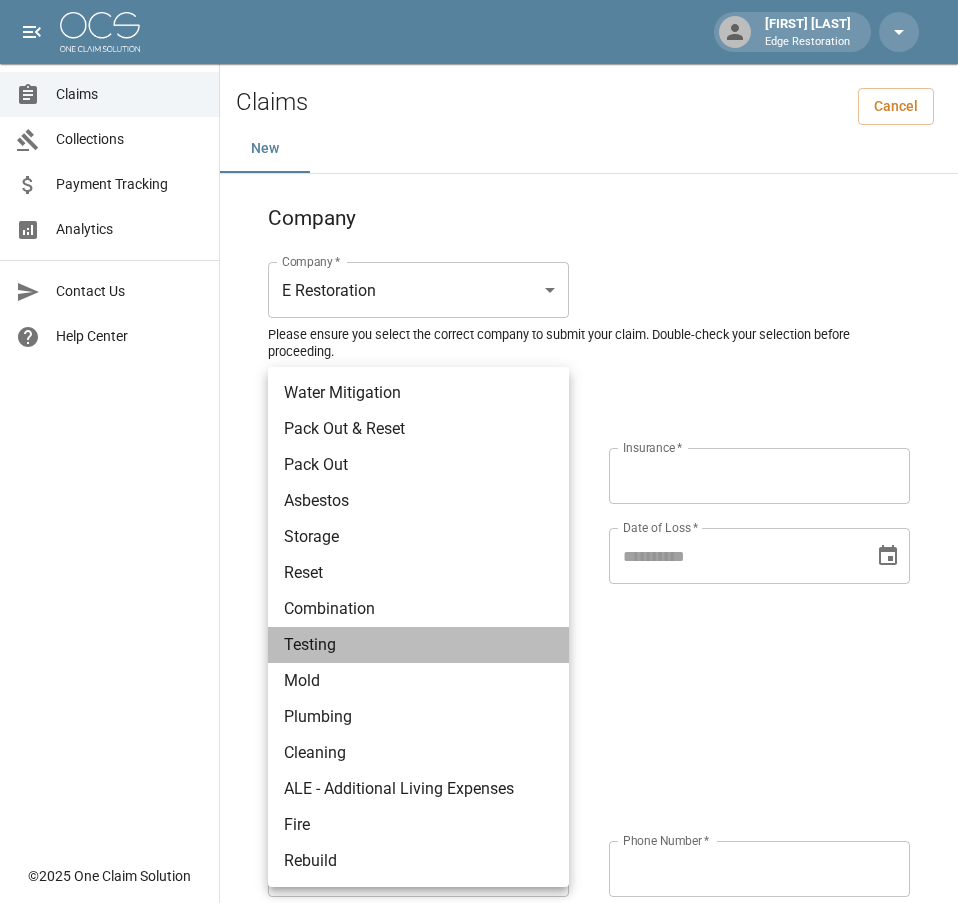 click on "Testing" at bounding box center [418, 645] 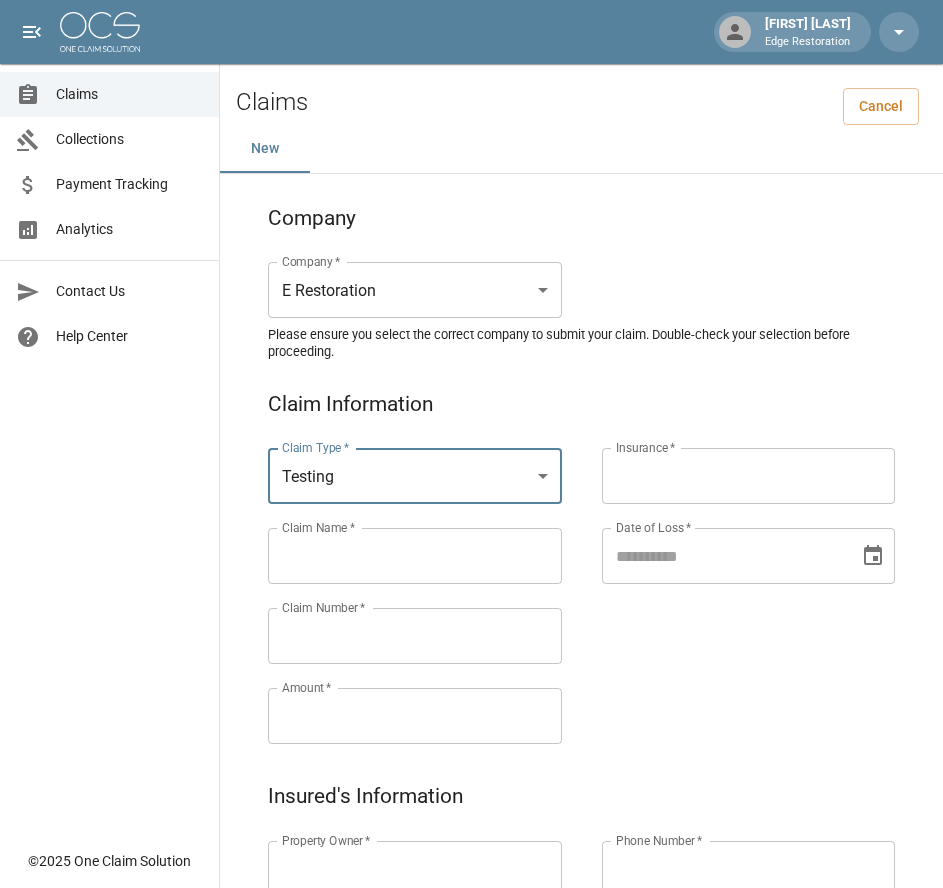 click on "Claim Name   *" at bounding box center [415, 556] 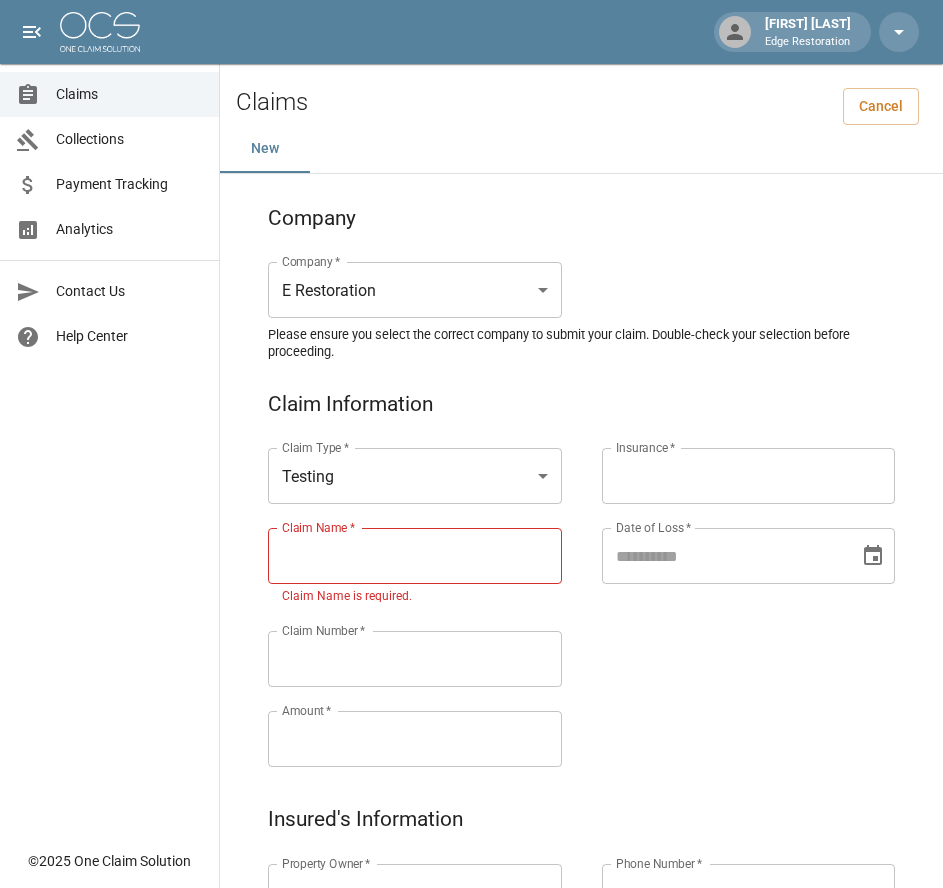 click on "Claim Name   *" at bounding box center [415, 556] 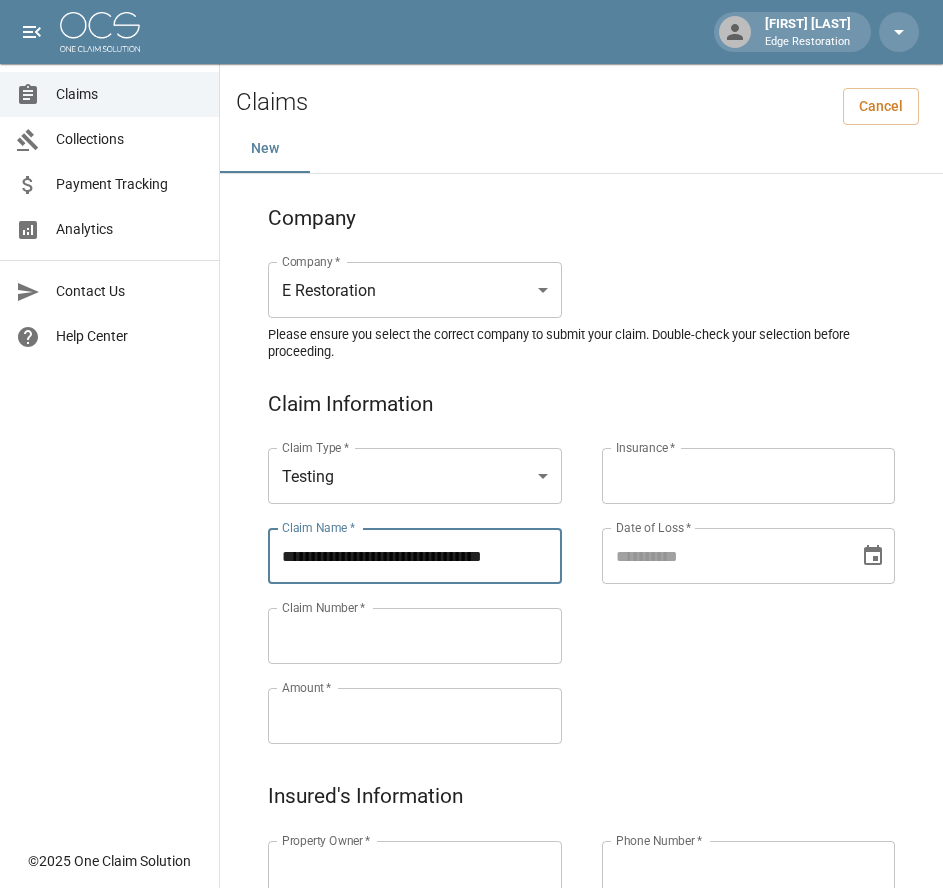 scroll, scrollTop: 0, scrollLeft: 0, axis: both 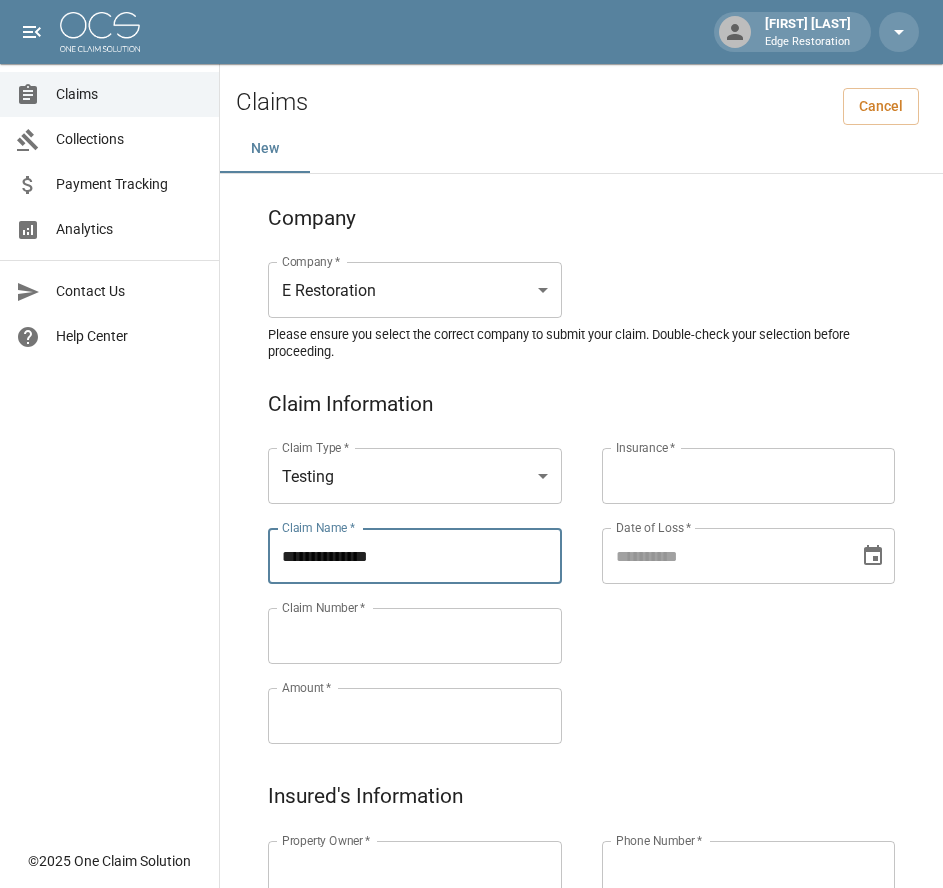 click on "**********" at bounding box center (418, 556) 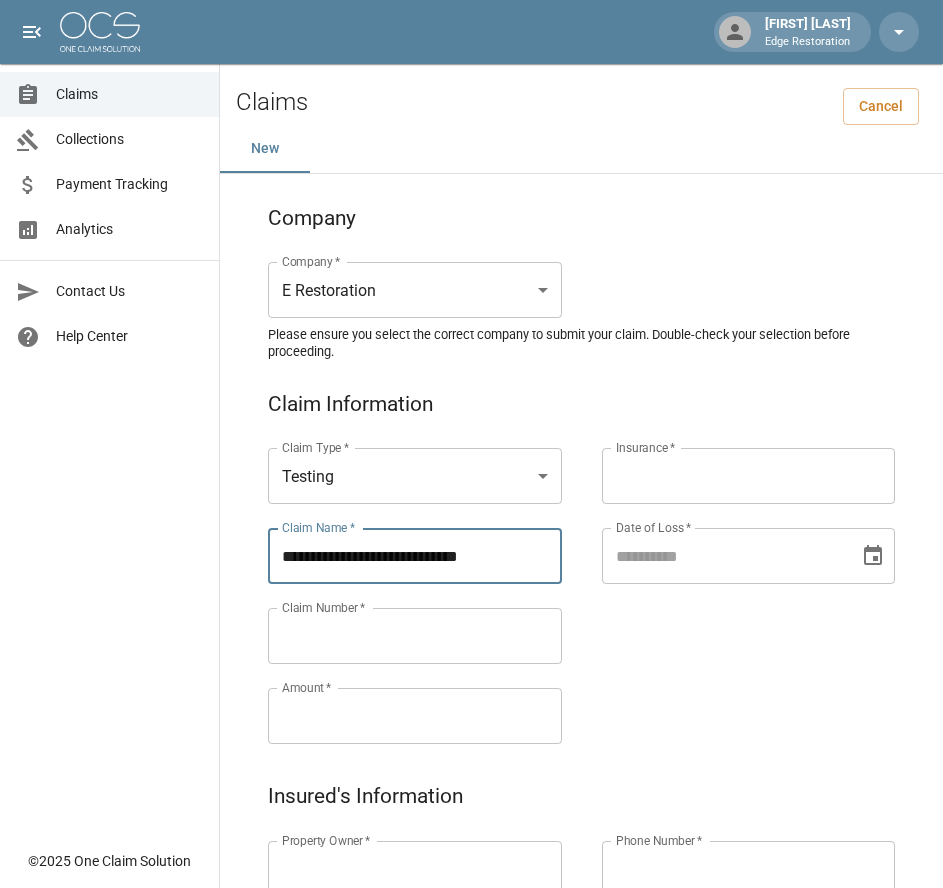 type on "**********" 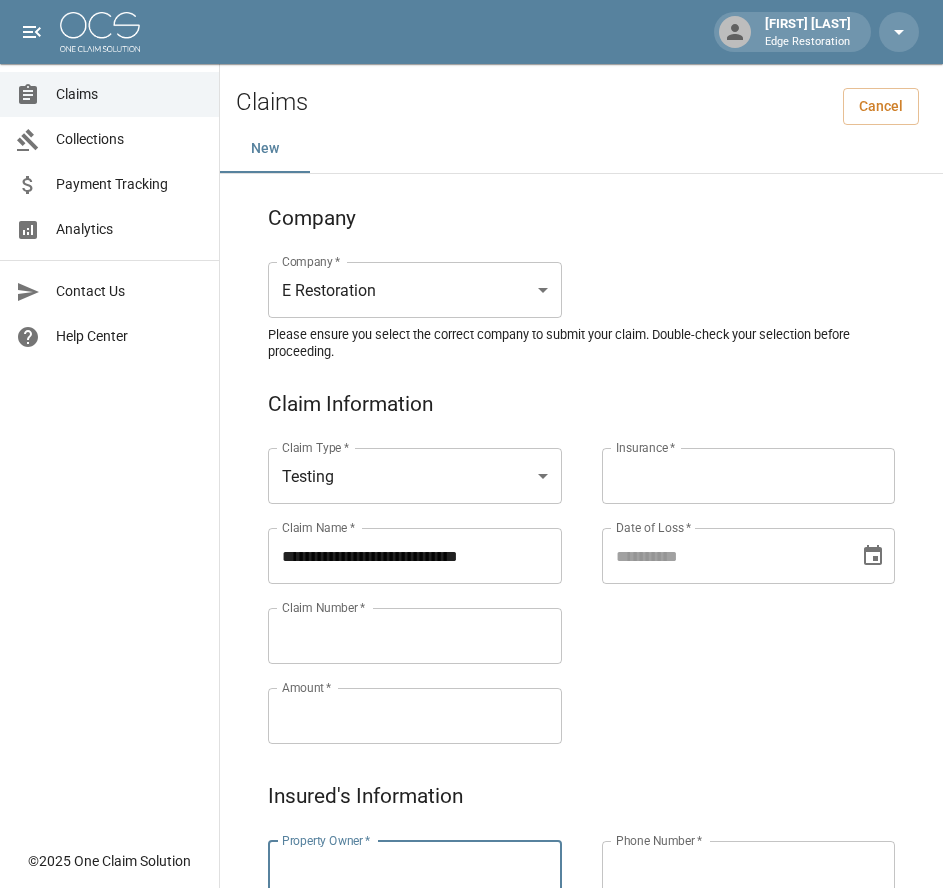 click on "Property Owner   *" at bounding box center [415, 869] 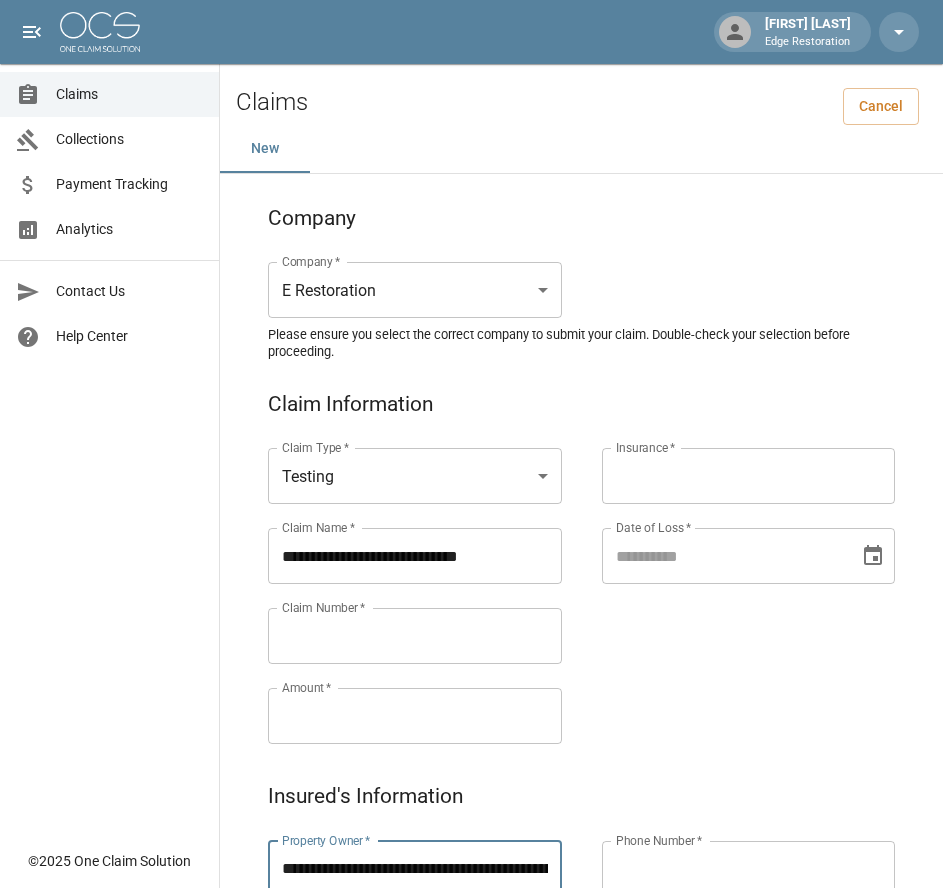scroll, scrollTop: 0, scrollLeft: 388, axis: horizontal 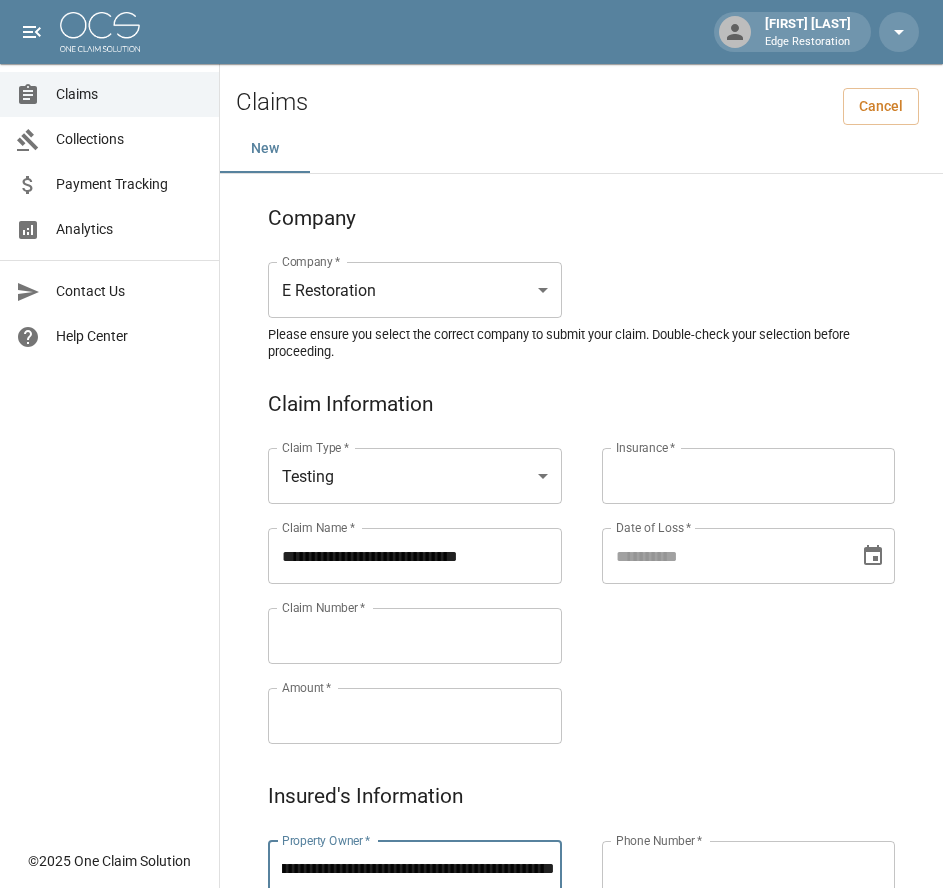 click on "**********" at bounding box center [418, 869] 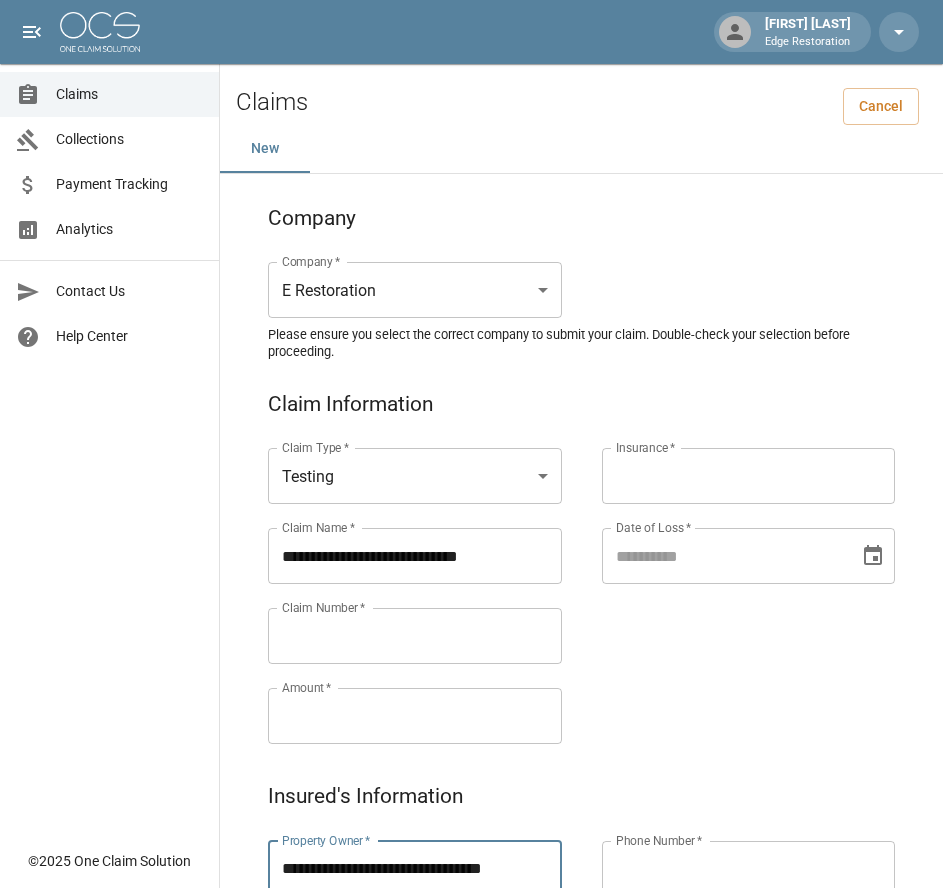 scroll, scrollTop: 0, scrollLeft: 0, axis: both 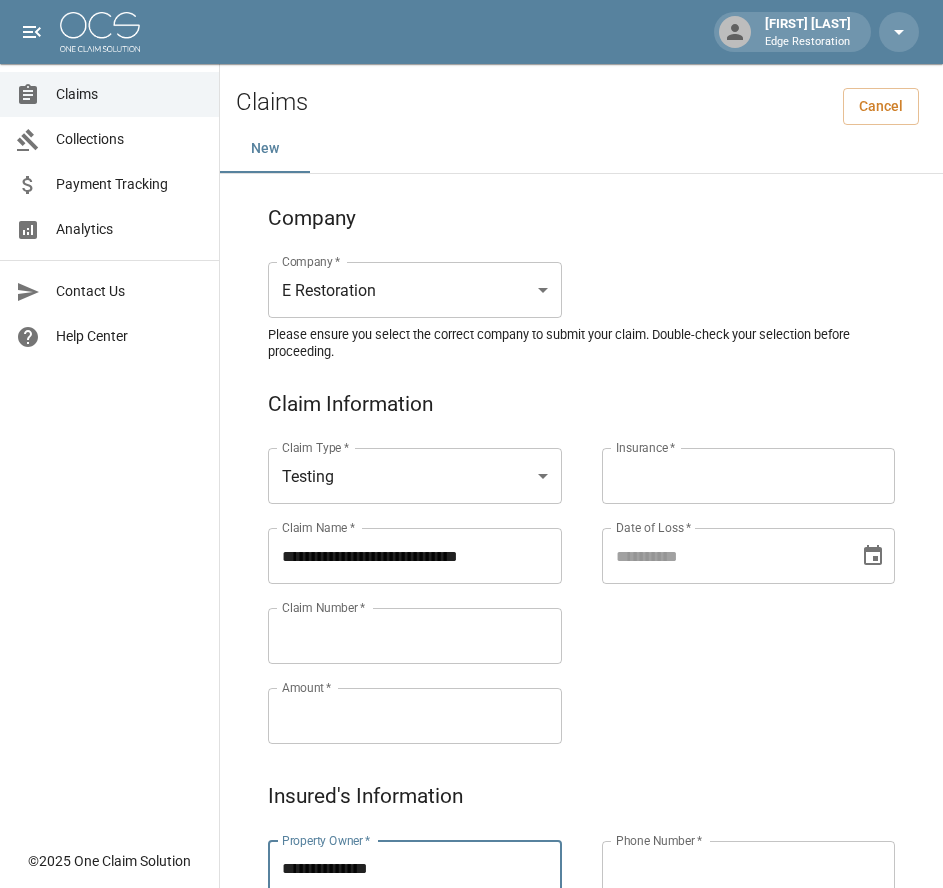 type on "**********" 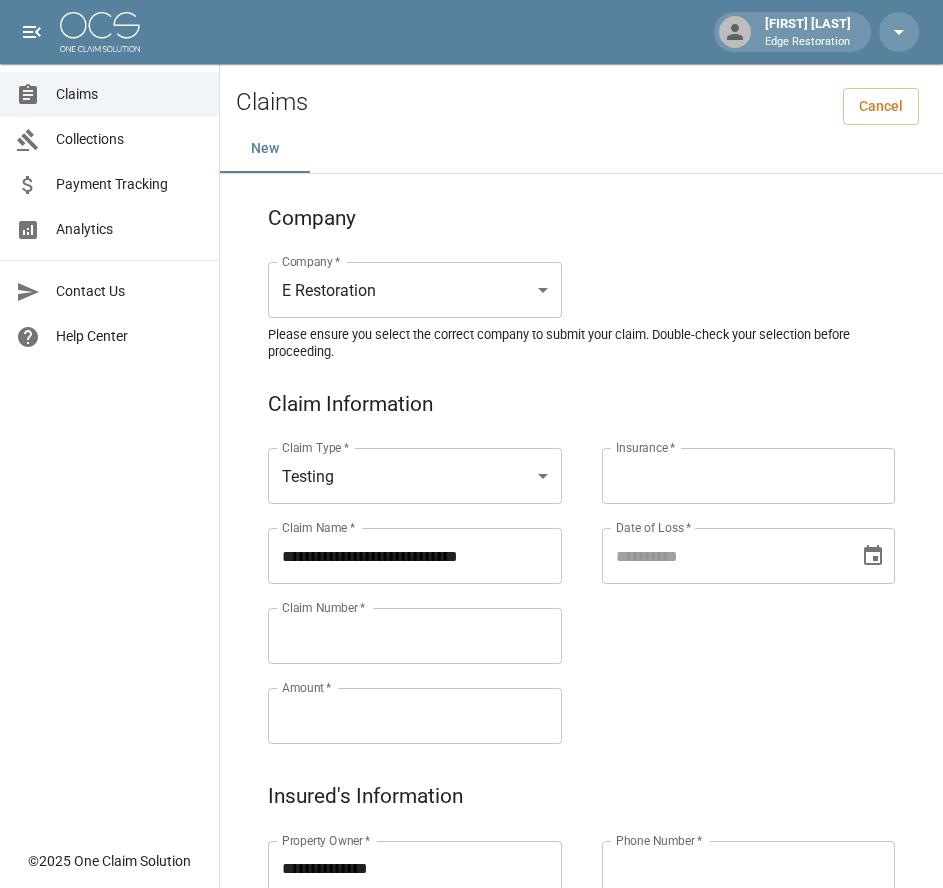 click on "**********" at bounding box center (395, 572) 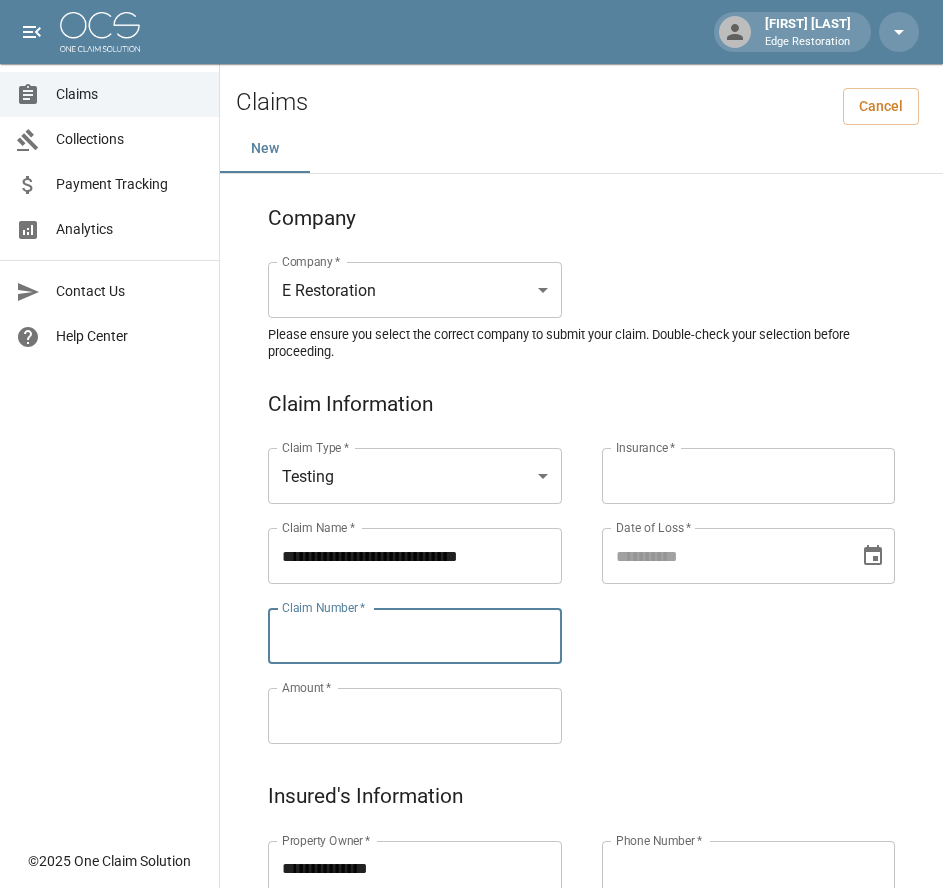click on "Claim Number   *" at bounding box center [415, 636] 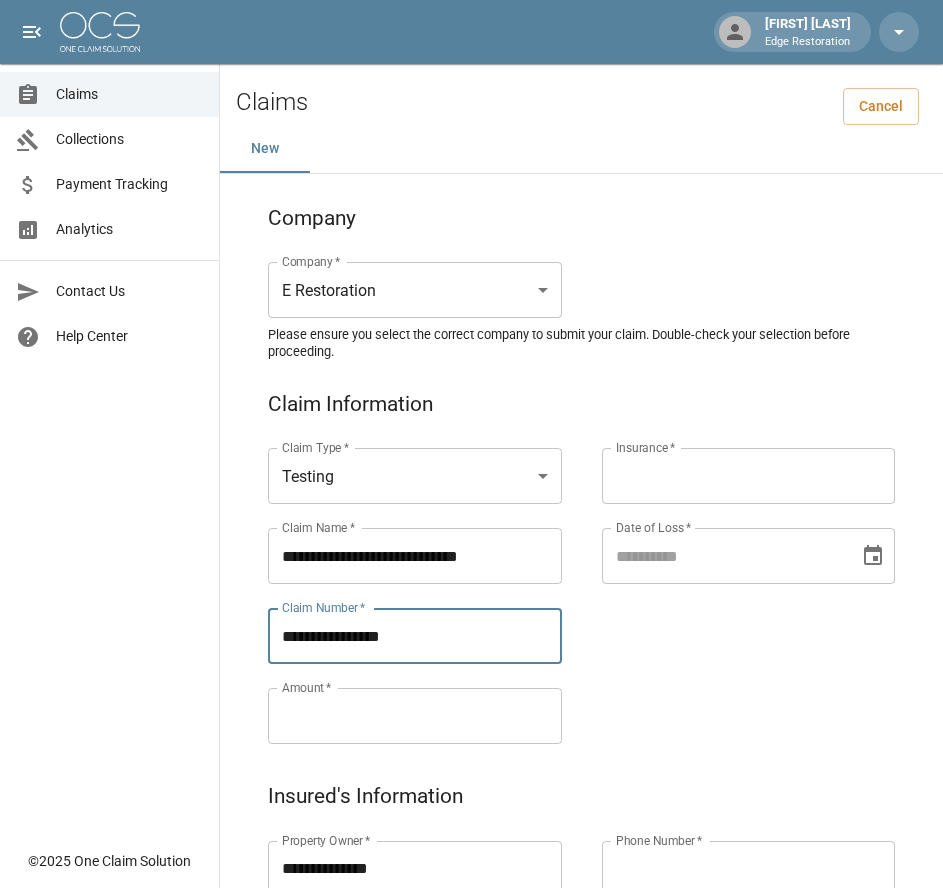 type on "**********" 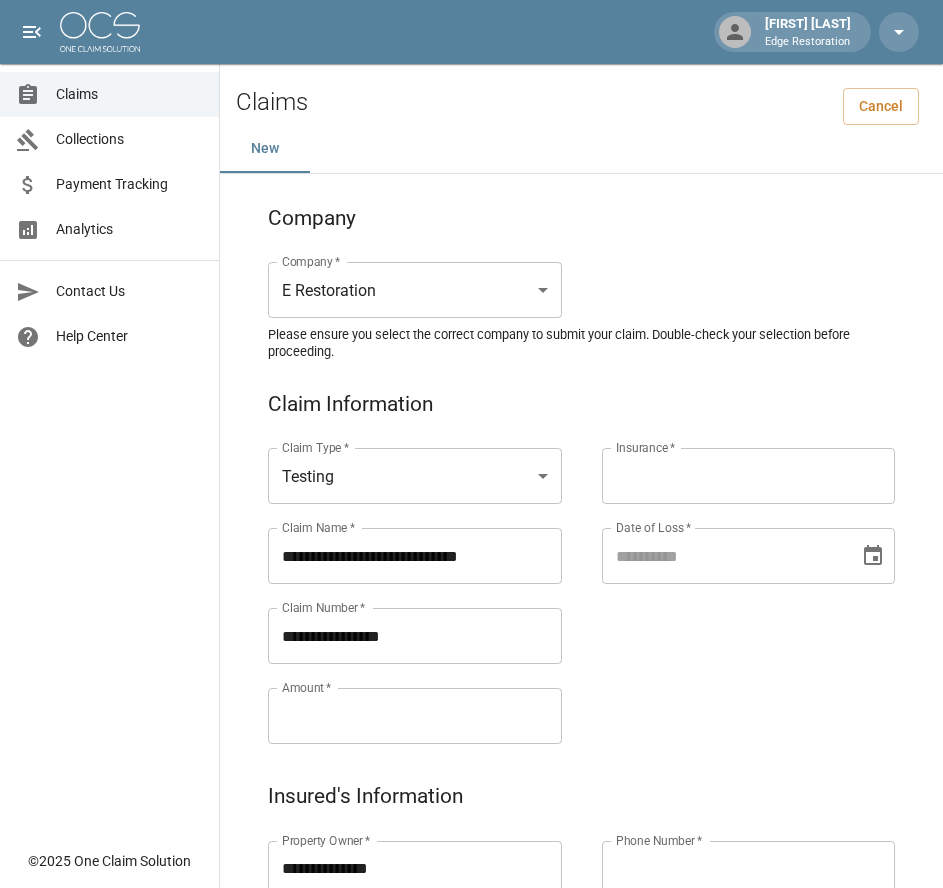click on "Amount   *" at bounding box center [415, 716] 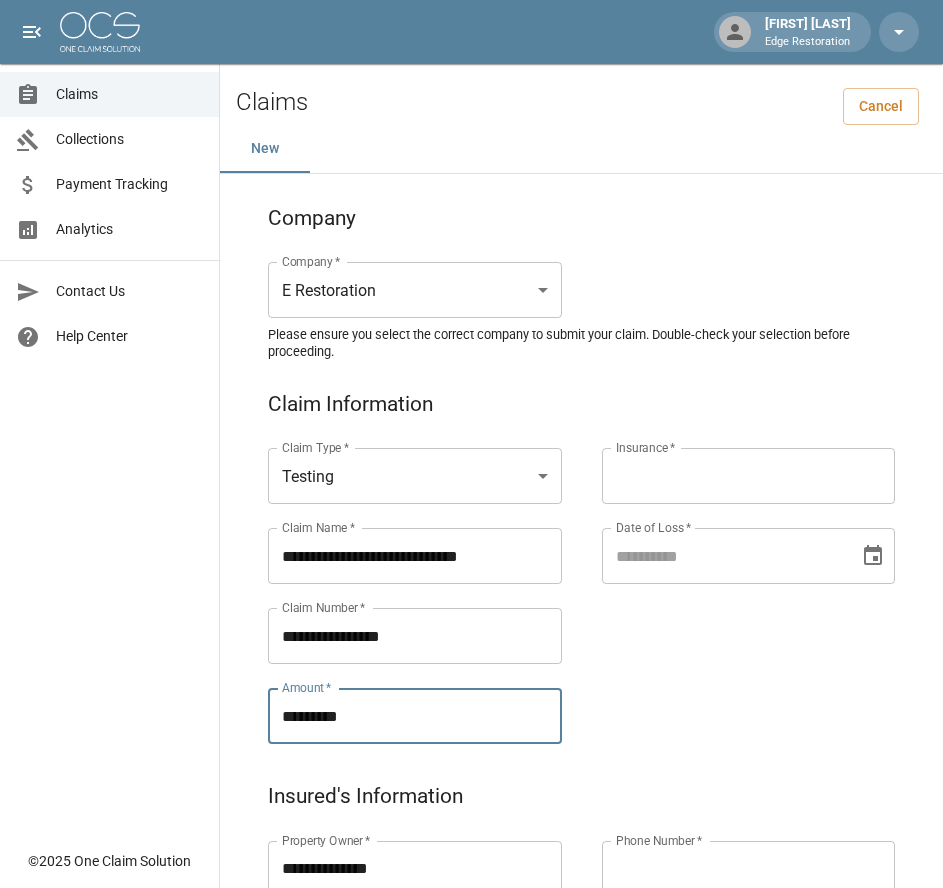 type on "*********" 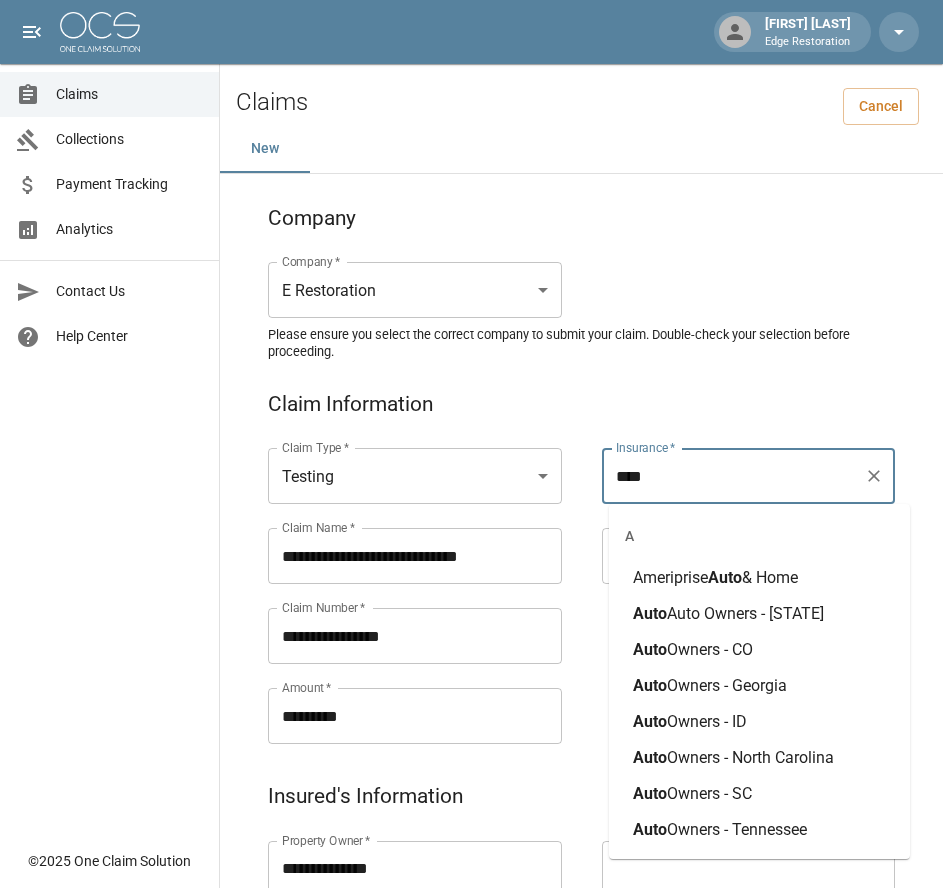 click on "Owners - [STATE]" at bounding box center (745, 613) 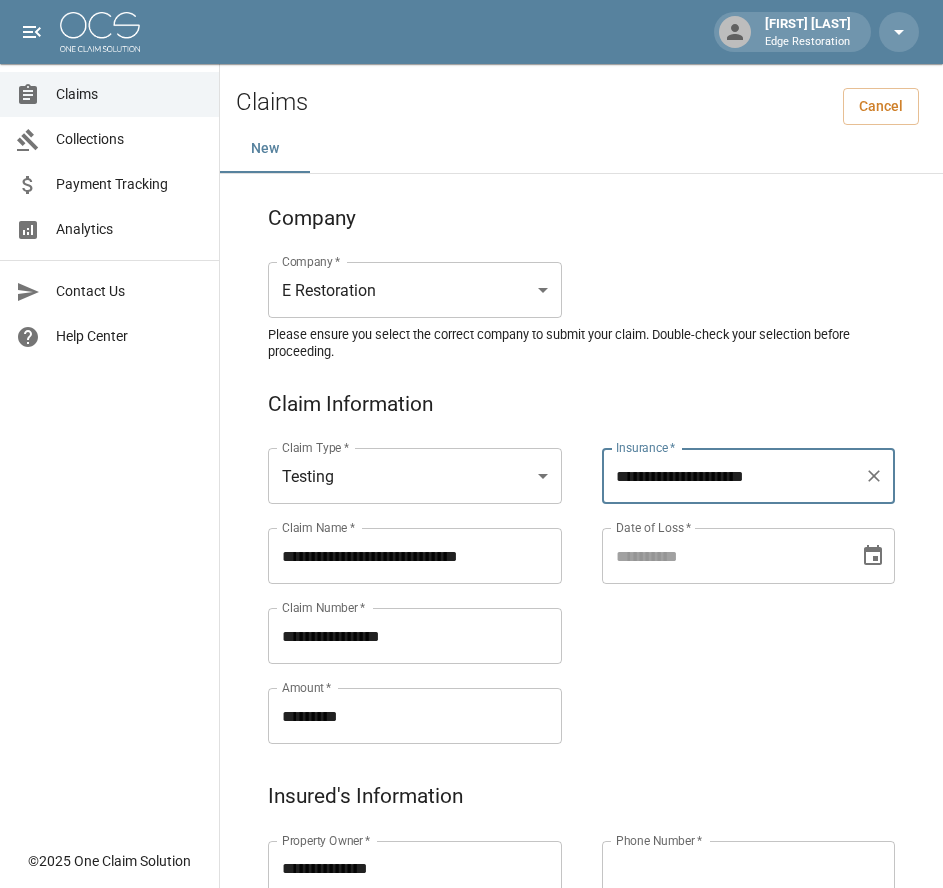 type on "**********" 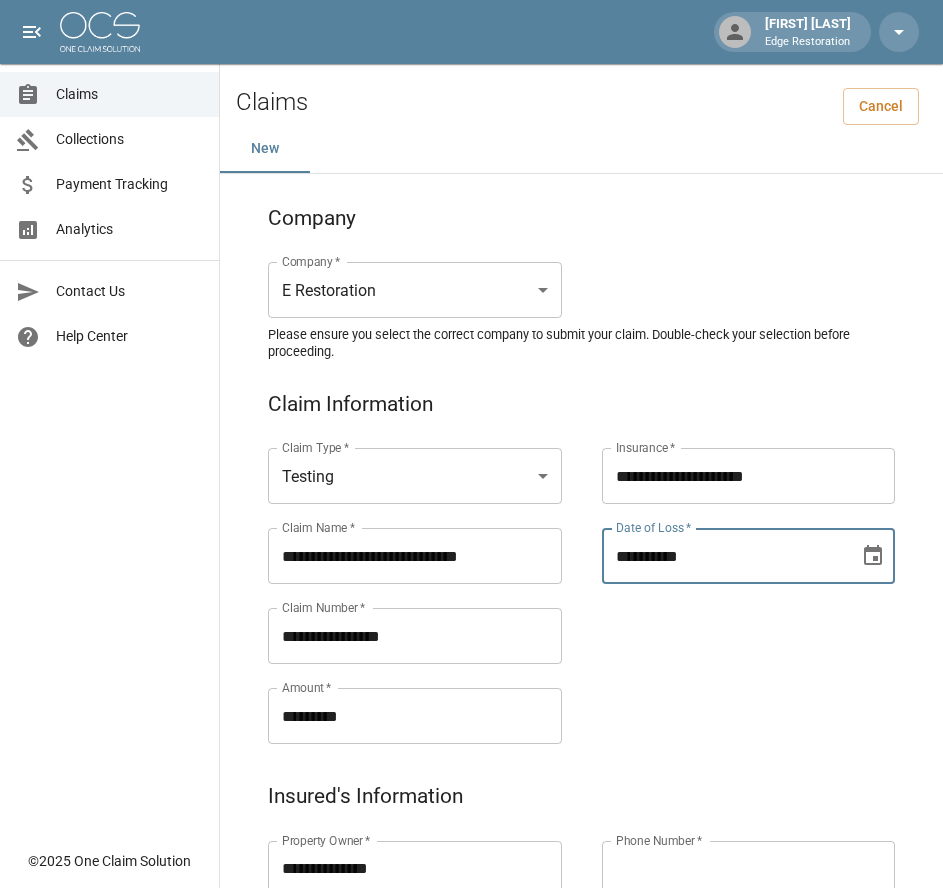 type on "**********" 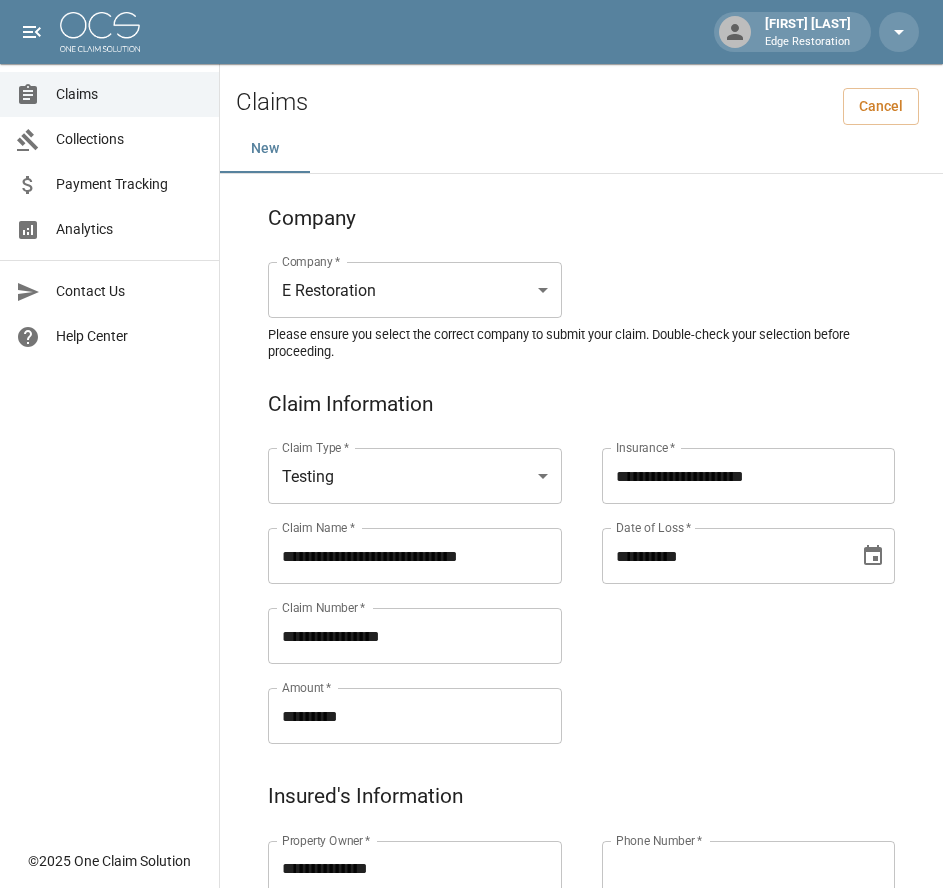 click on "**********" at bounding box center (729, 572) 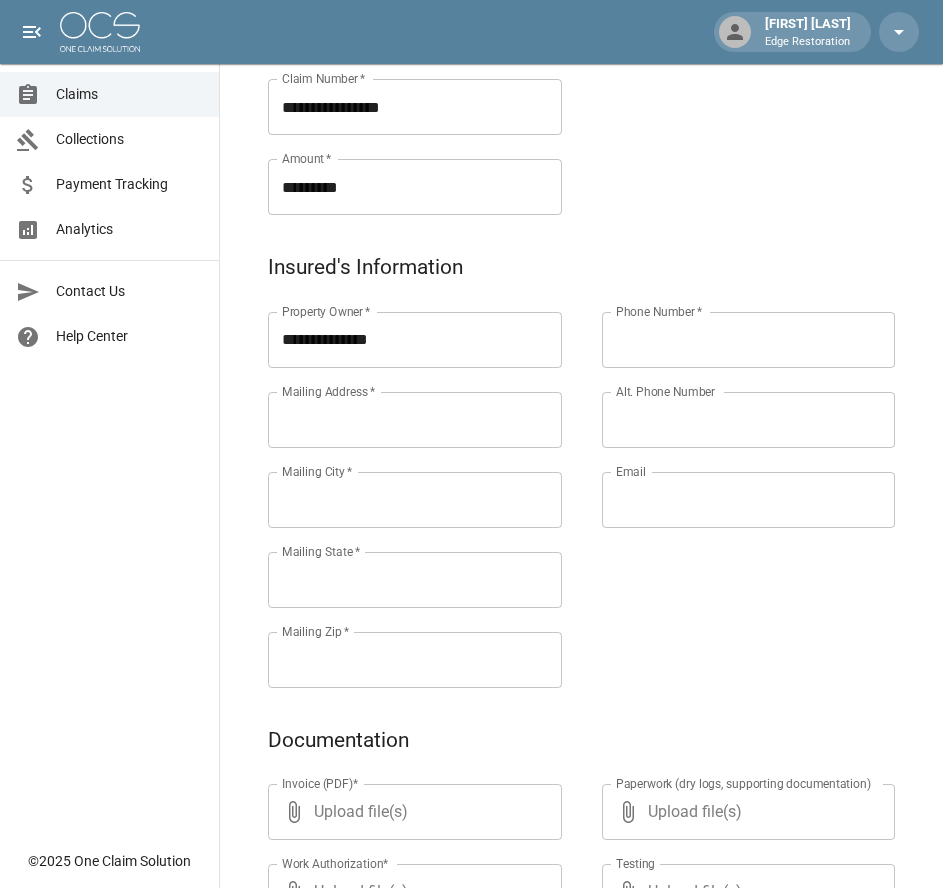 scroll, scrollTop: 544, scrollLeft: 0, axis: vertical 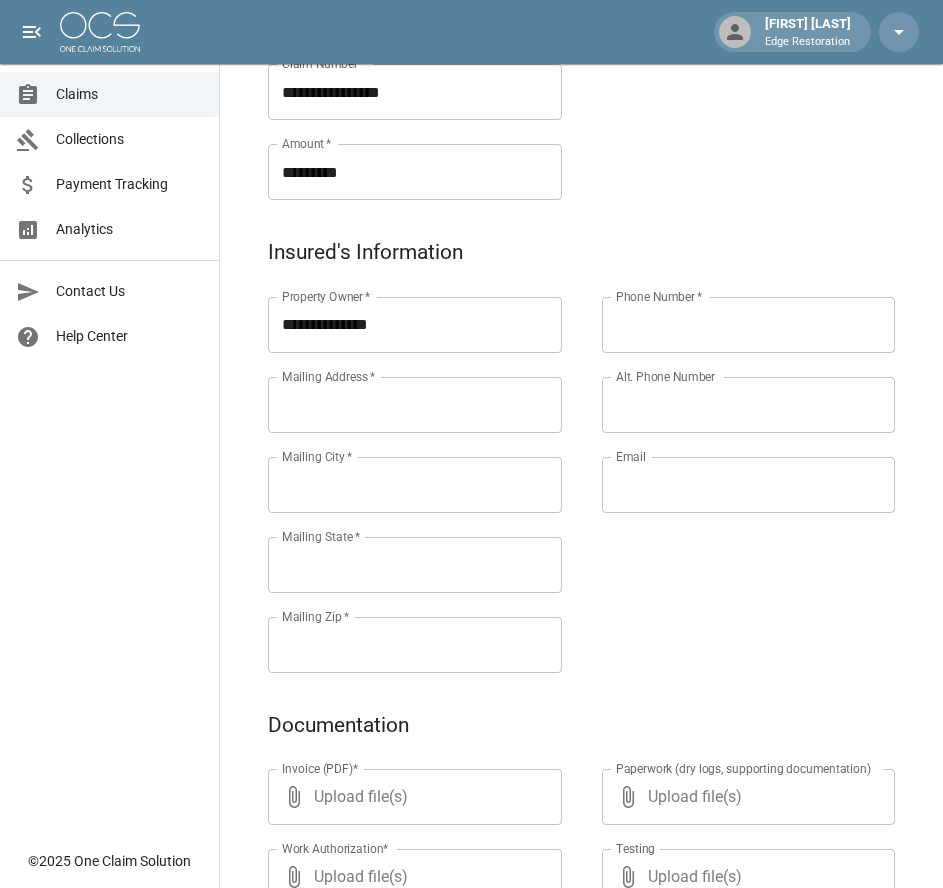click on "Mailing Address   *" at bounding box center [415, 405] 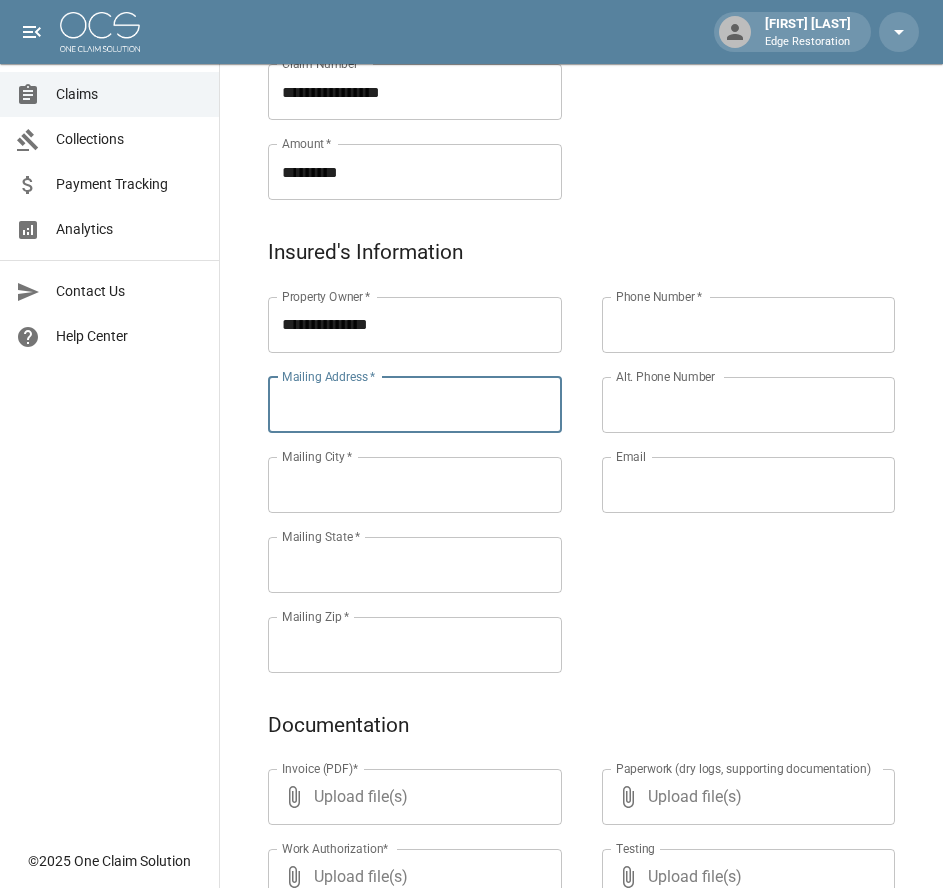 paste on "**********" 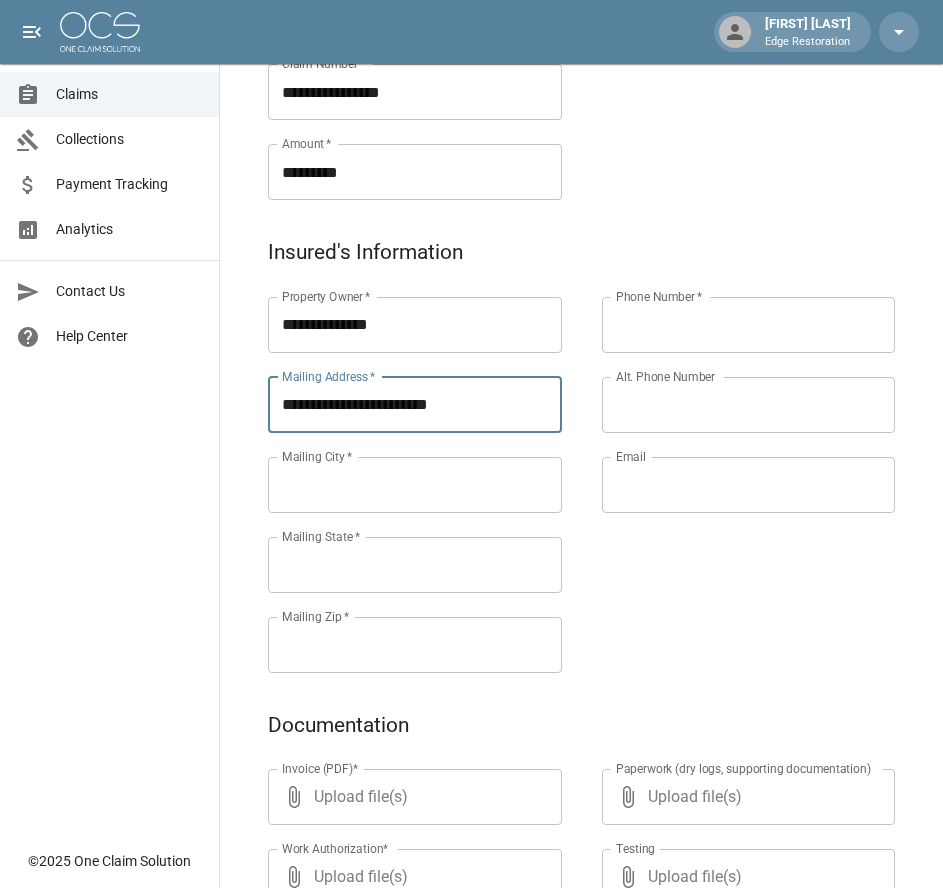 type on "**********" 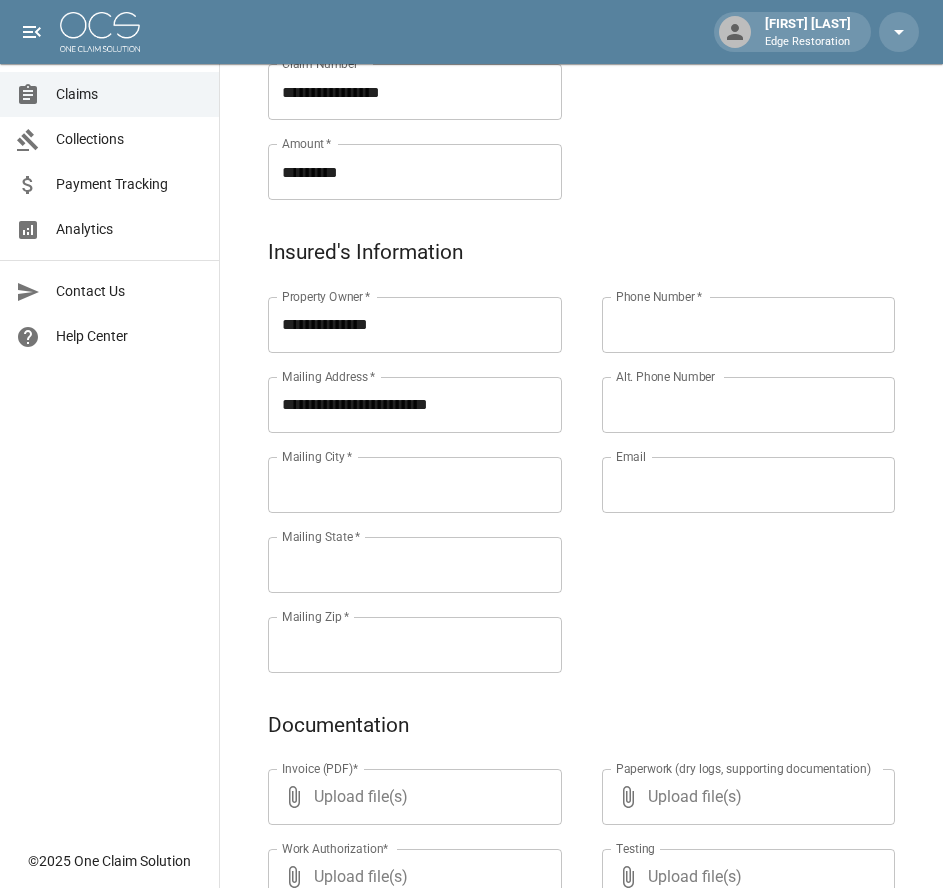 click on "Mailing City   *" at bounding box center (415, 485) 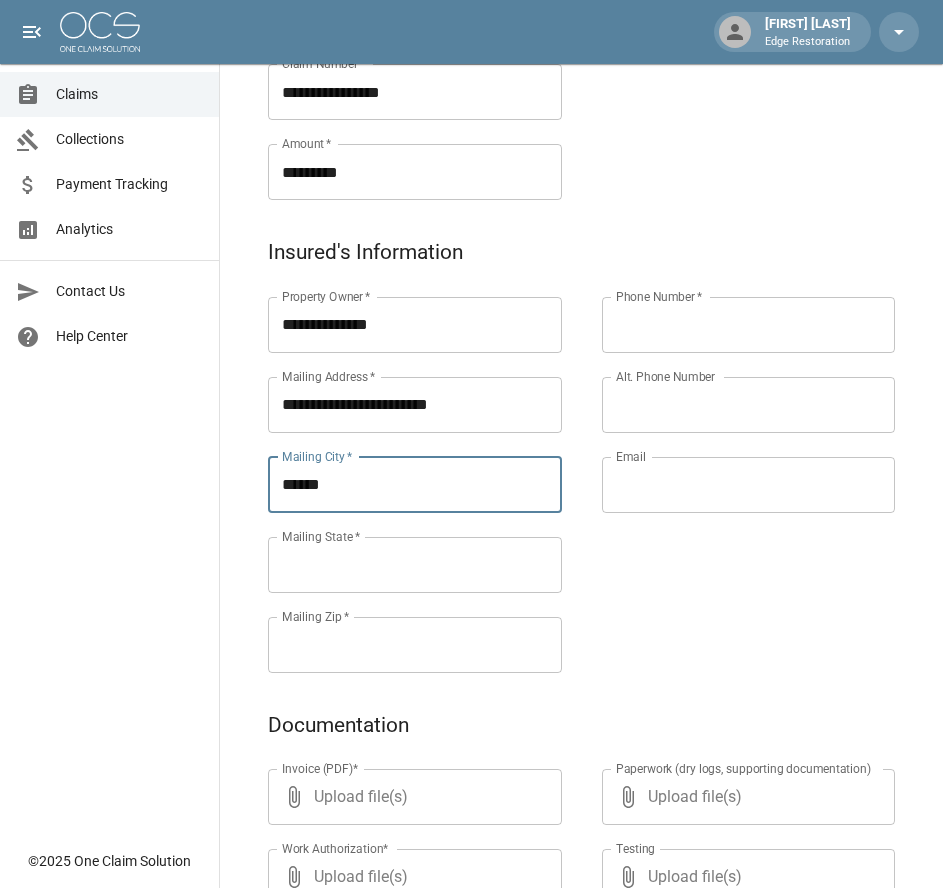 type on "******" 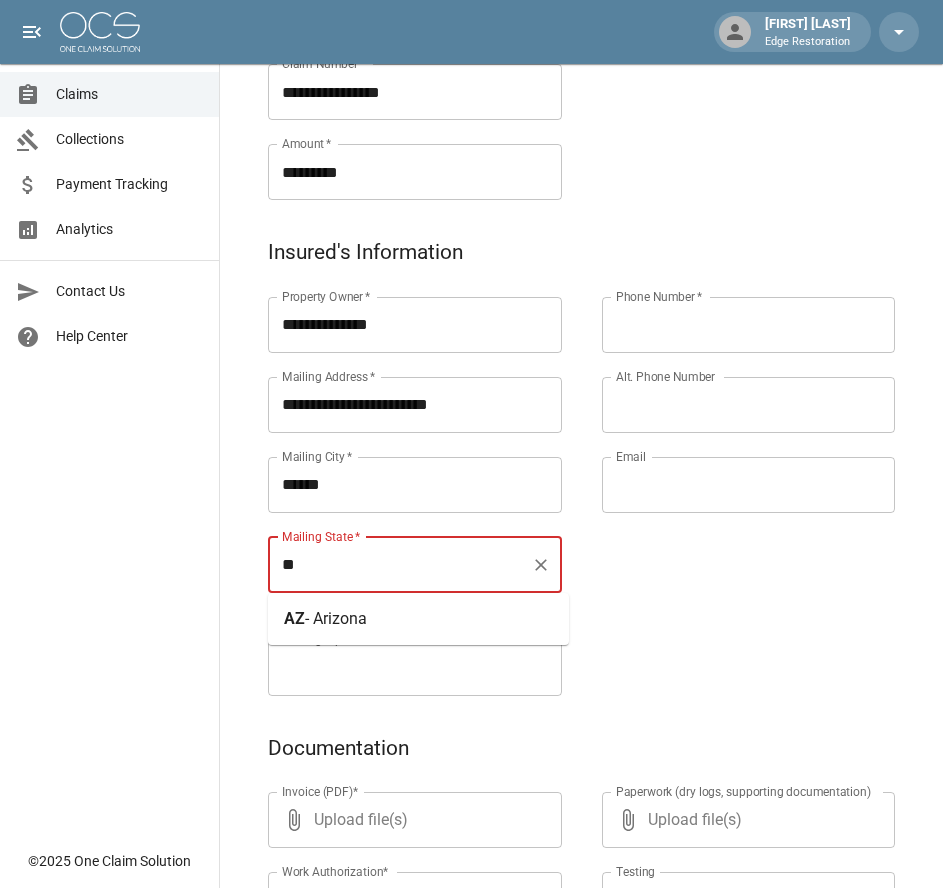 click on "AZ  - Arizona" at bounding box center (418, 619) 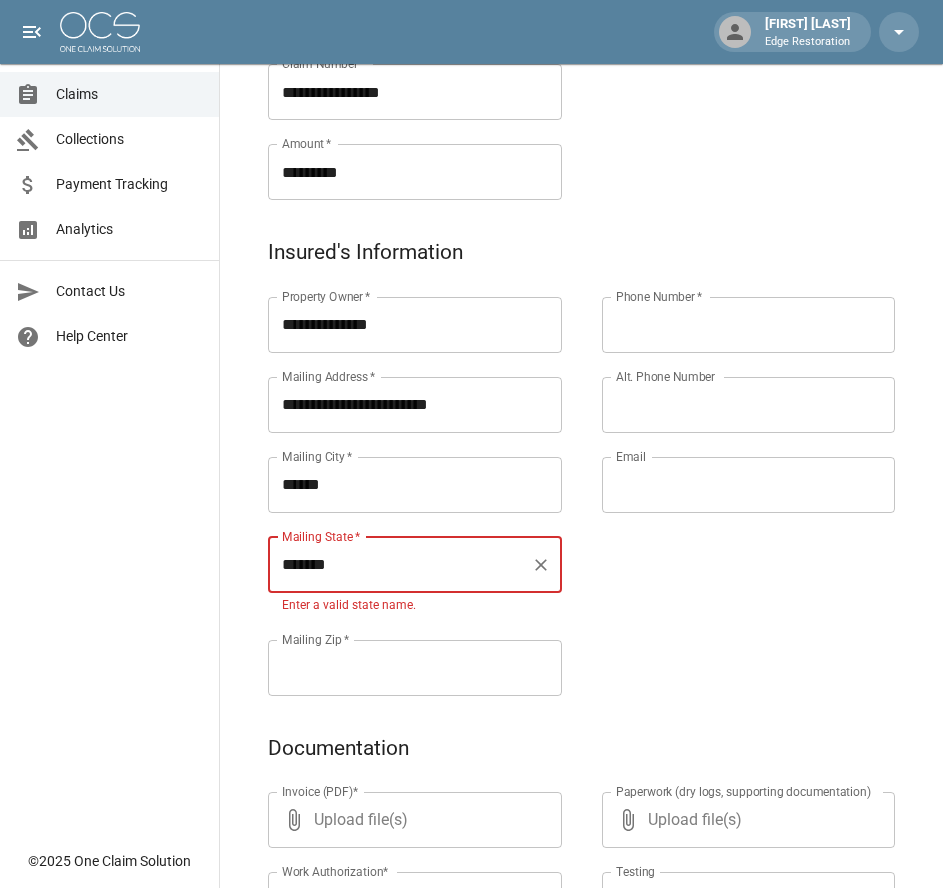 type on "*******" 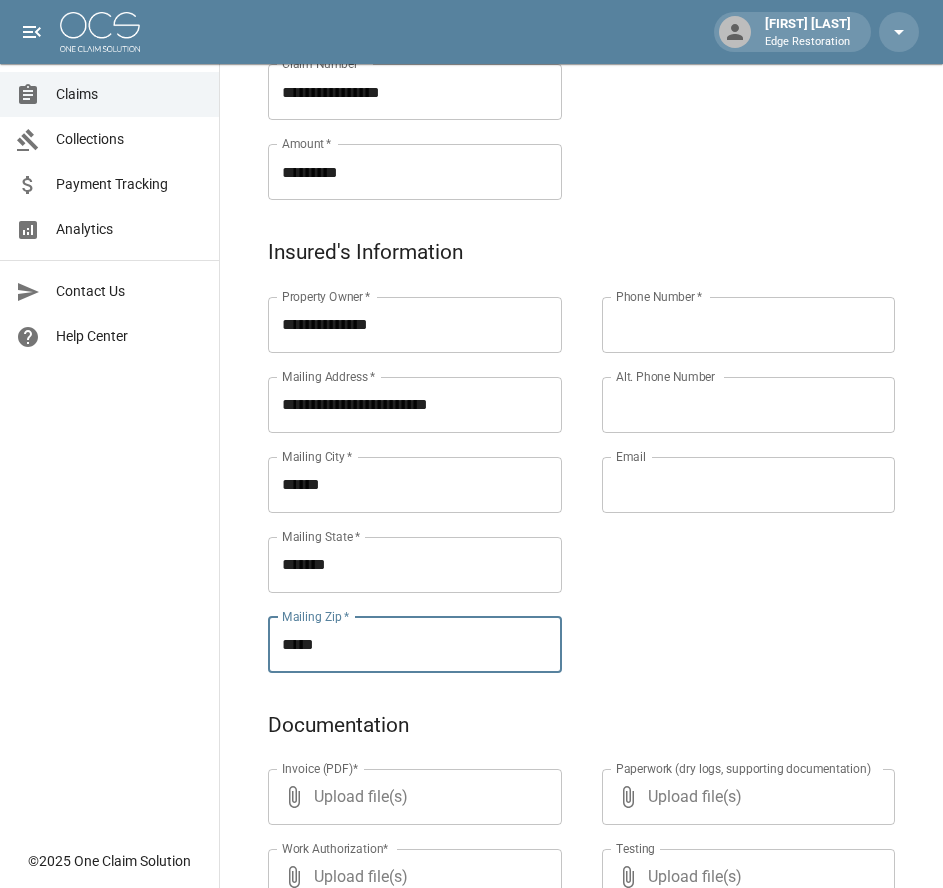 type on "*****" 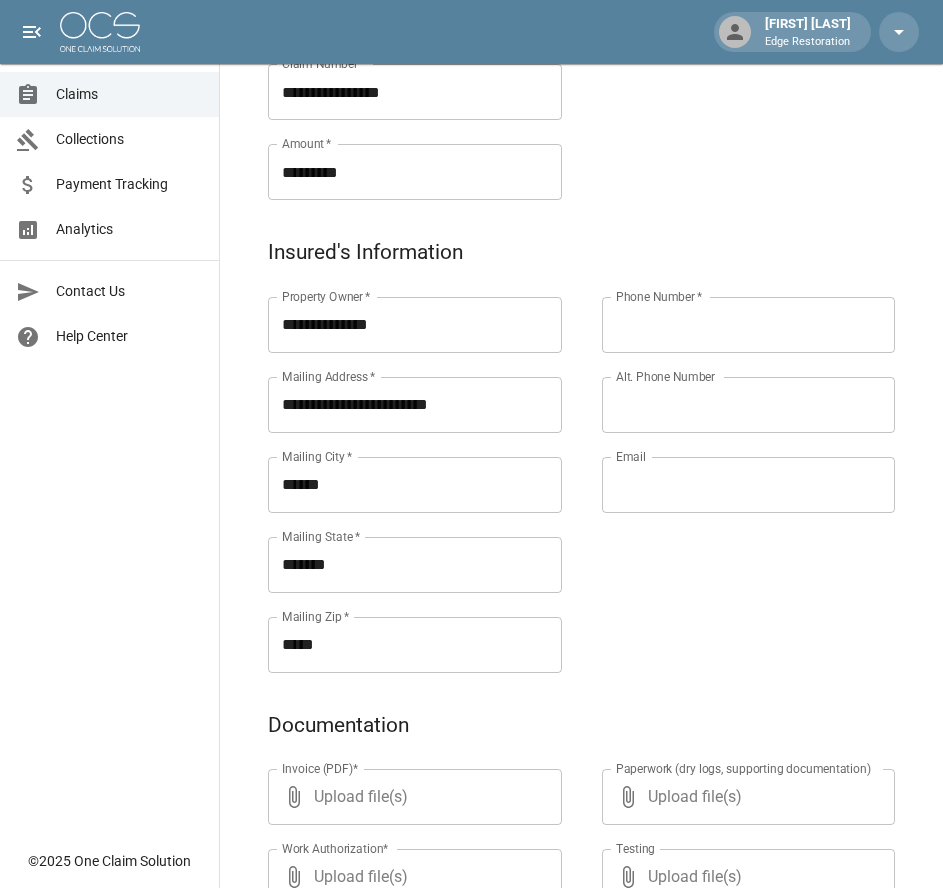 click on "Phone Number   *" at bounding box center (749, 325) 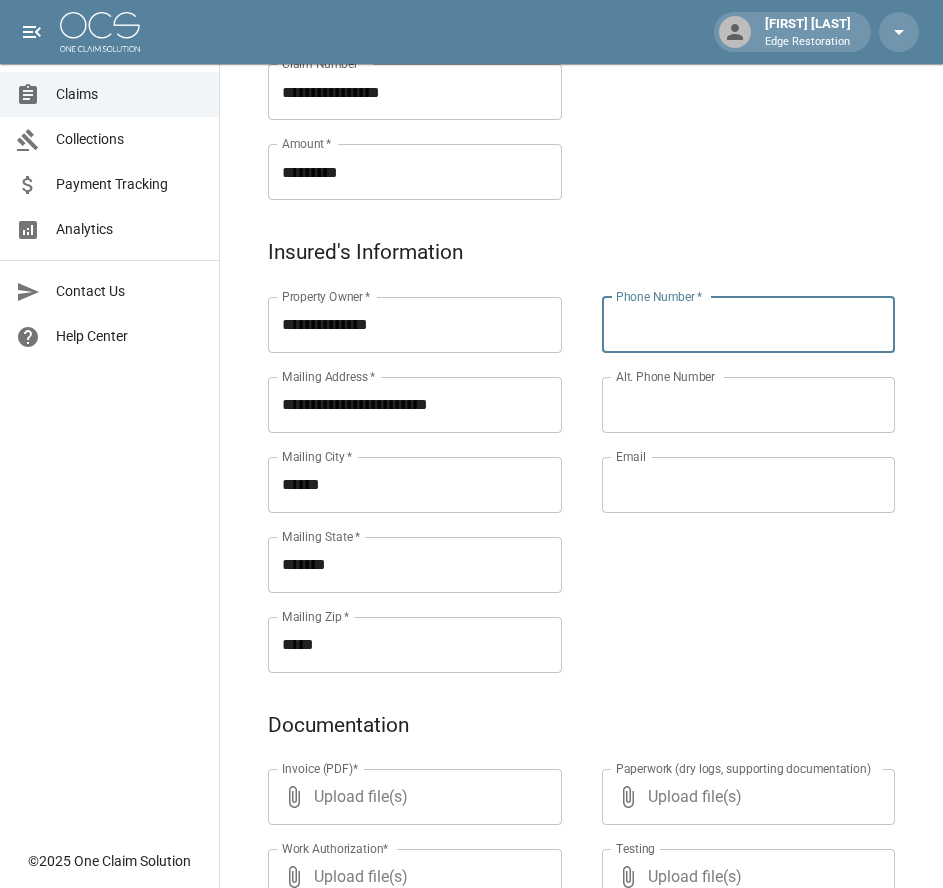 paste on "**********" 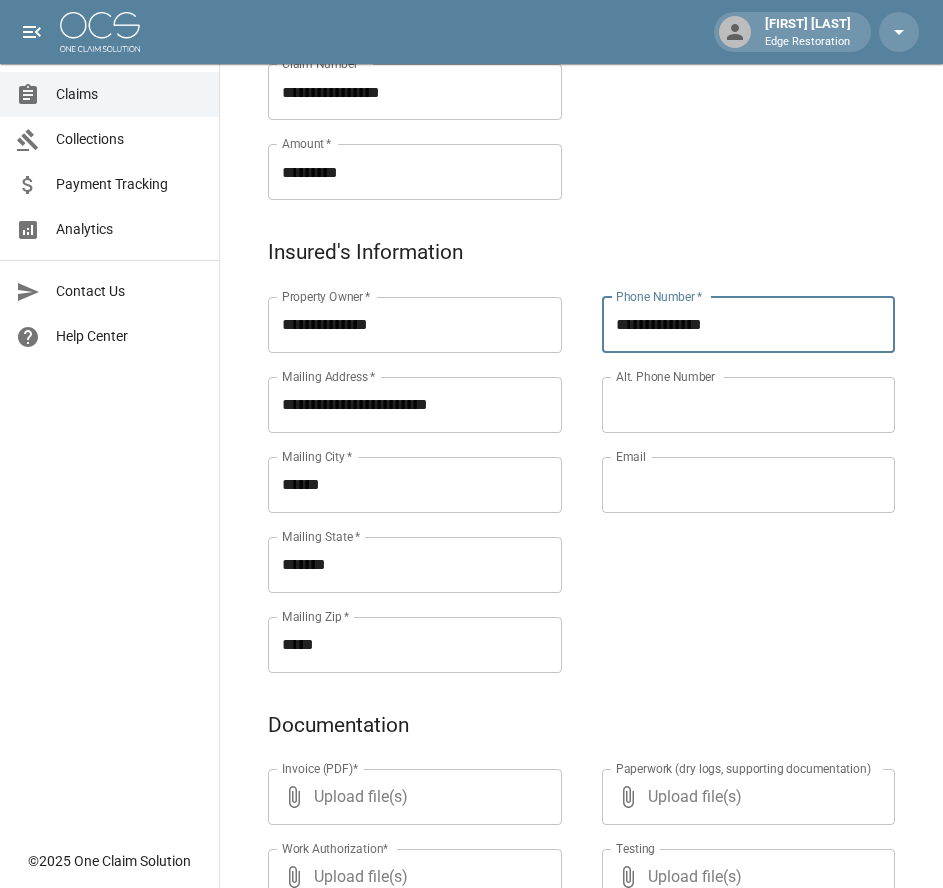 type on "**********" 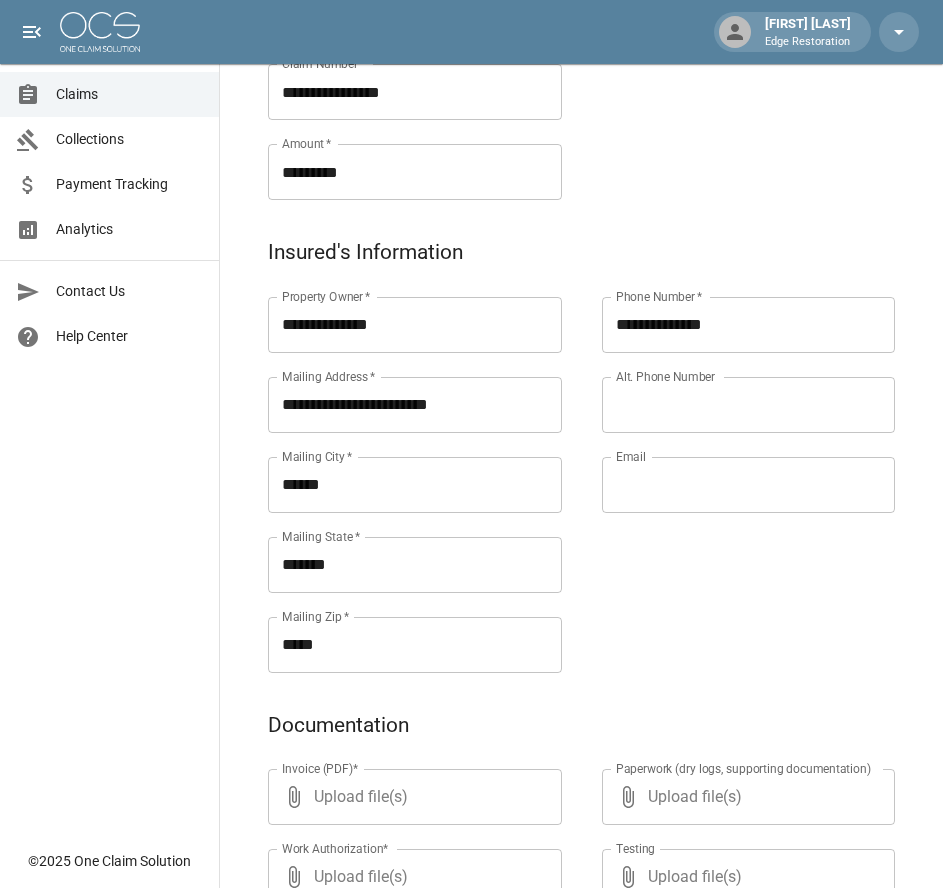 click on "**********" at bounding box center (581, 472) 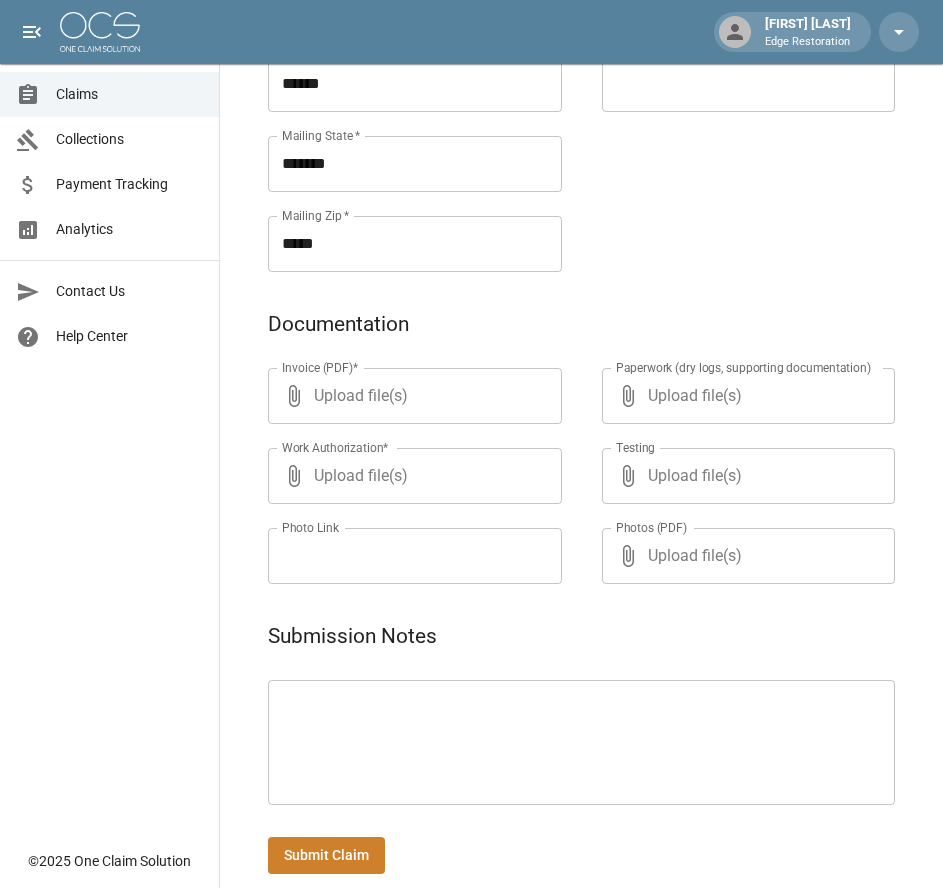 scroll, scrollTop: 971, scrollLeft: 0, axis: vertical 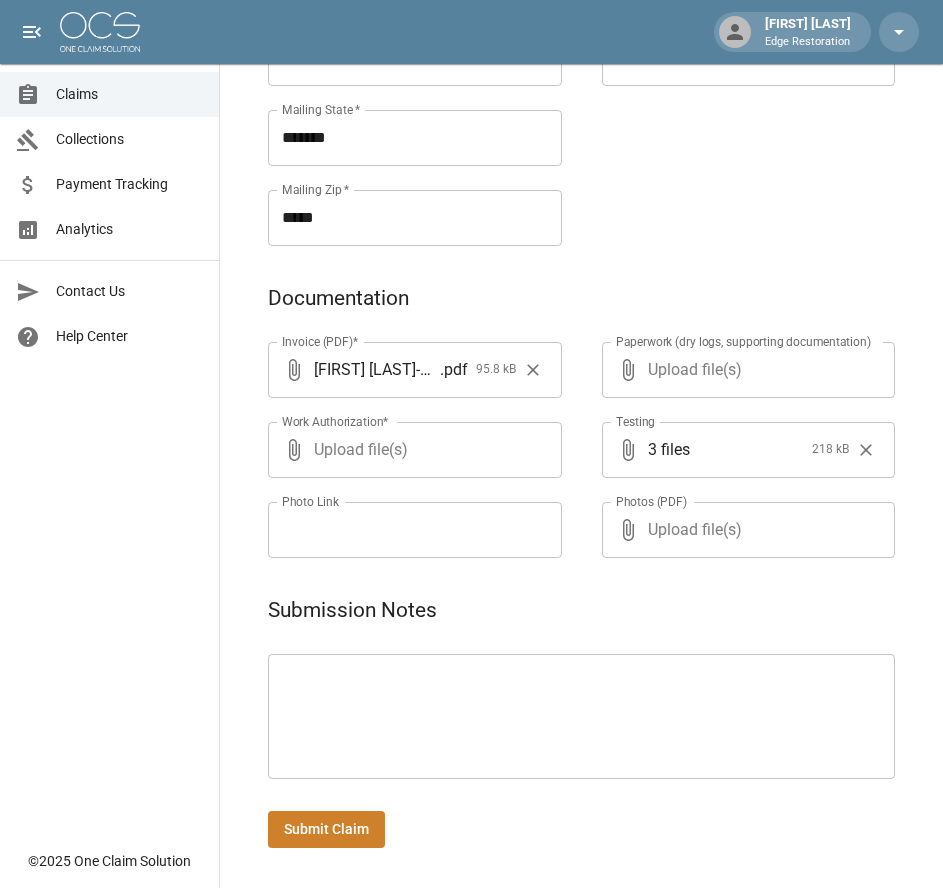 click on "Submit Claim" at bounding box center (326, 829) 